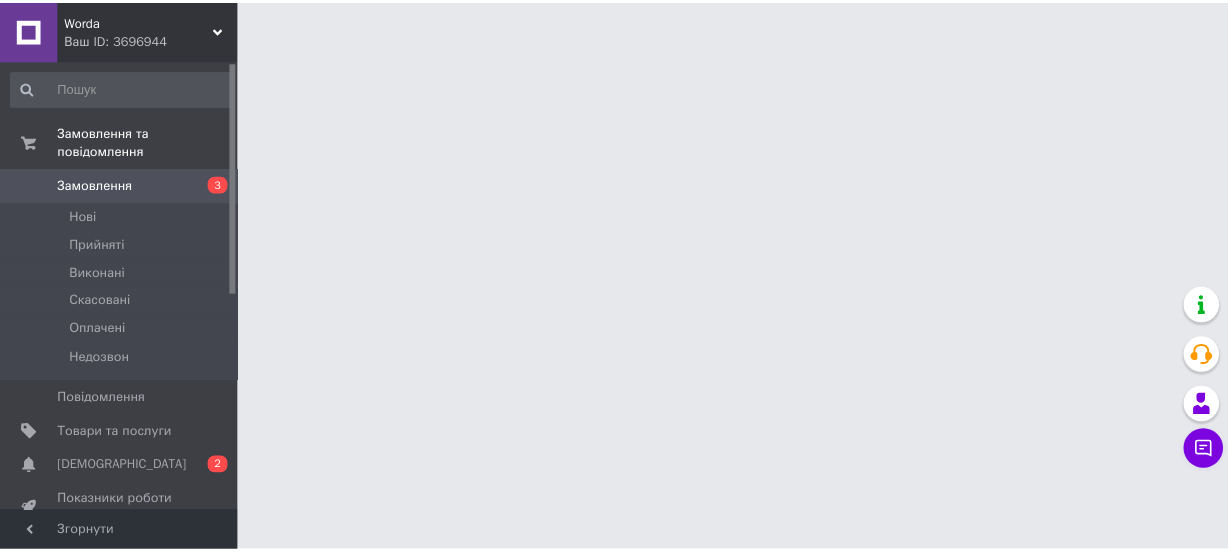 scroll, scrollTop: 0, scrollLeft: 0, axis: both 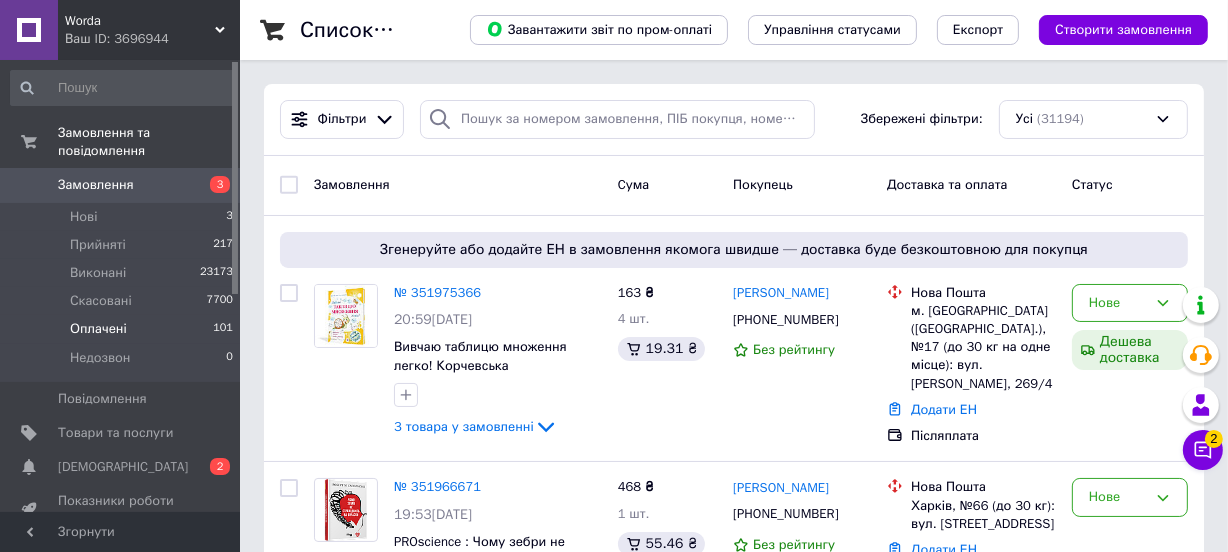 click on "Оплачені" at bounding box center [98, 329] 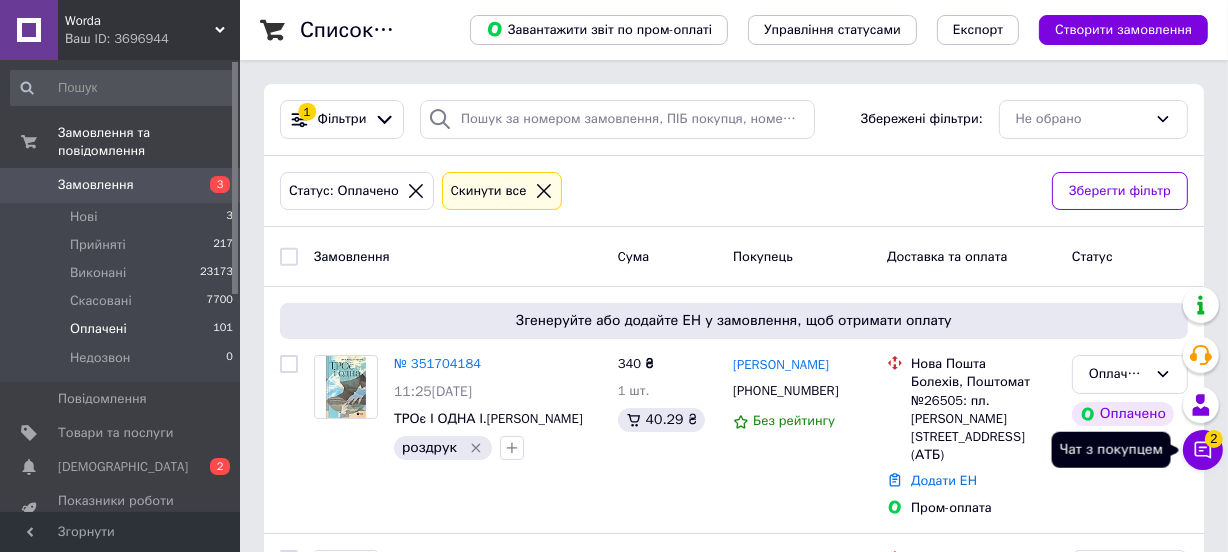 click 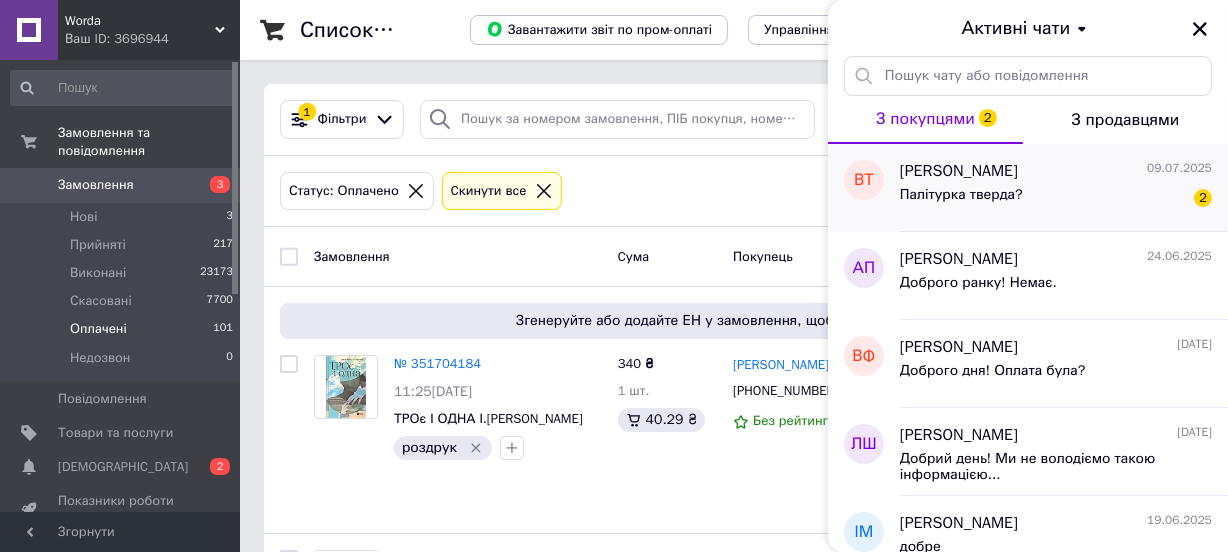 click on "Палітурка тверда?" at bounding box center (961, 195) 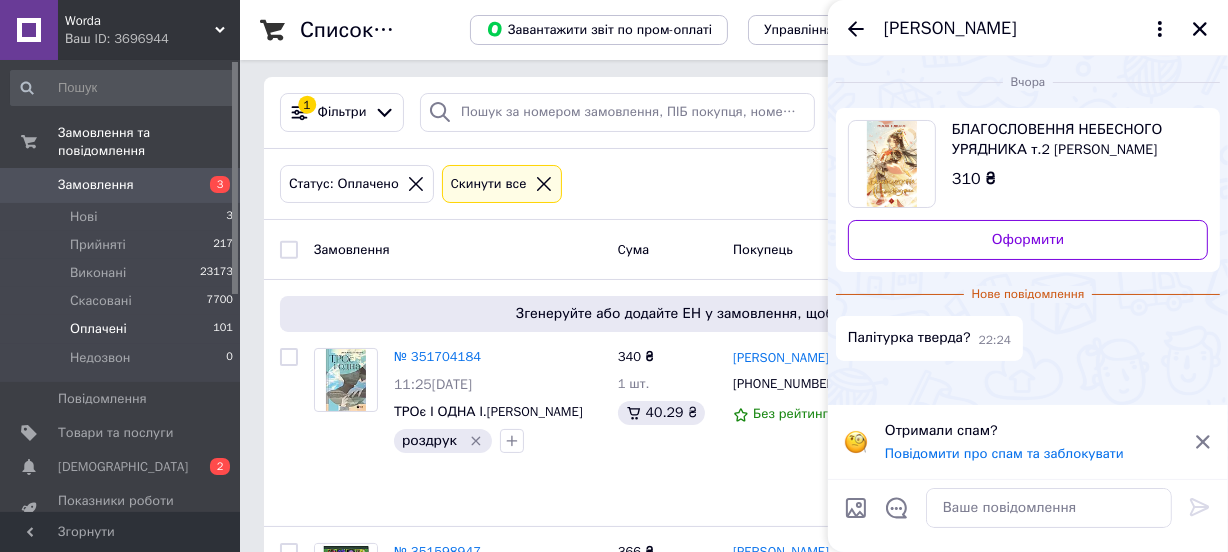scroll, scrollTop: 0, scrollLeft: 0, axis: both 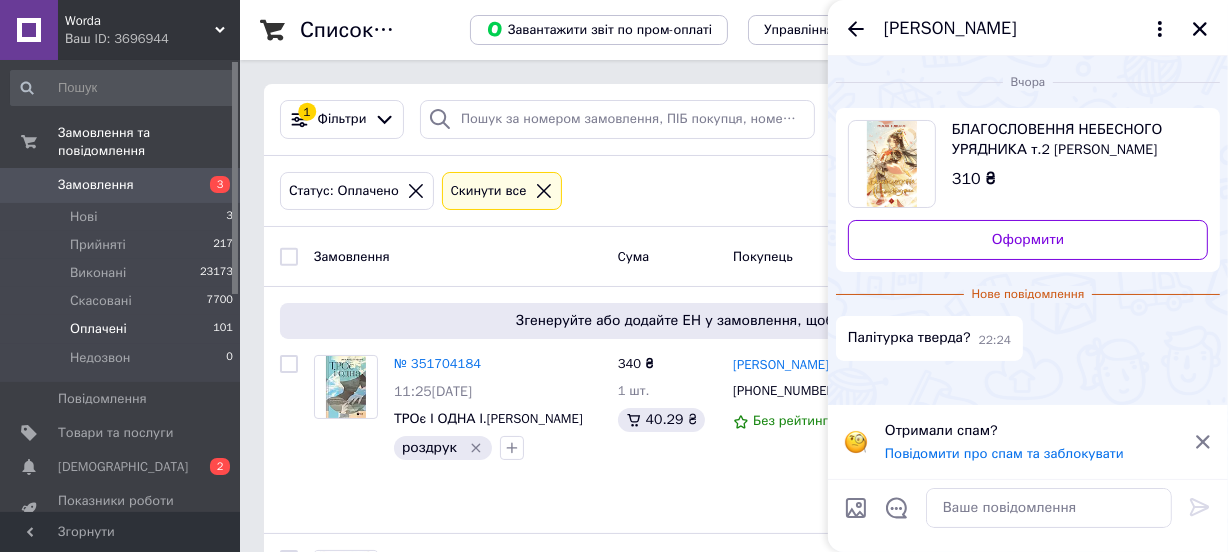click on "БЛАГОСЛОВЕННЯ НЕБЕСНОГО УРЯДНИКА т.2 [PERSON_NAME] BookChef" at bounding box center (1072, 140) 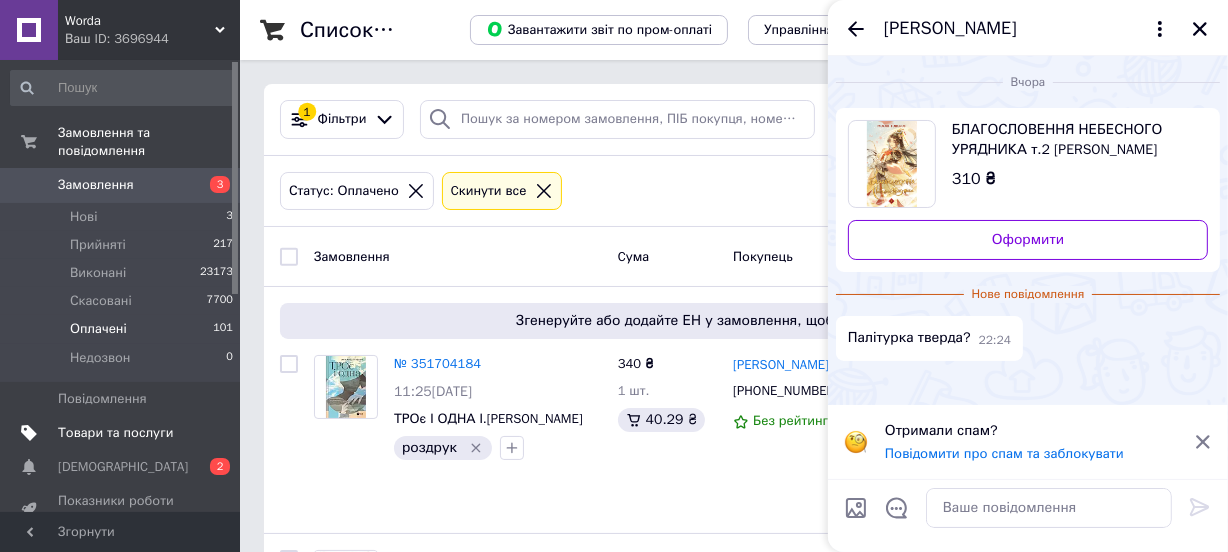 click on "Товари та послуги" at bounding box center [115, 433] 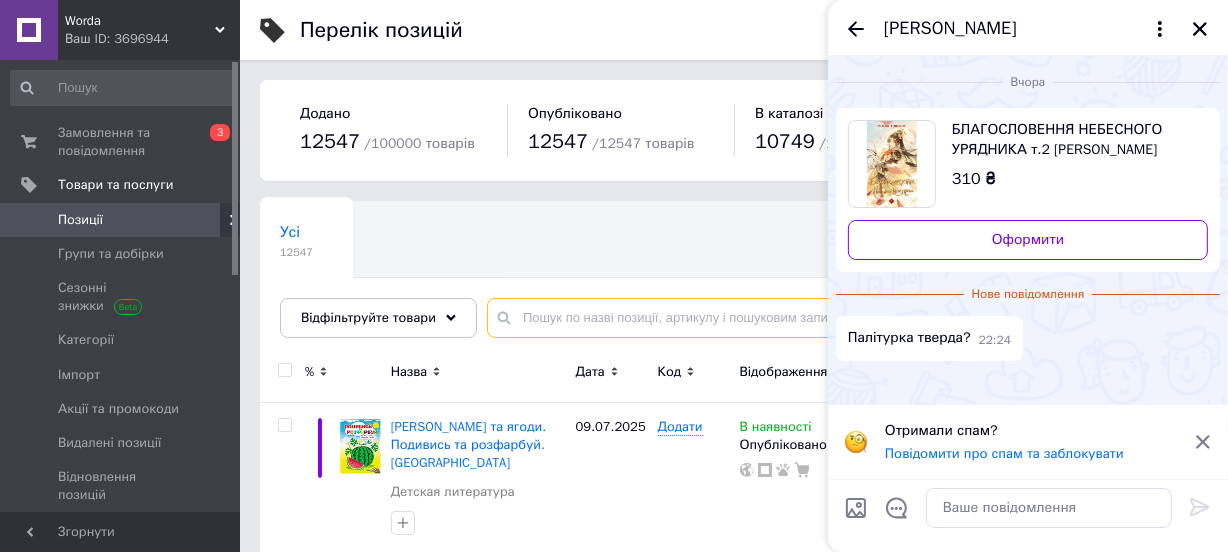 click at bounding box center [837, 318] 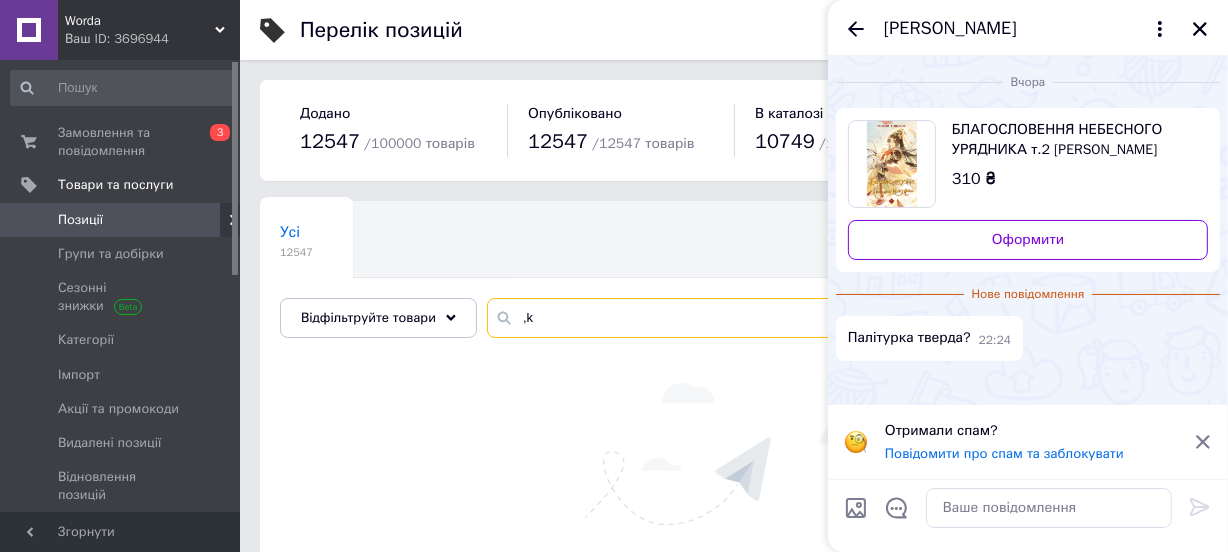 type on "," 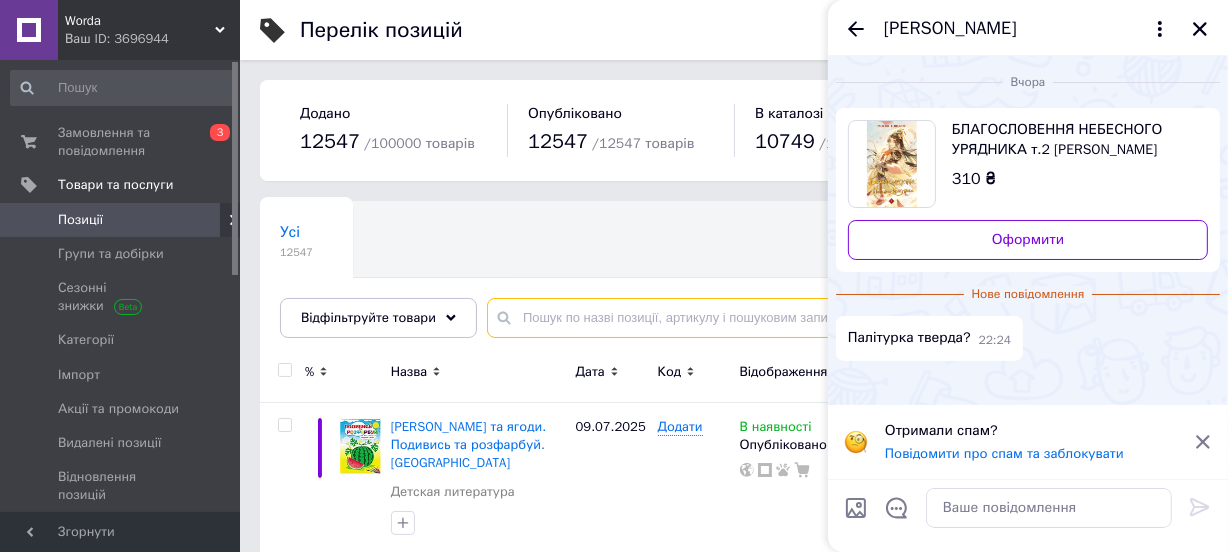 click at bounding box center [837, 318] 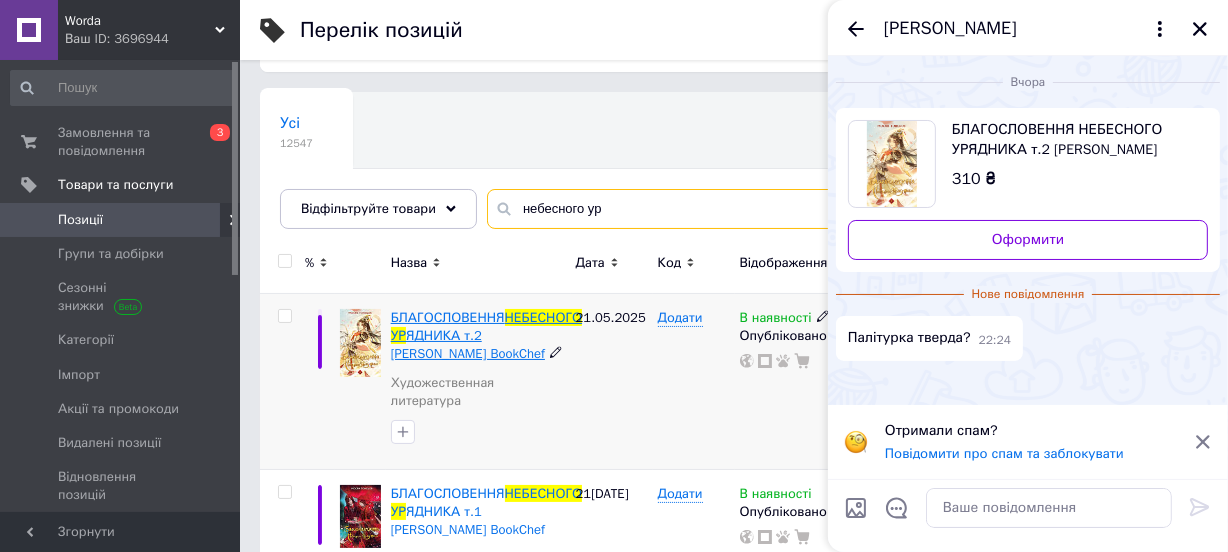 scroll, scrollTop: 181, scrollLeft: 0, axis: vertical 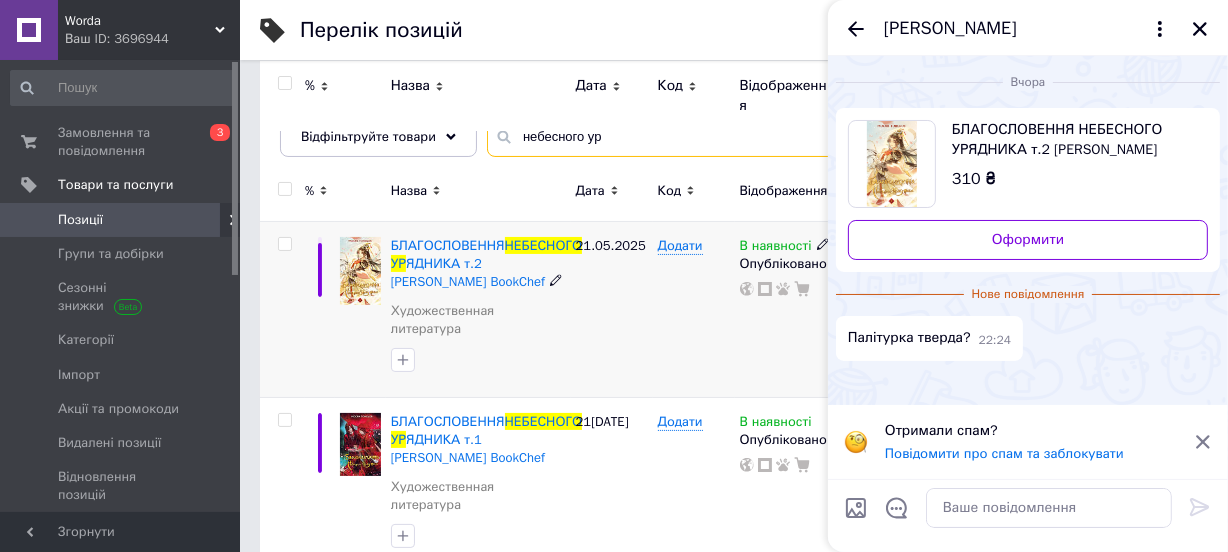 type on "небесного ур" 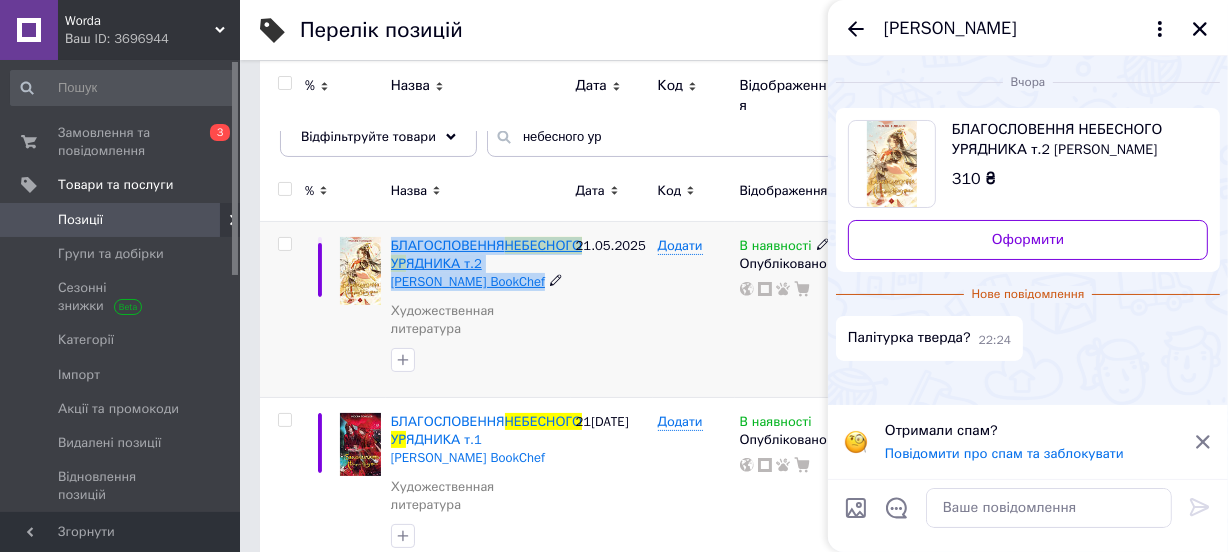 drag, startPoint x: 385, startPoint y: 245, endPoint x: 527, endPoint y: 276, distance: 145.34442 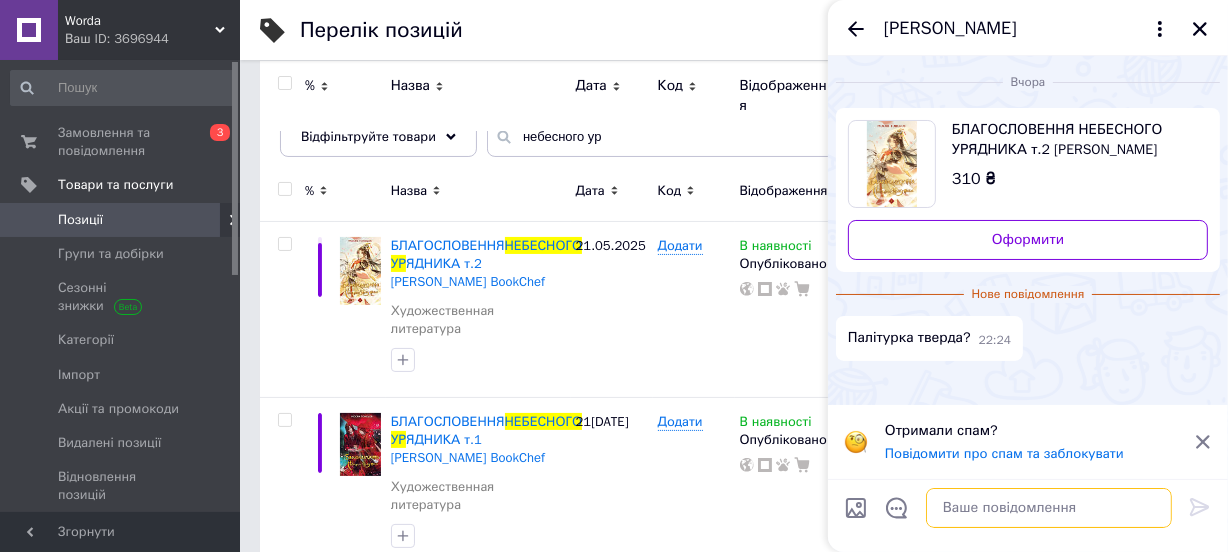 click at bounding box center (1049, 508) 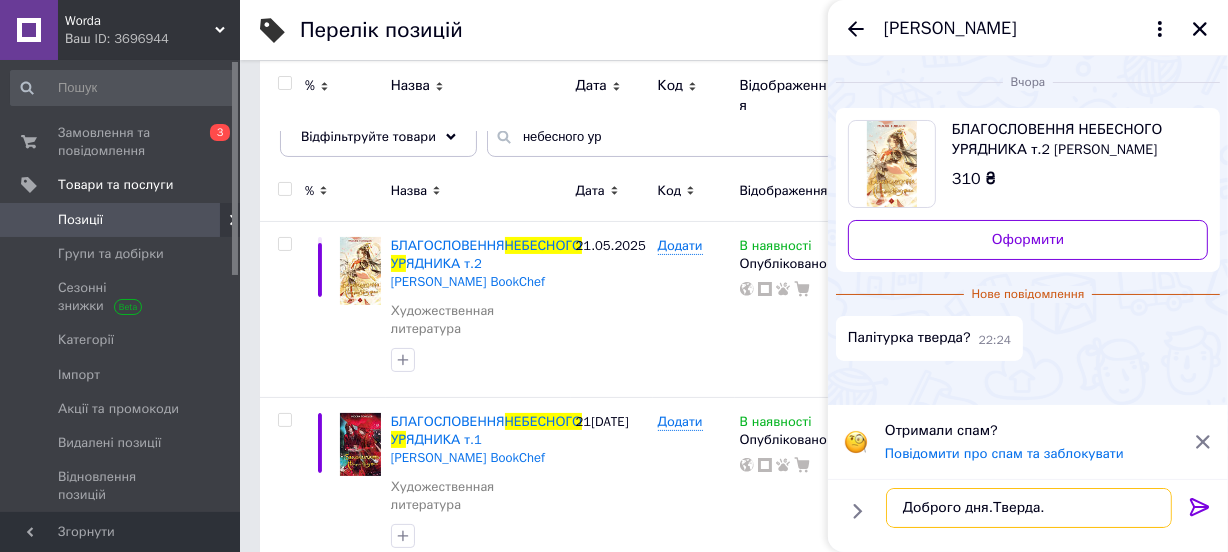 type on "Доброго дня.Тверда." 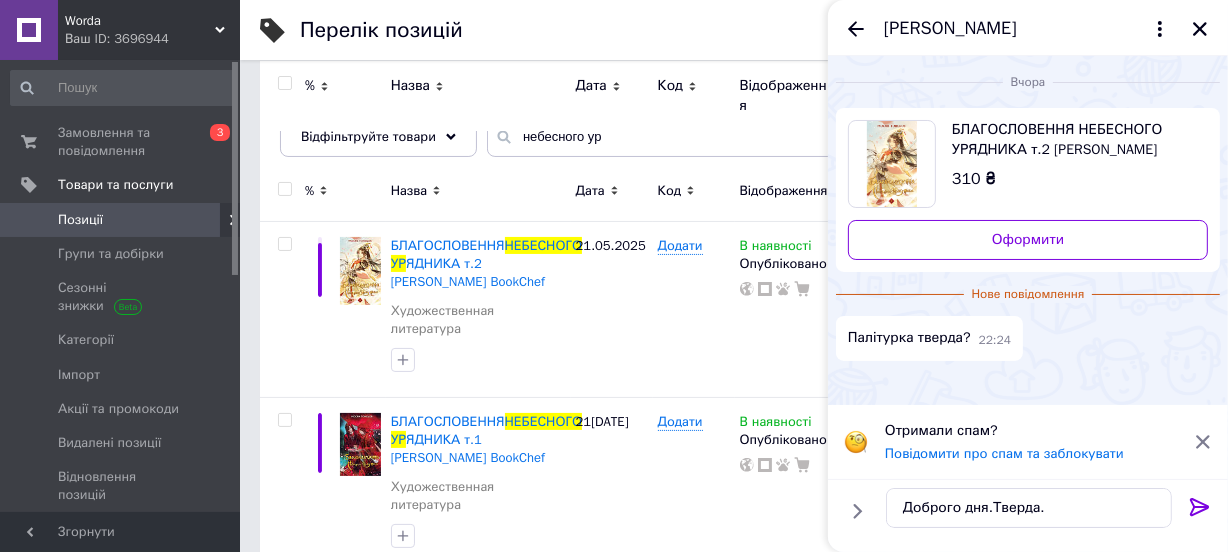 drag, startPoint x: 1204, startPoint y: 511, endPoint x: 820, endPoint y: 10, distance: 631.2345 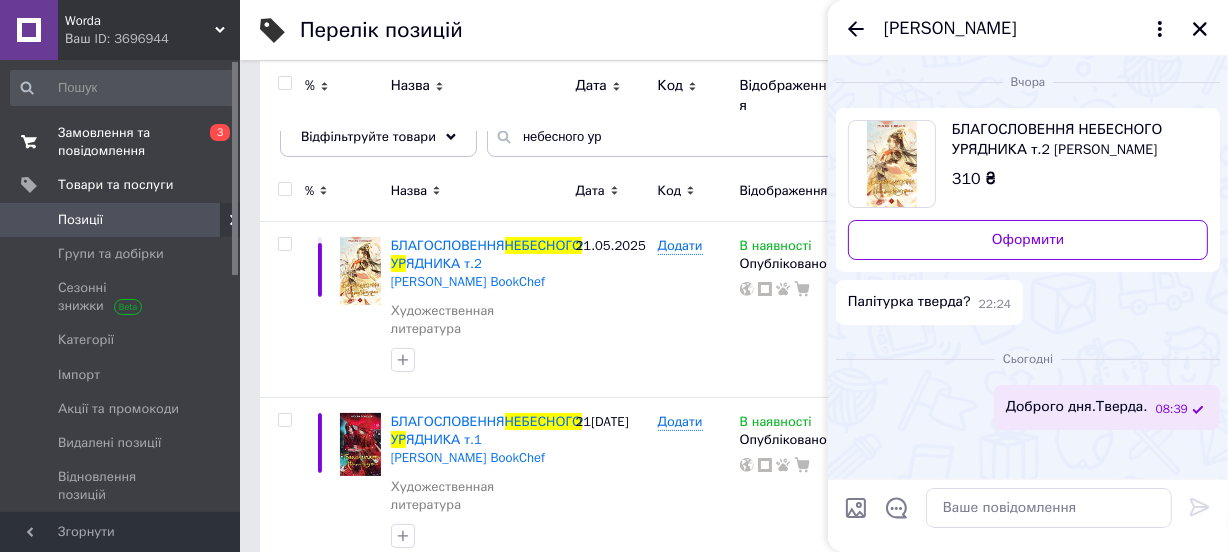 click on "Замовлення та повідомлення" at bounding box center [121, 142] 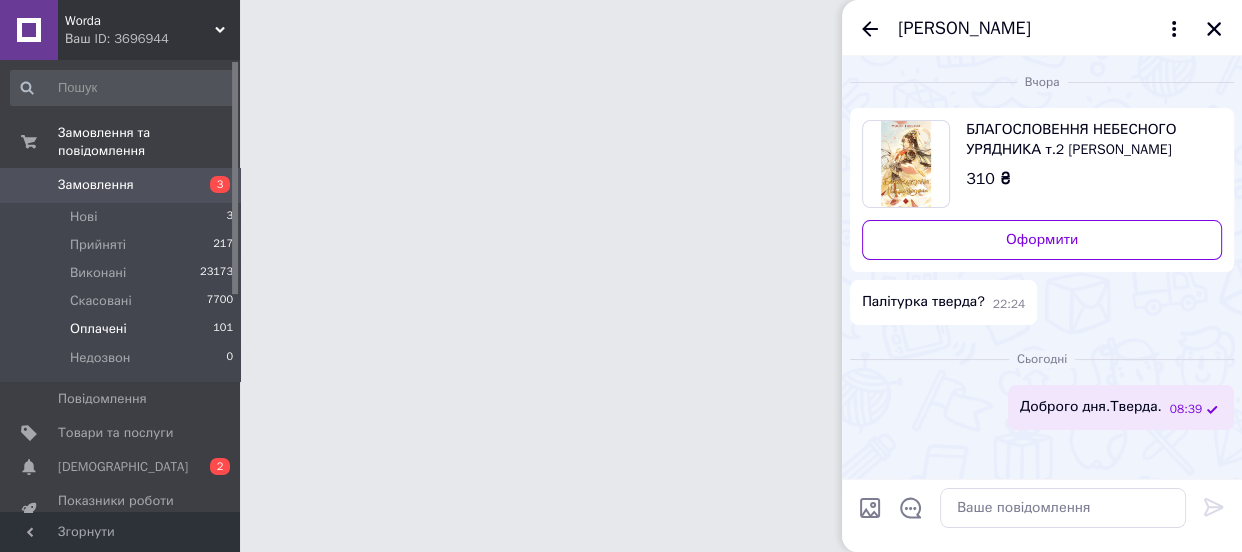 click on "Оплачені" at bounding box center [98, 329] 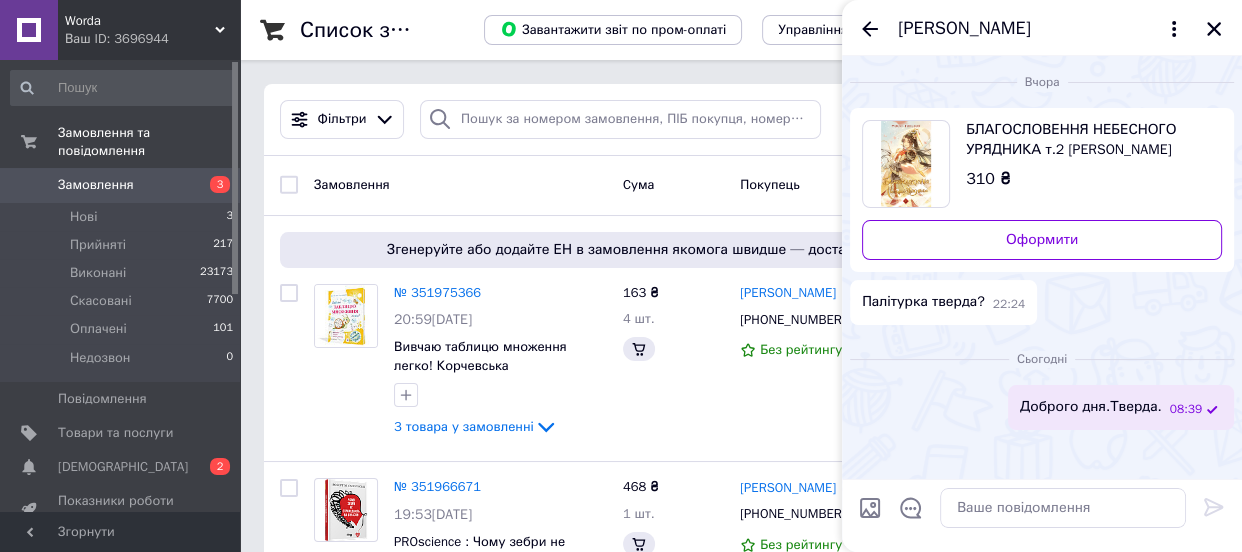 click on "[PERSON_NAME]" at bounding box center [1042, 28] 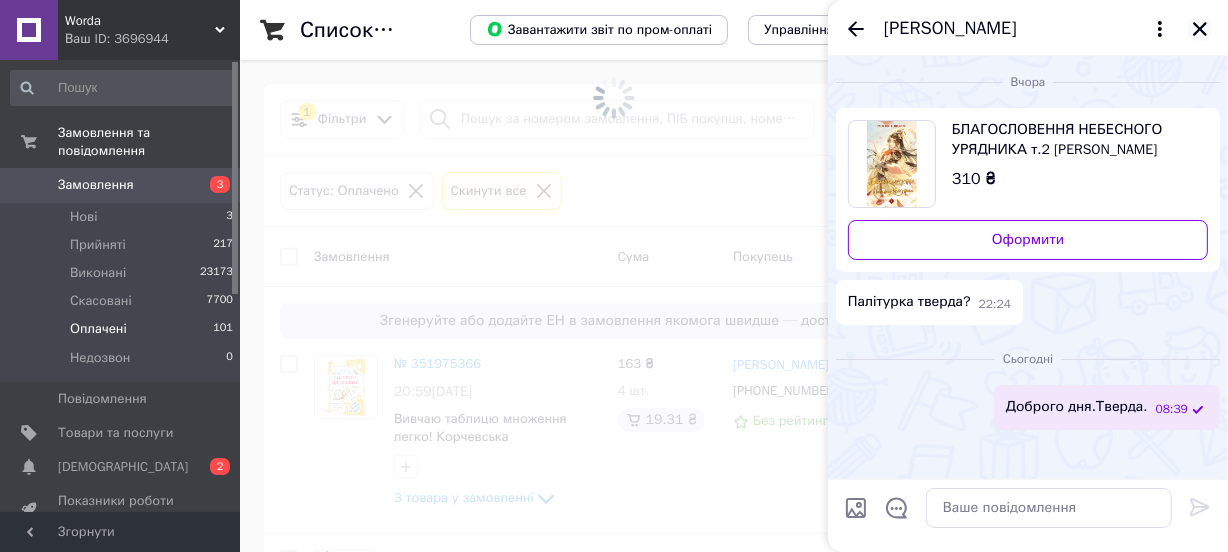 click 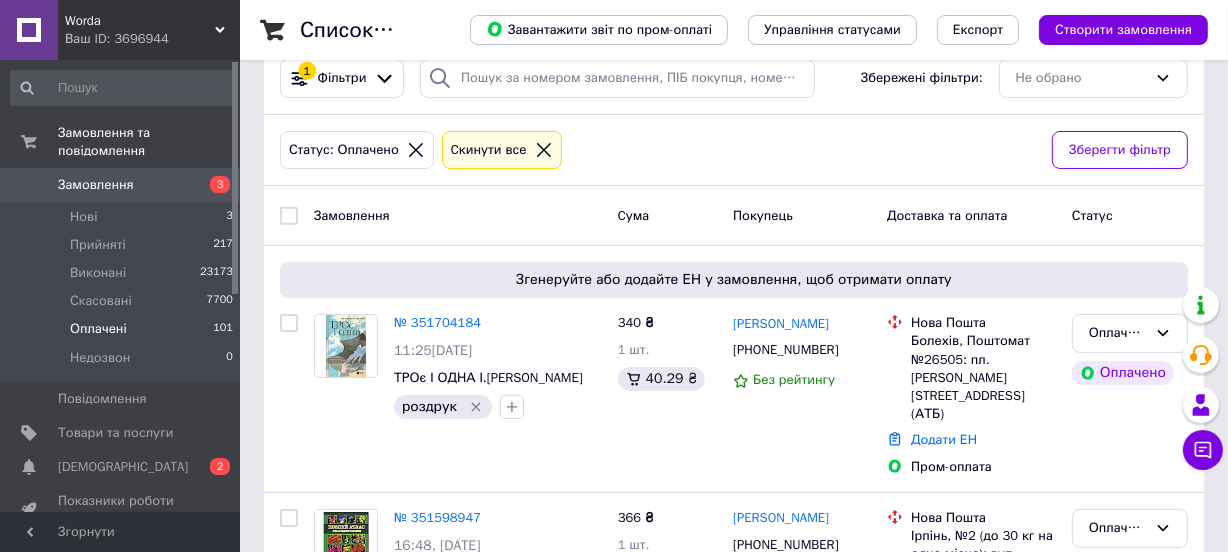 scroll, scrollTop: 0, scrollLeft: 0, axis: both 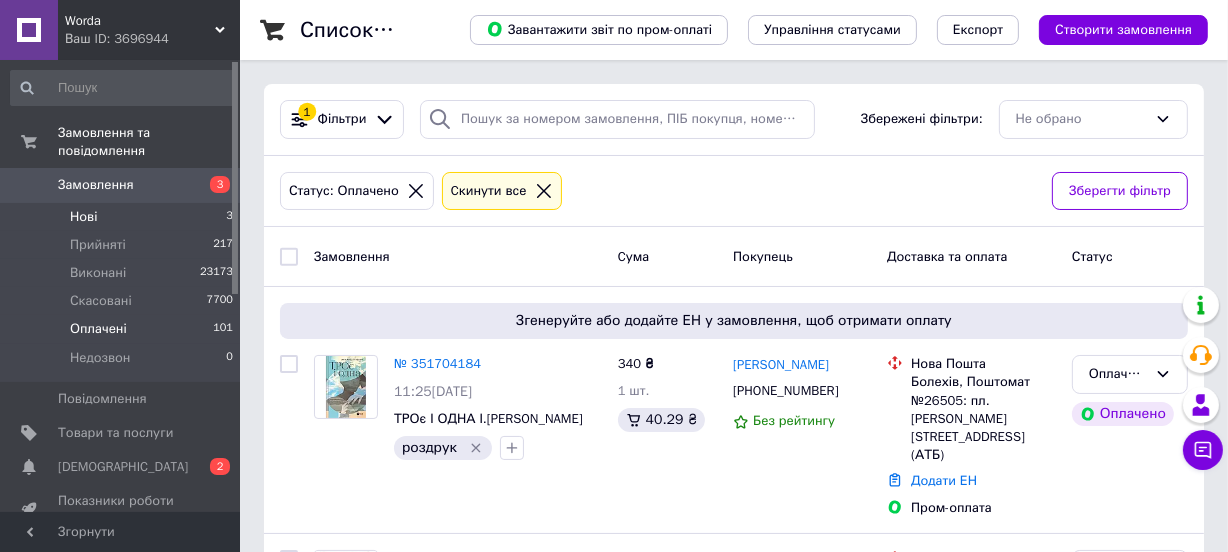 click on "Нові 3" at bounding box center [122, 217] 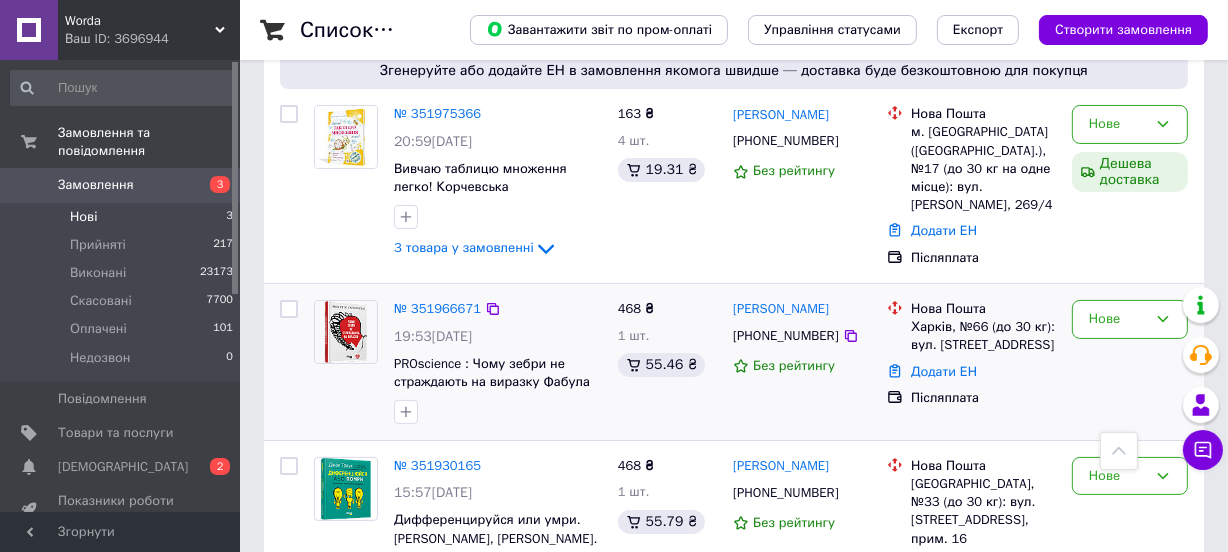 scroll, scrollTop: 222, scrollLeft: 0, axis: vertical 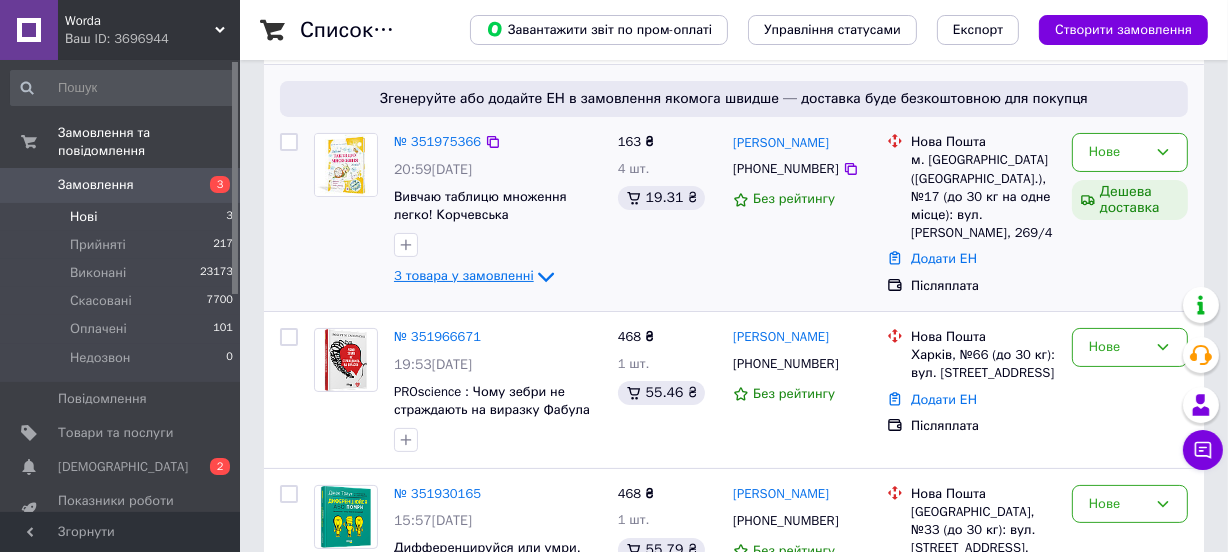click on "3 товара у замовленні" at bounding box center (464, 276) 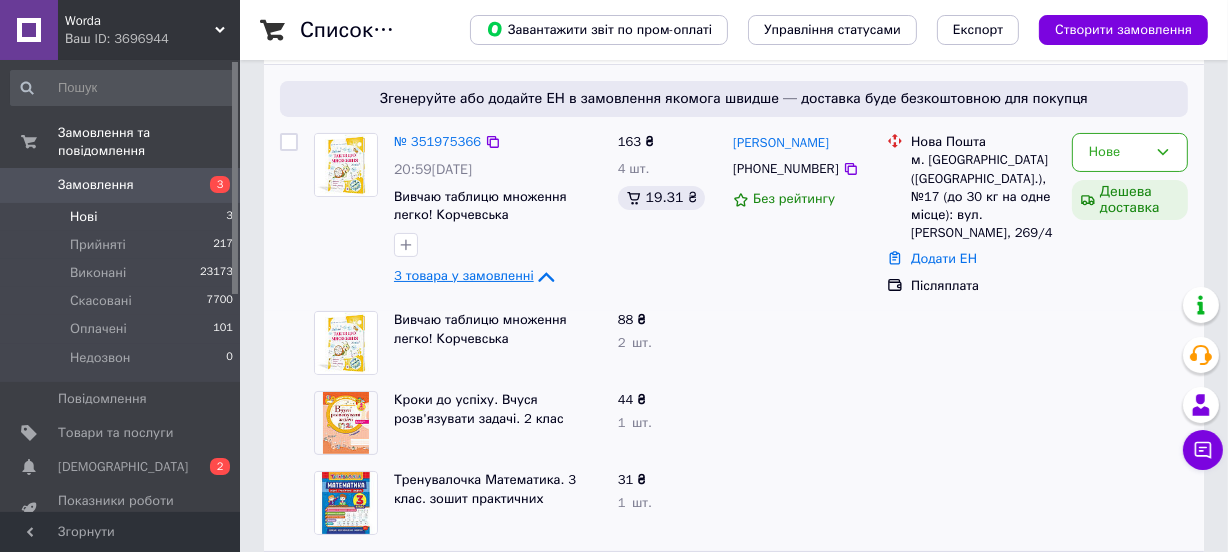 click on "3 товара у замовленні" at bounding box center [464, 276] 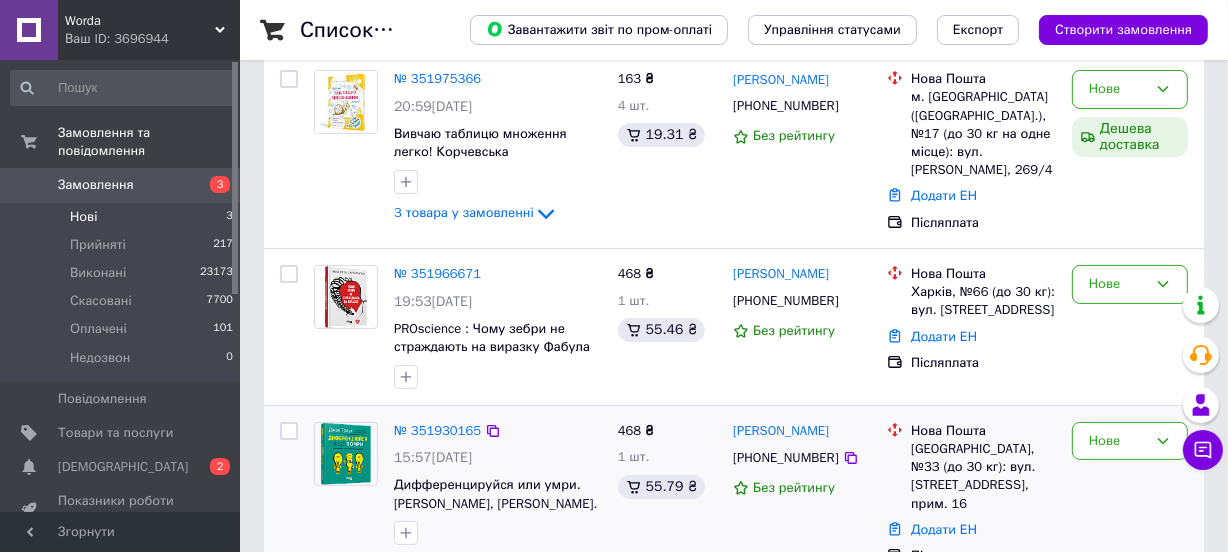 scroll, scrollTop: 313, scrollLeft: 0, axis: vertical 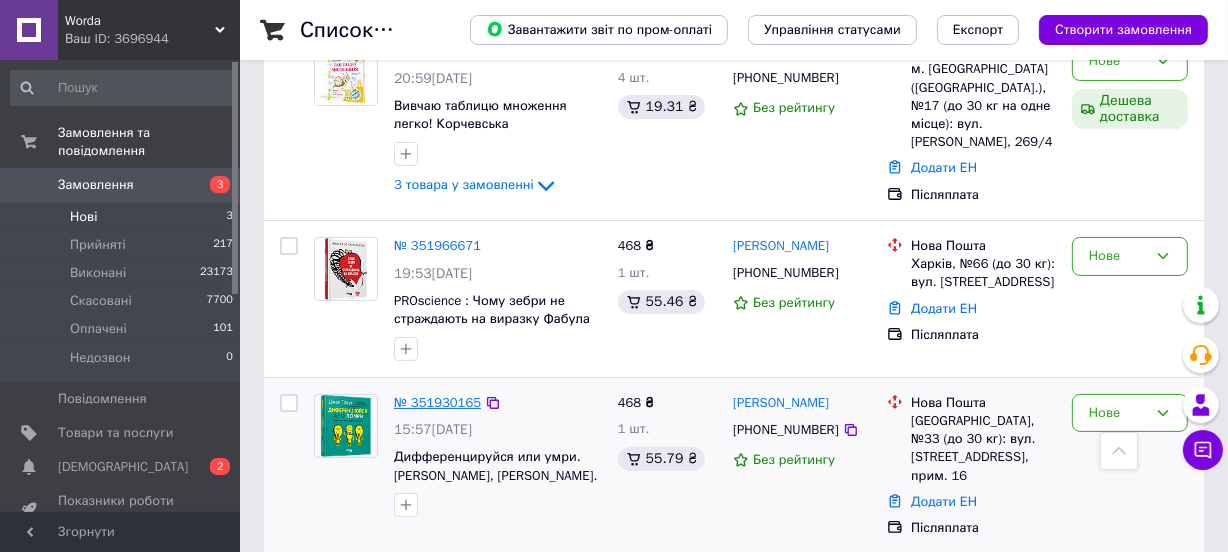 click on "№ 351930165" at bounding box center [437, 402] 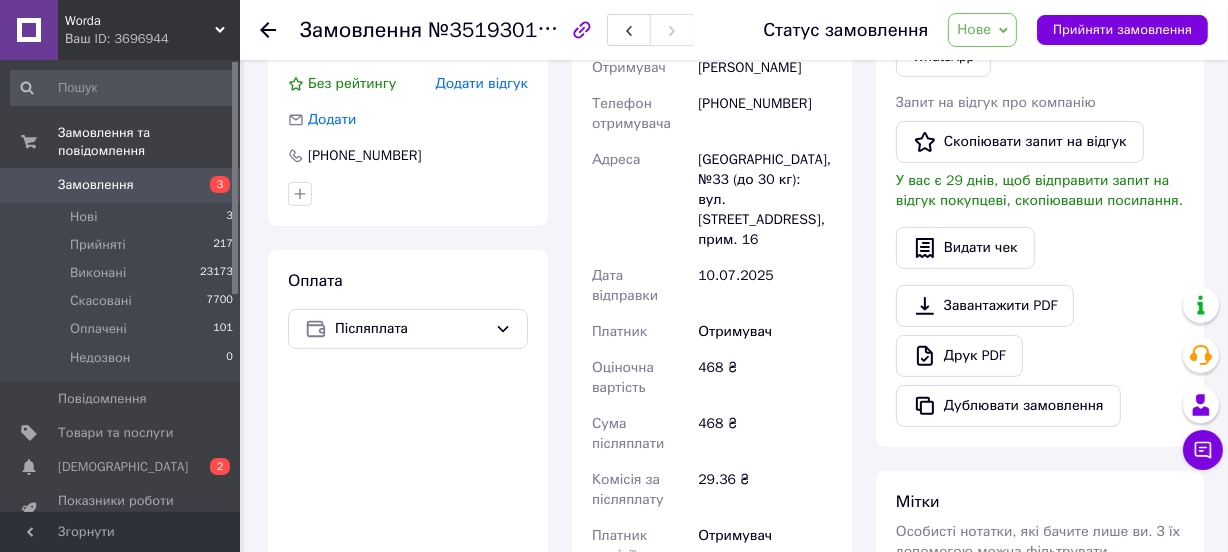 scroll, scrollTop: 545, scrollLeft: 0, axis: vertical 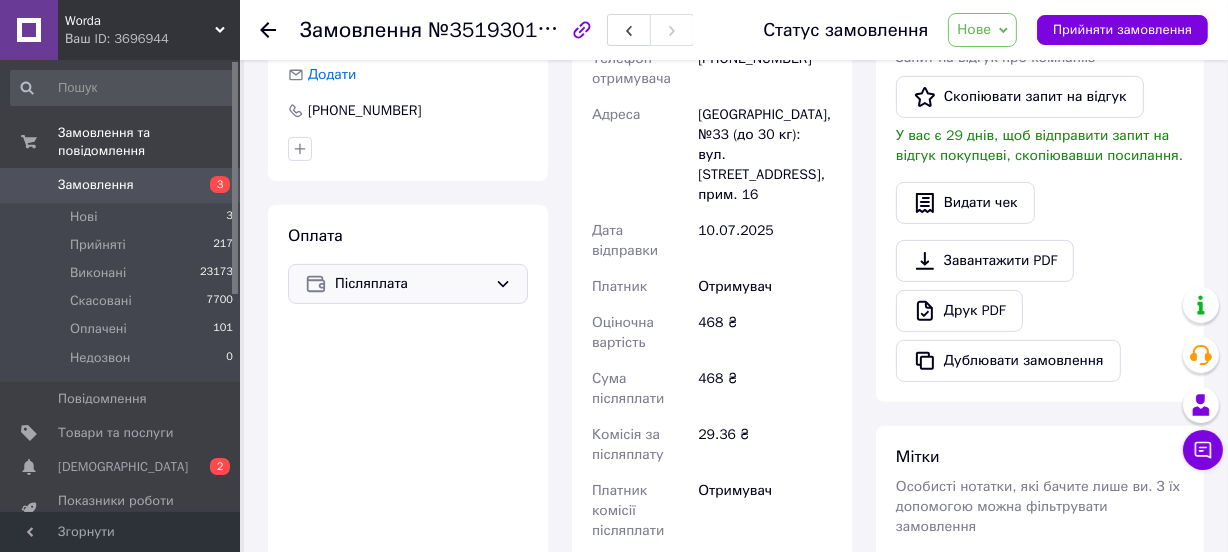 click on "Післяплата" at bounding box center [411, 284] 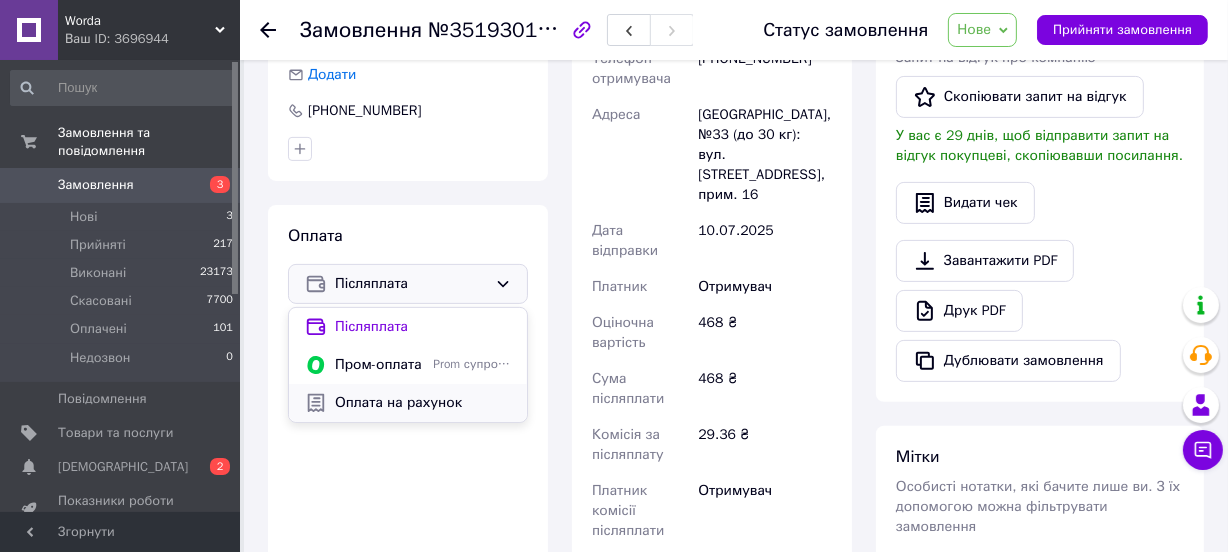 drag, startPoint x: 430, startPoint y: 380, endPoint x: 767, endPoint y: 383, distance: 337.01337 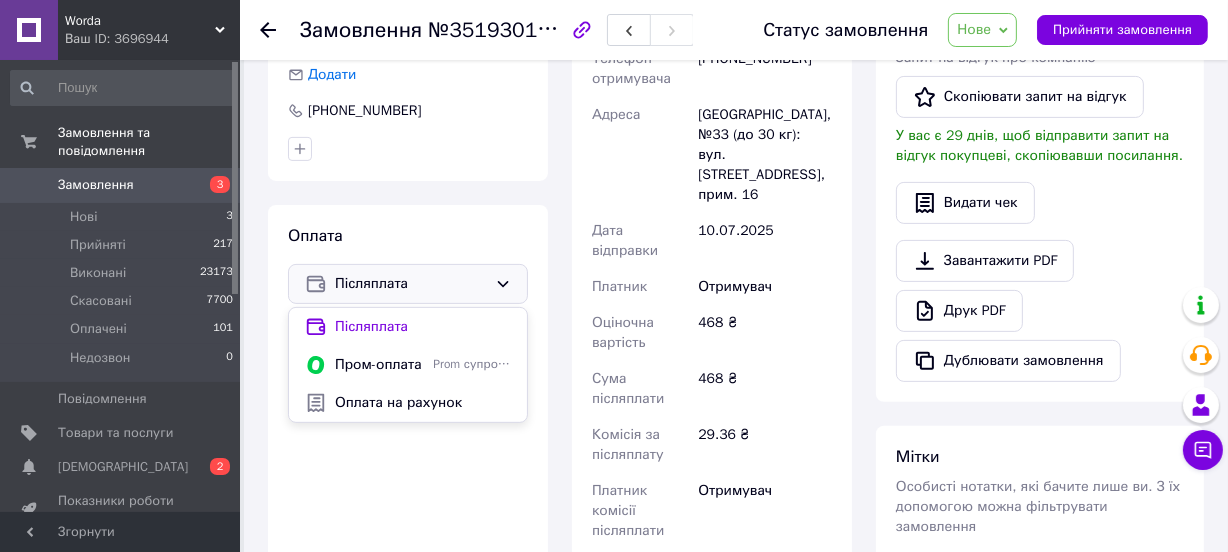 click on "Оплата на рахунок" at bounding box center [423, 403] 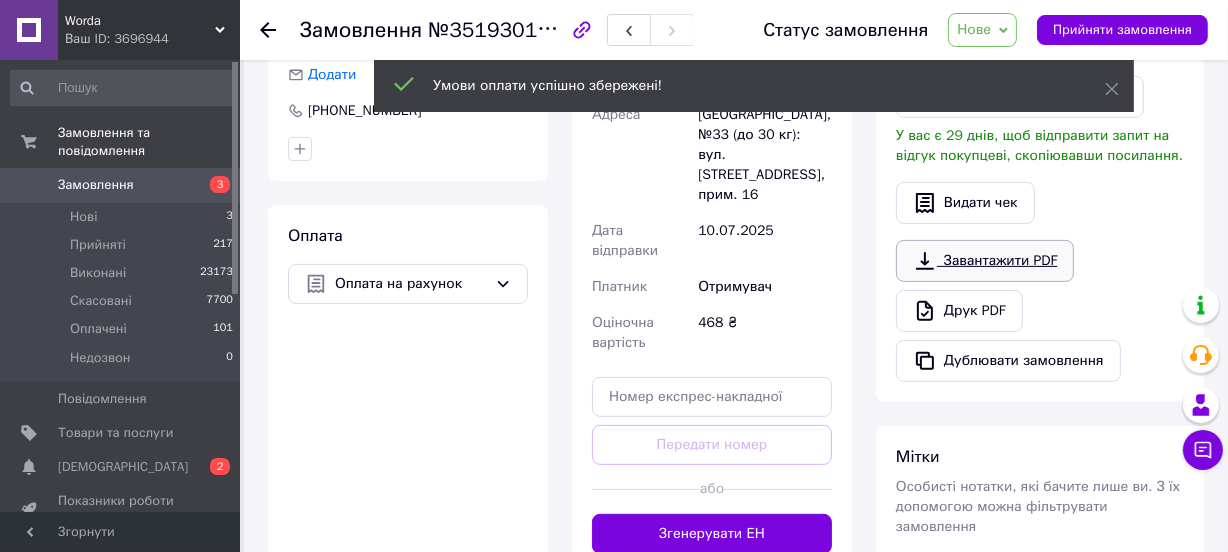 click on "Завантажити PDF" at bounding box center [985, 261] 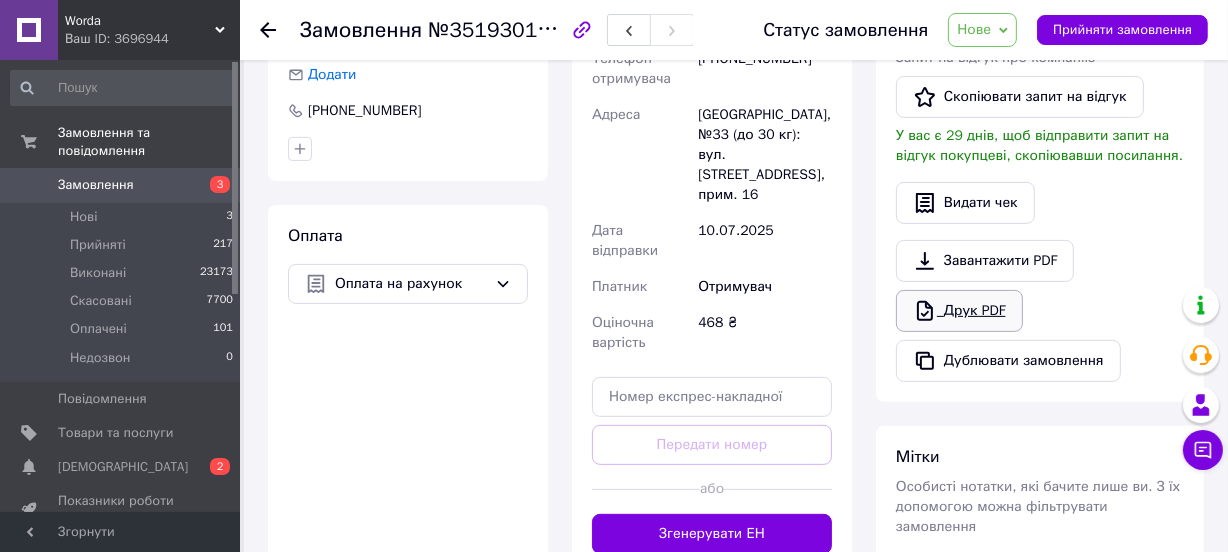 click on "Друк PDF" at bounding box center (959, 311) 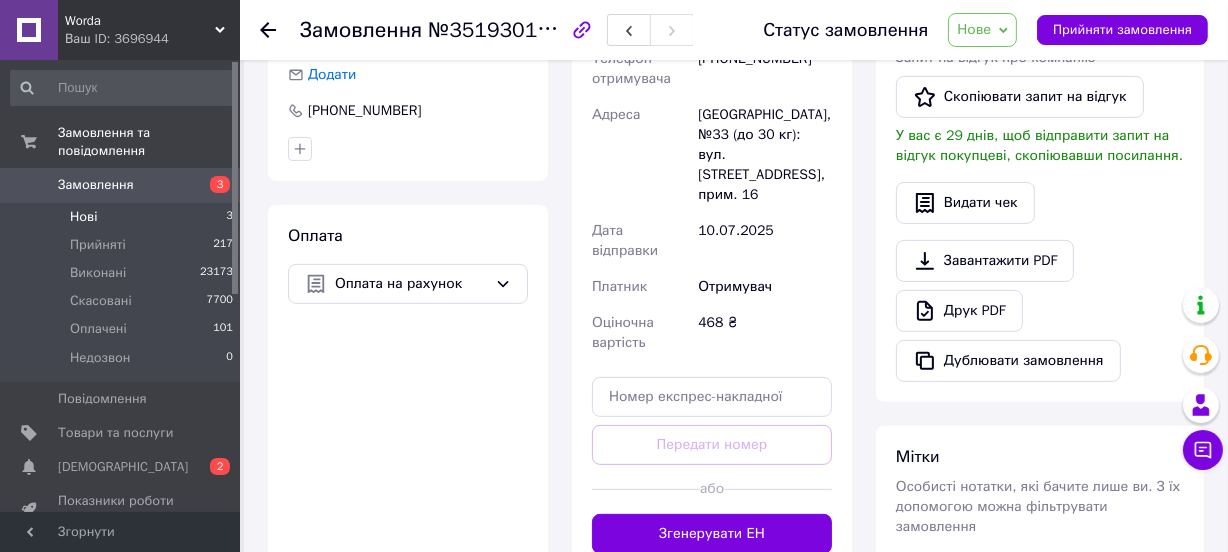click on "Нові 3" at bounding box center [122, 217] 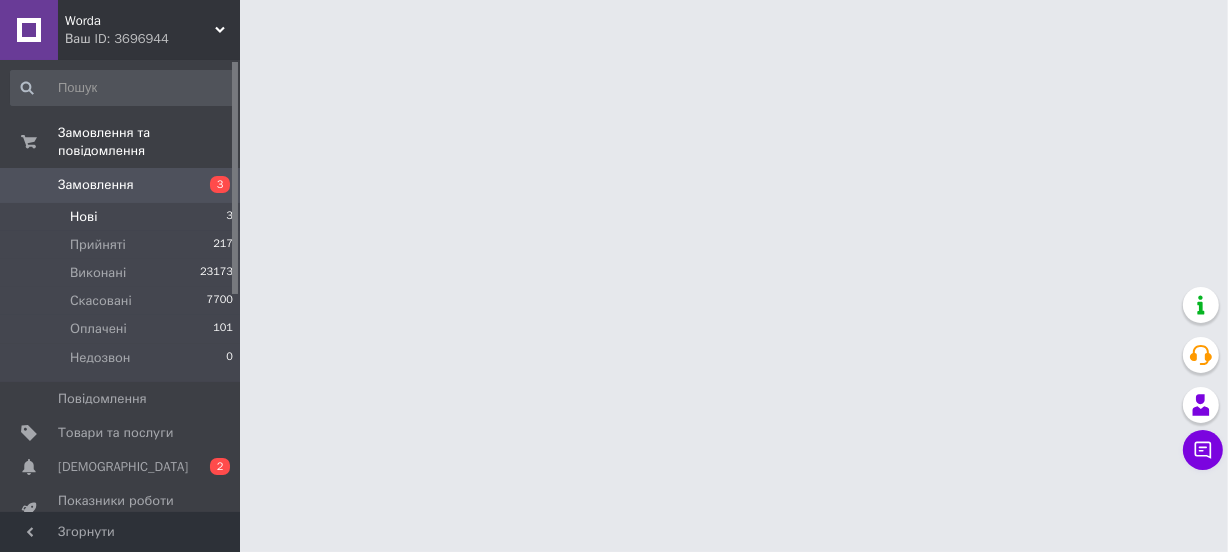 scroll, scrollTop: 0, scrollLeft: 0, axis: both 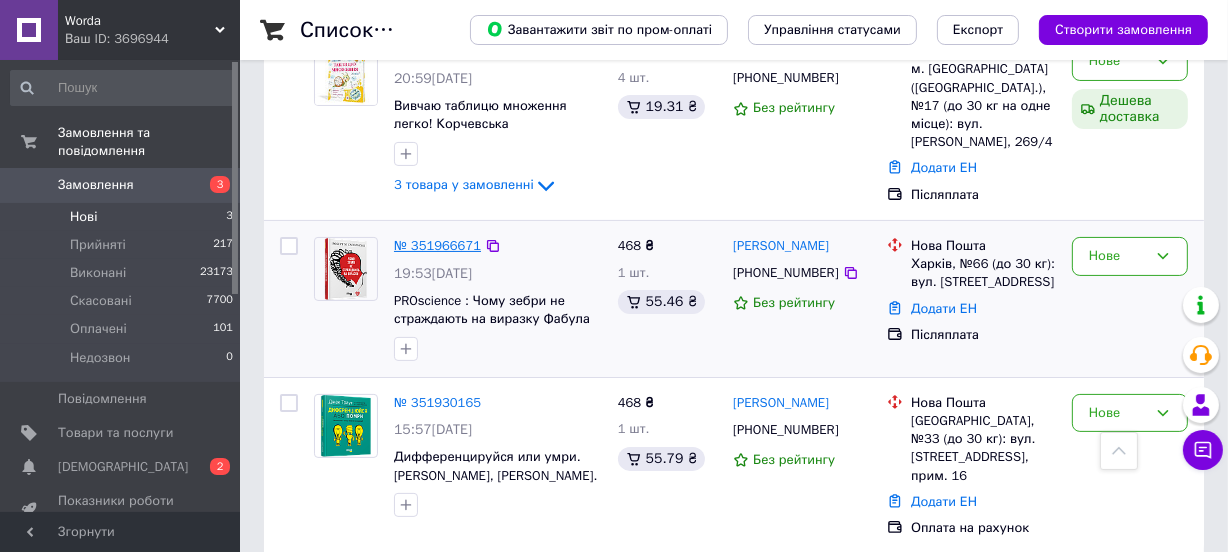 click on "№ 351966671" at bounding box center (437, 245) 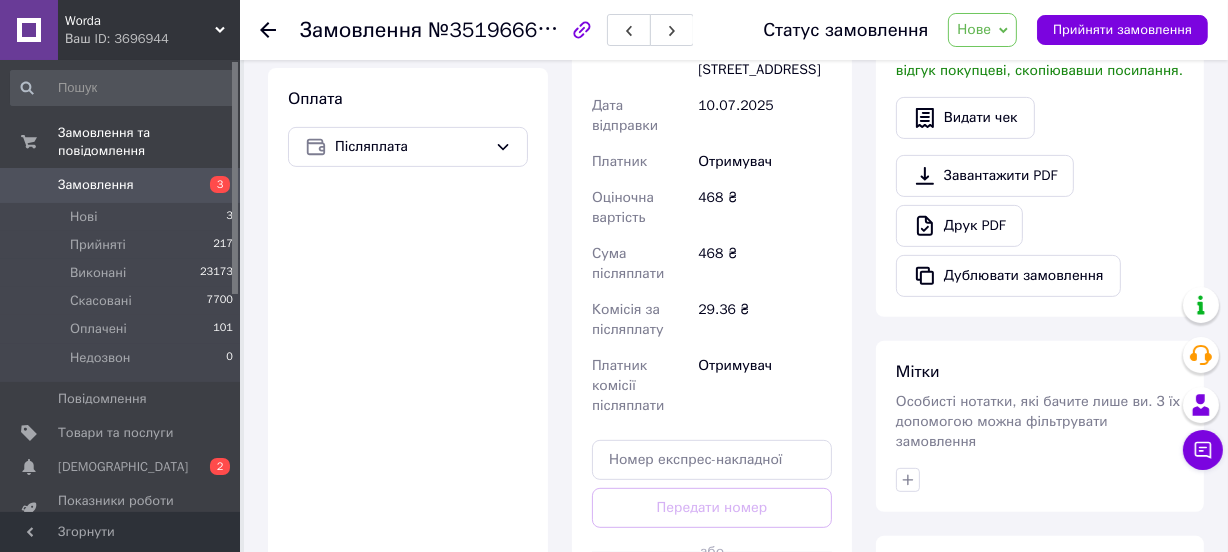 scroll, scrollTop: 677, scrollLeft: 0, axis: vertical 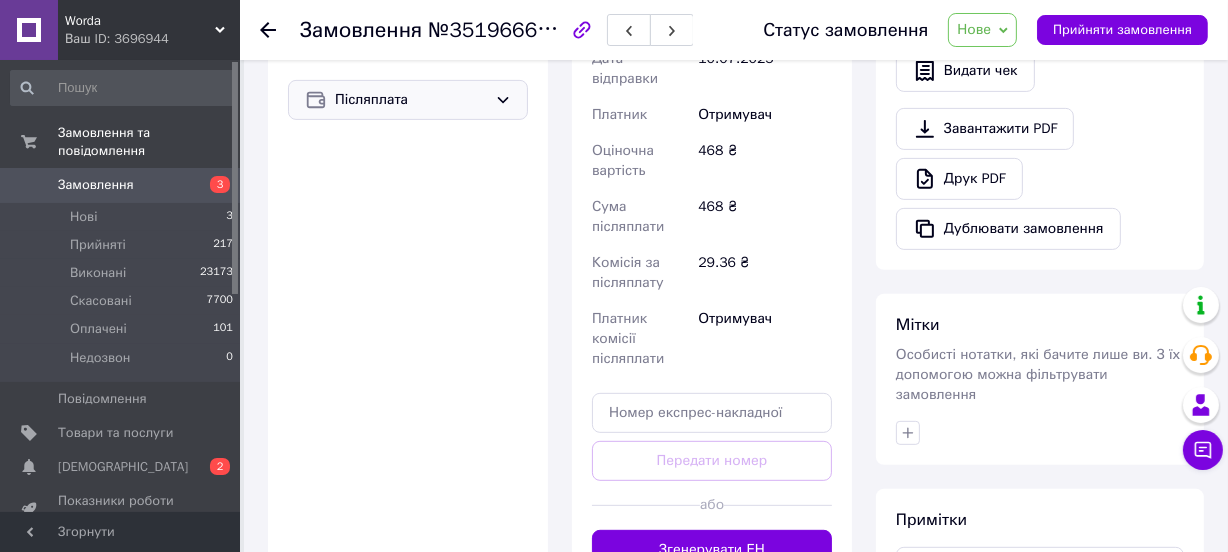 click on "Післяплата" at bounding box center [411, 100] 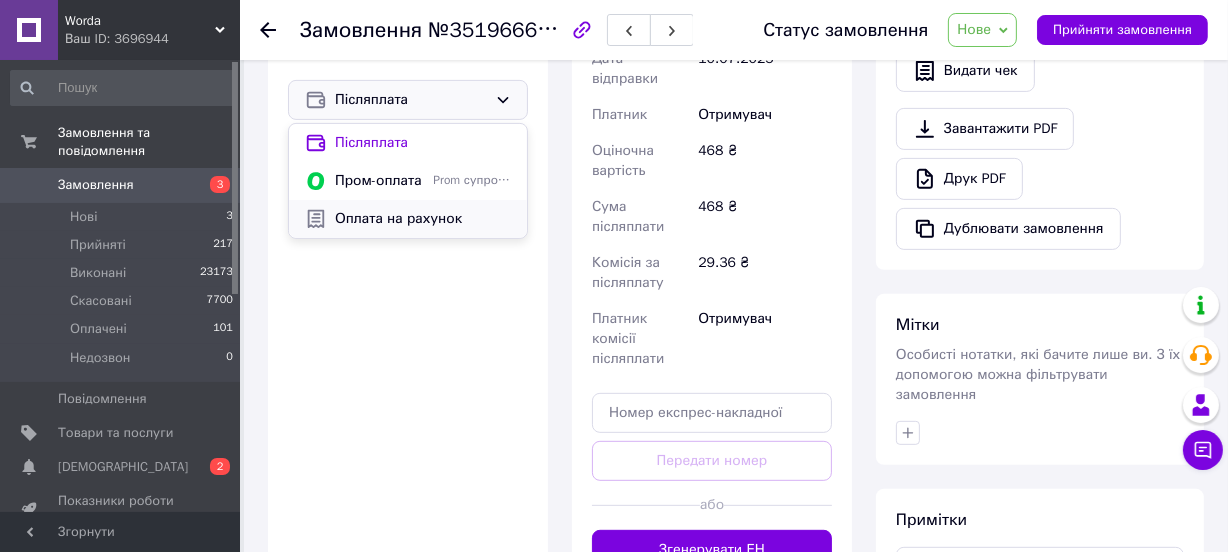 click on "Оплата на рахунок" at bounding box center [423, 219] 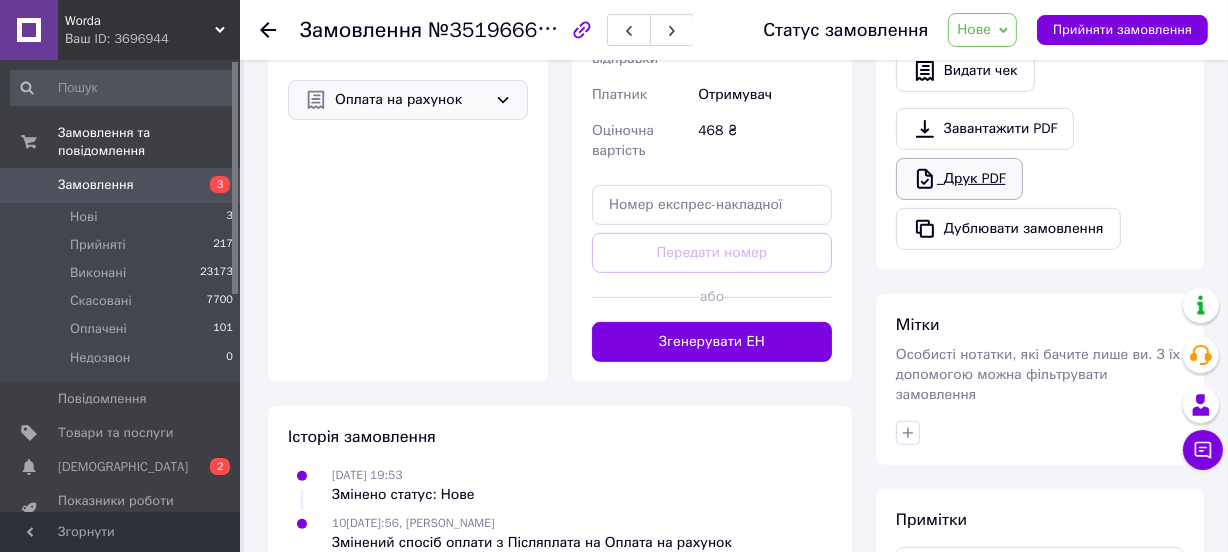 click on "Друк PDF" at bounding box center [959, 179] 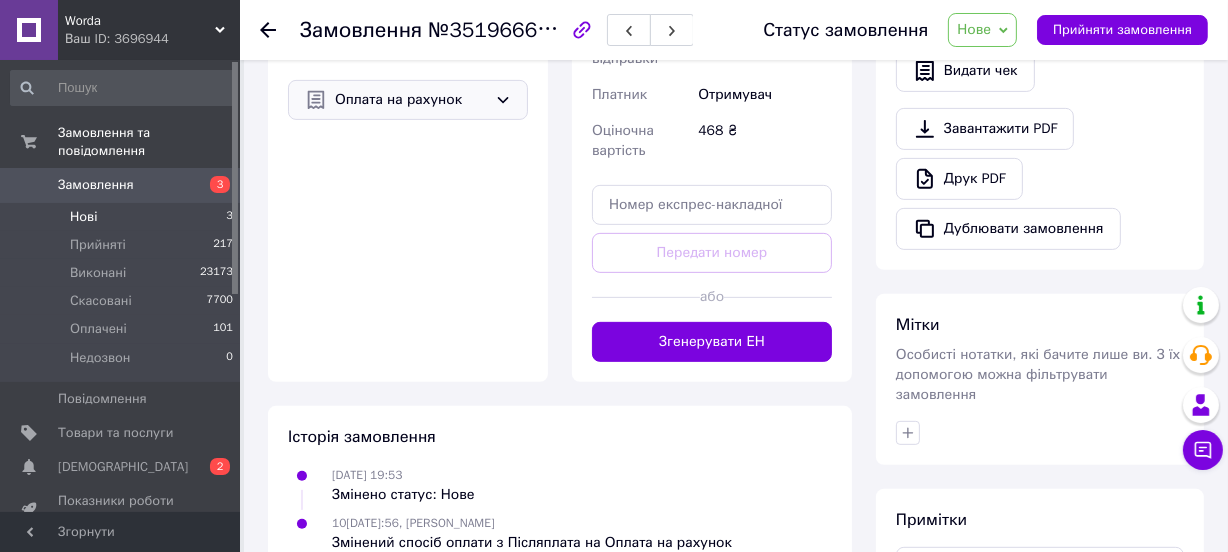 click on "Нові" at bounding box center [83, 217] 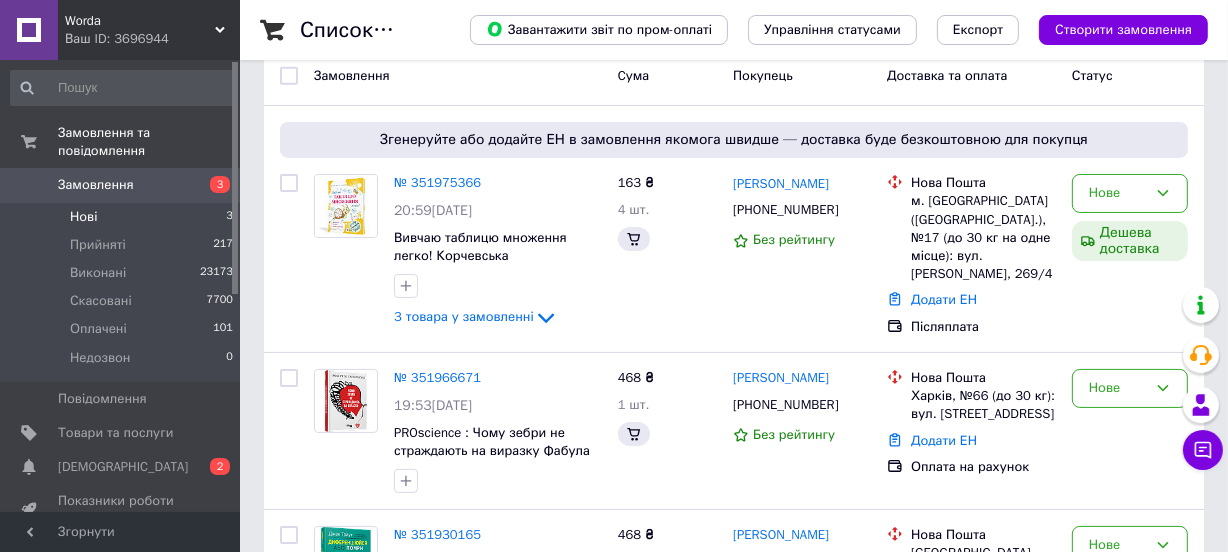 scroll, scrollTop: 0, scrollLeft: 0, axis: both 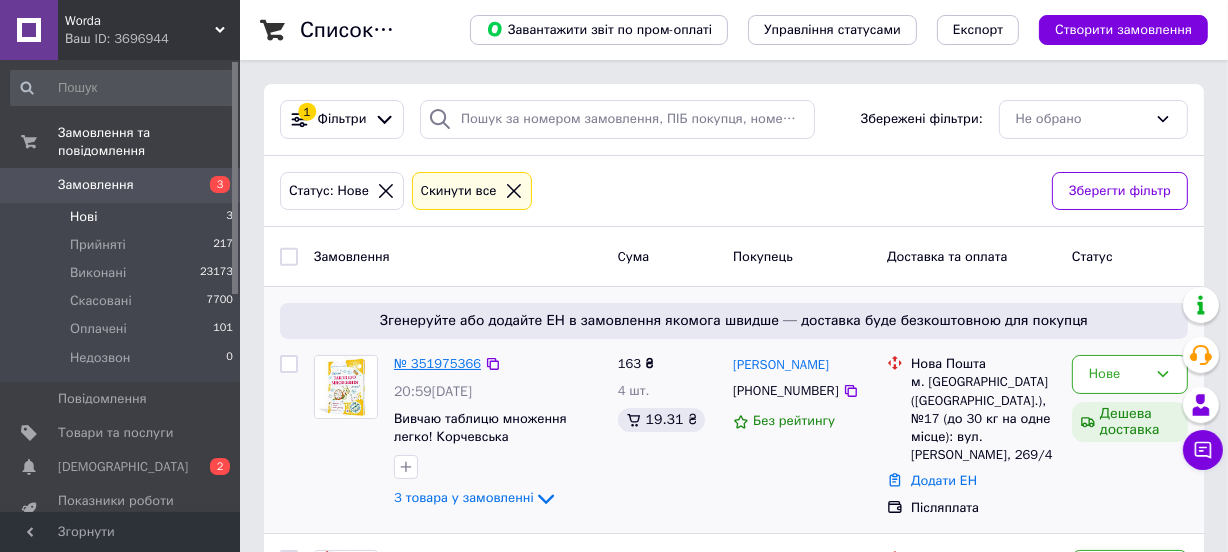 click on "№ 351975366" at bounding box center (437, 363) 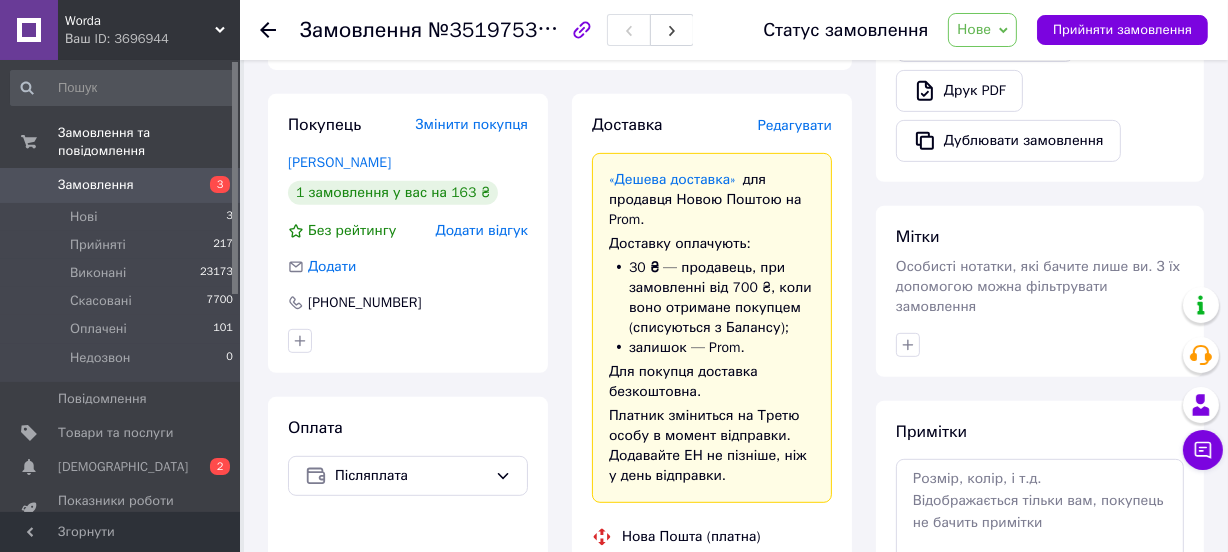 scroll, scrollTop: 818, scrollLeft: 0, axis: vertical 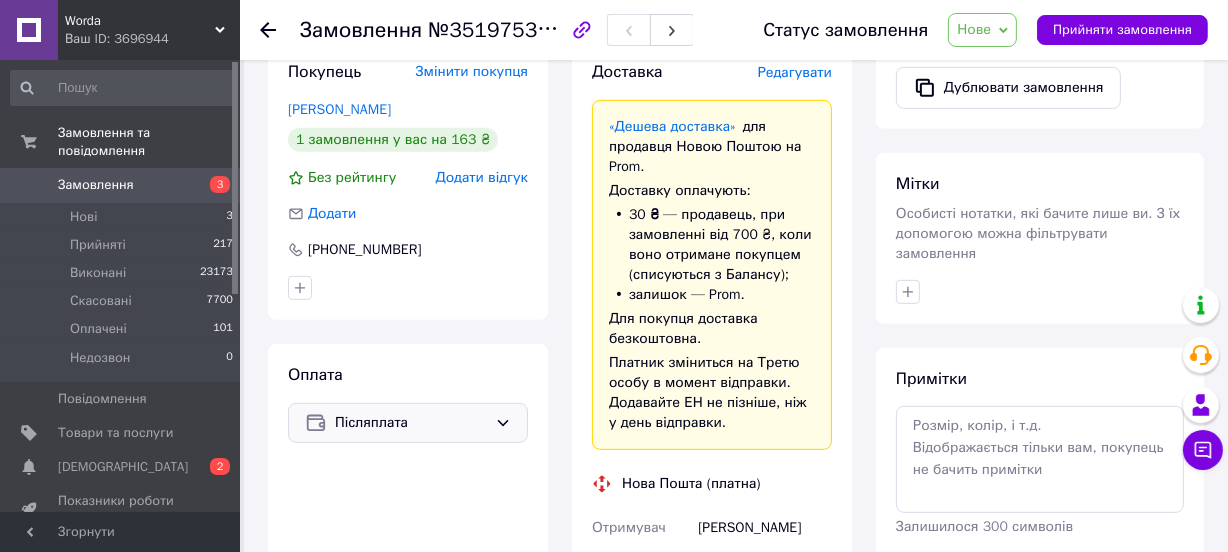 click on "Післяплата" at bounding box center [411, 423] 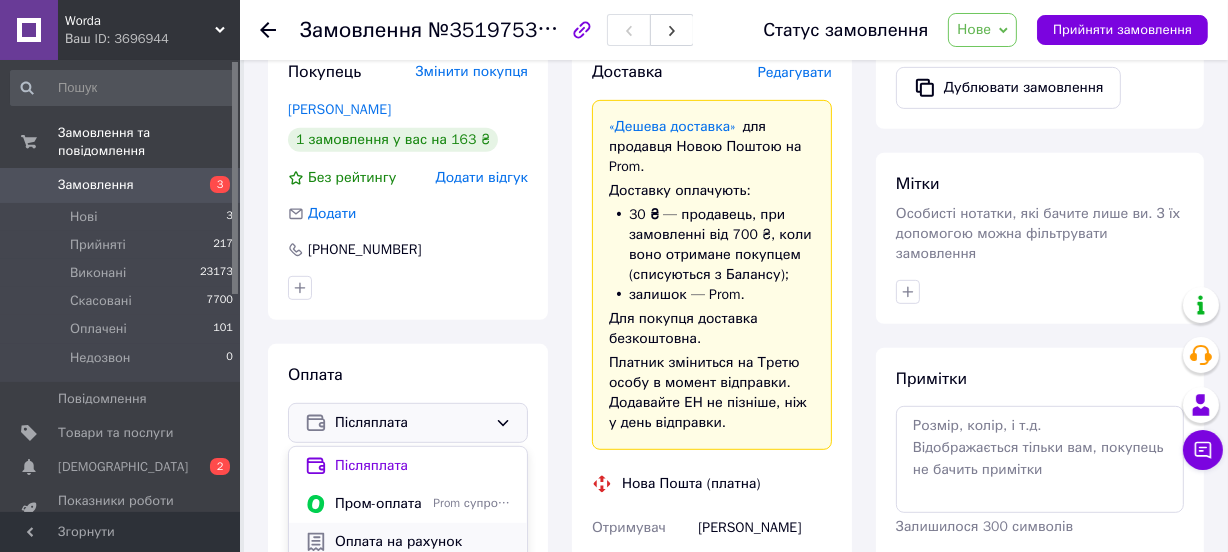 click on "Оплата на рахунок" at bounding box center (423, 542) 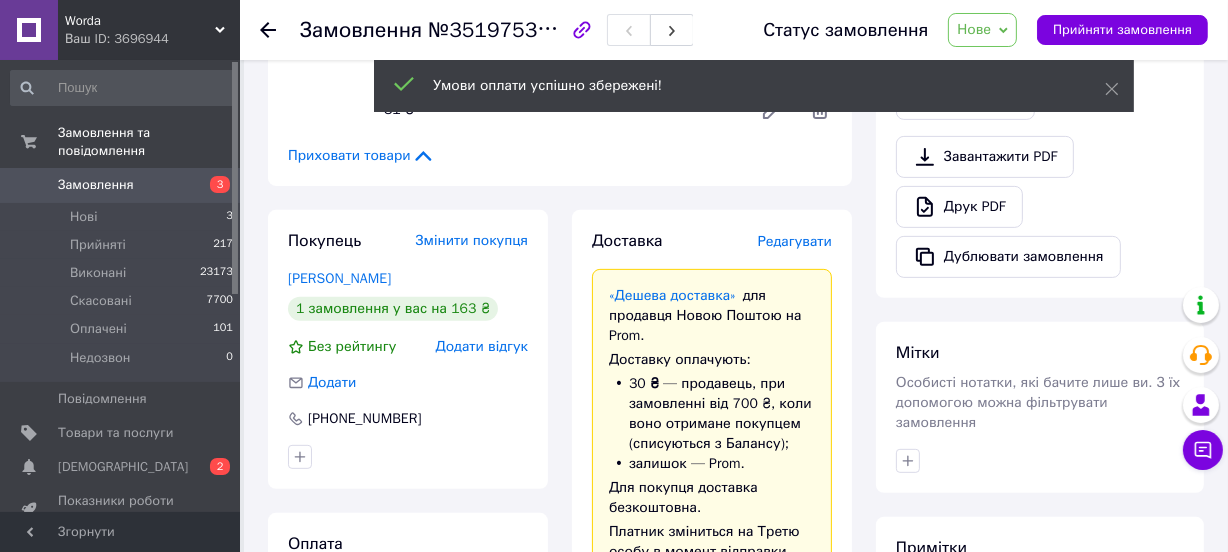 scroll, scrollTop: 636, scrollLeft: 0, axis: vertical 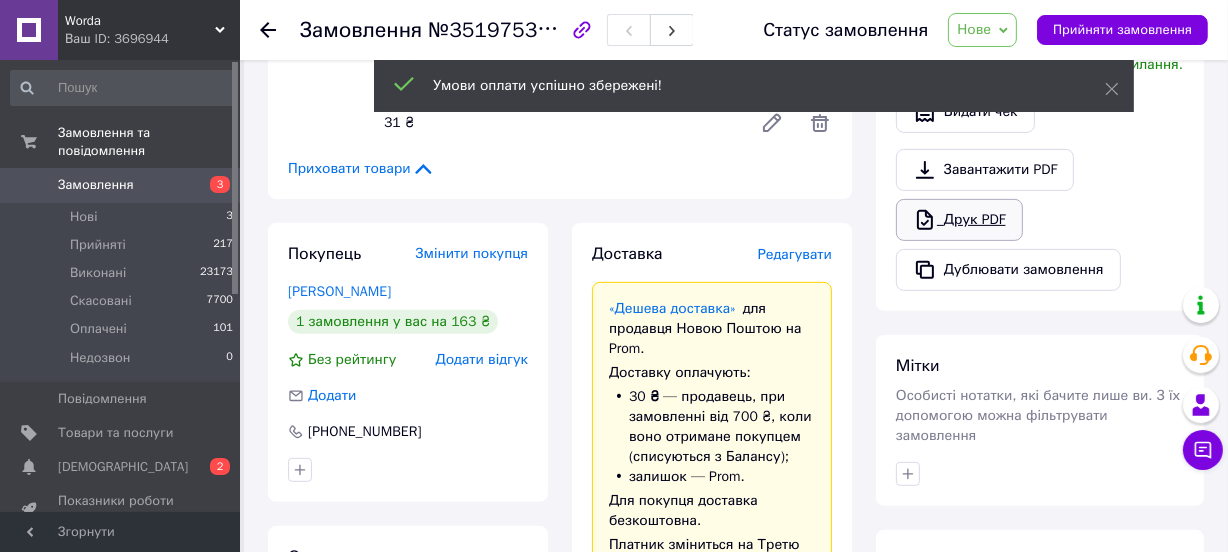 click on "Друк PDF" at bounding box center [959, 220] 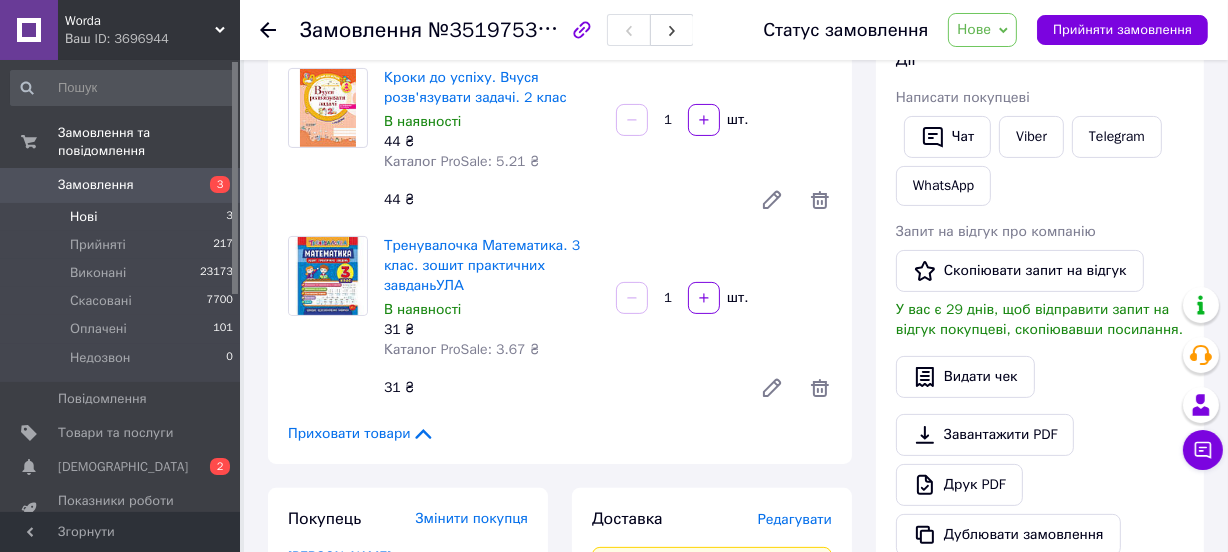 scroll, scrollTop: 363, scrollLeft: 0, axis: vertical 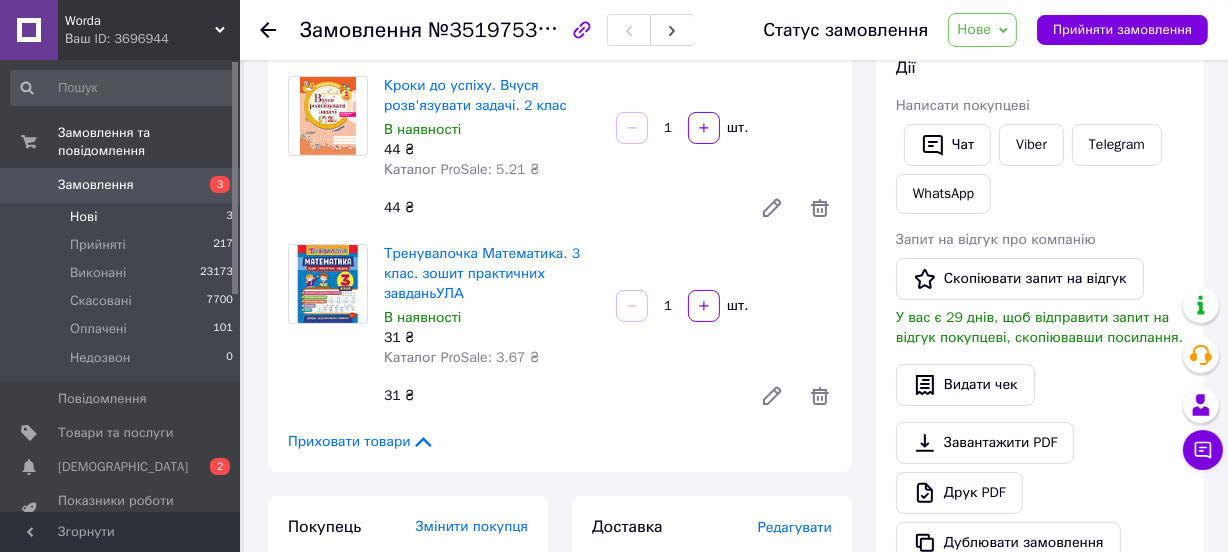 click on "Нові 3" at bounding box center [122, 217] 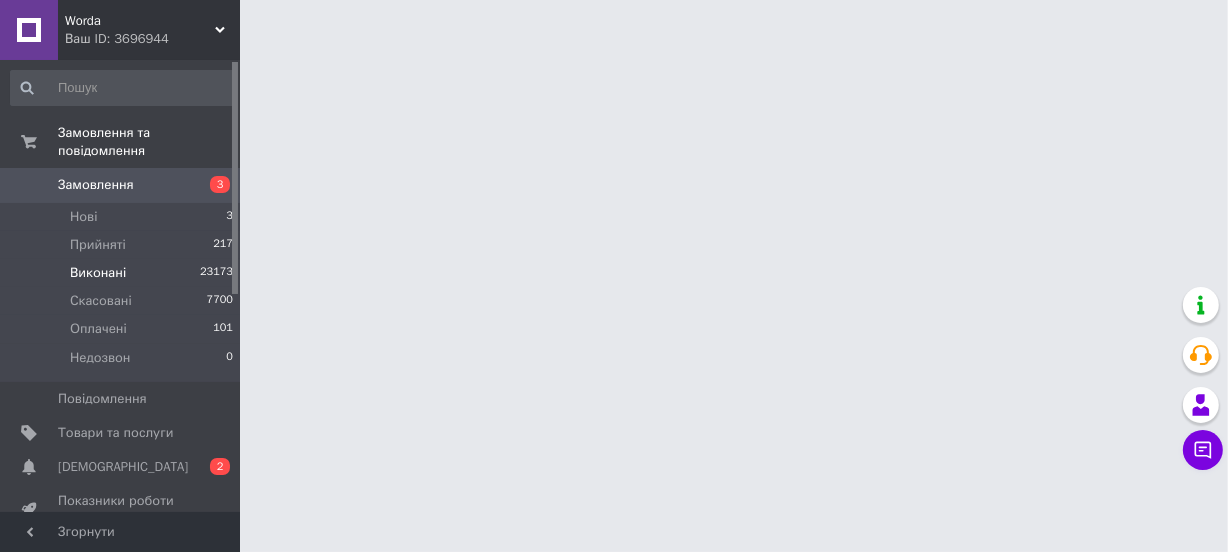 scroll, scrollTop: 0, scrollLeft: 0, axis: both 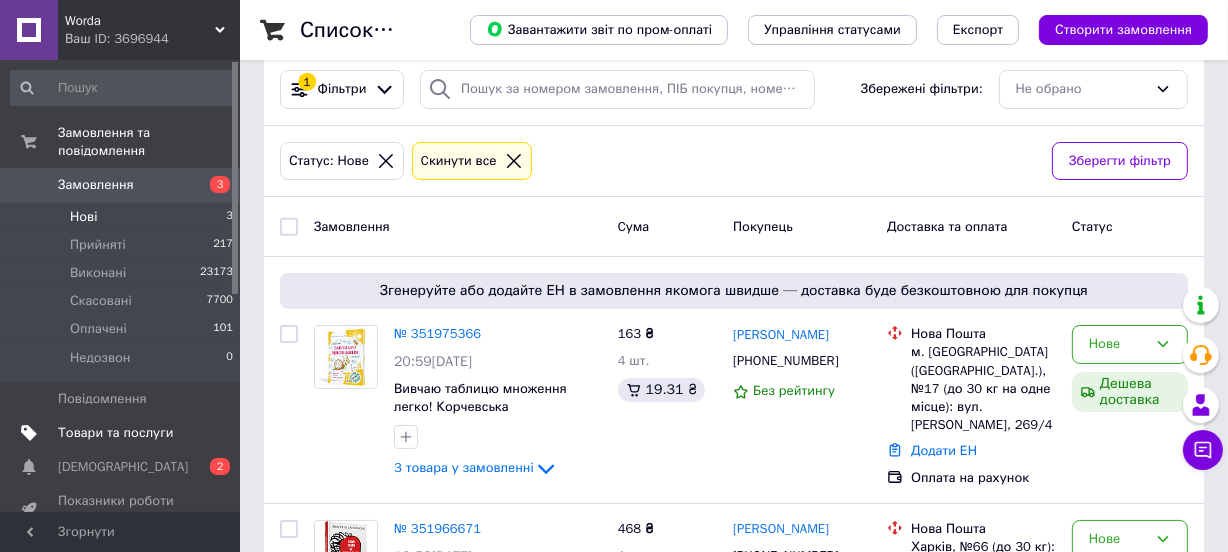 click on "Товари та послуги" at bounding box center (115, 433) 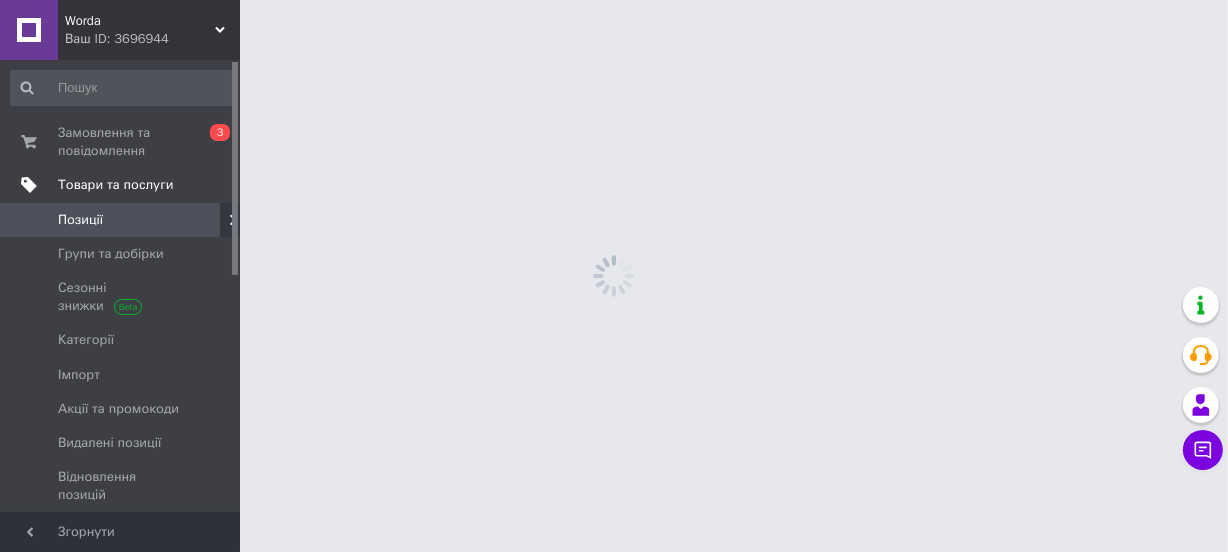 scroll, scrollTop: 0, scrollLeft: 0, axis: both 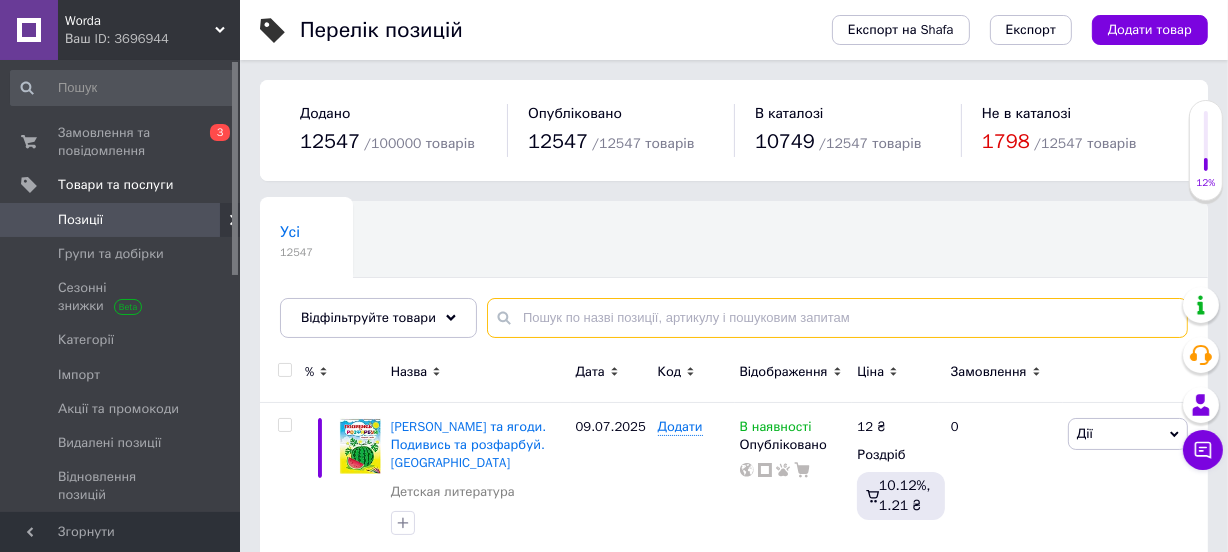 click at bounding box center [837, 318] 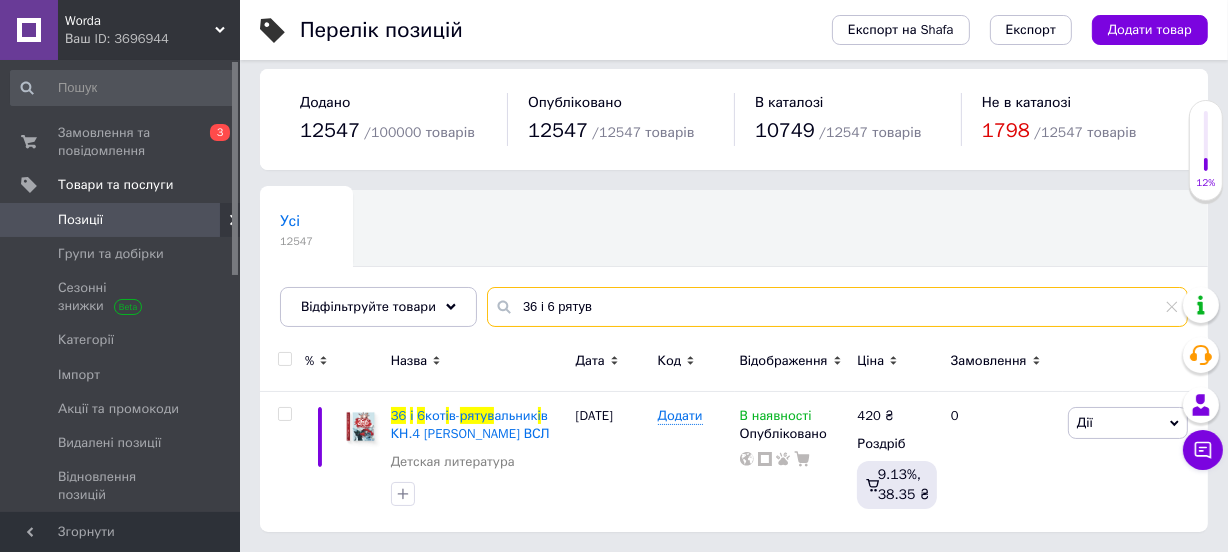 scroll, scrollTop: 27, scrollLeft: 0, axis: vertical 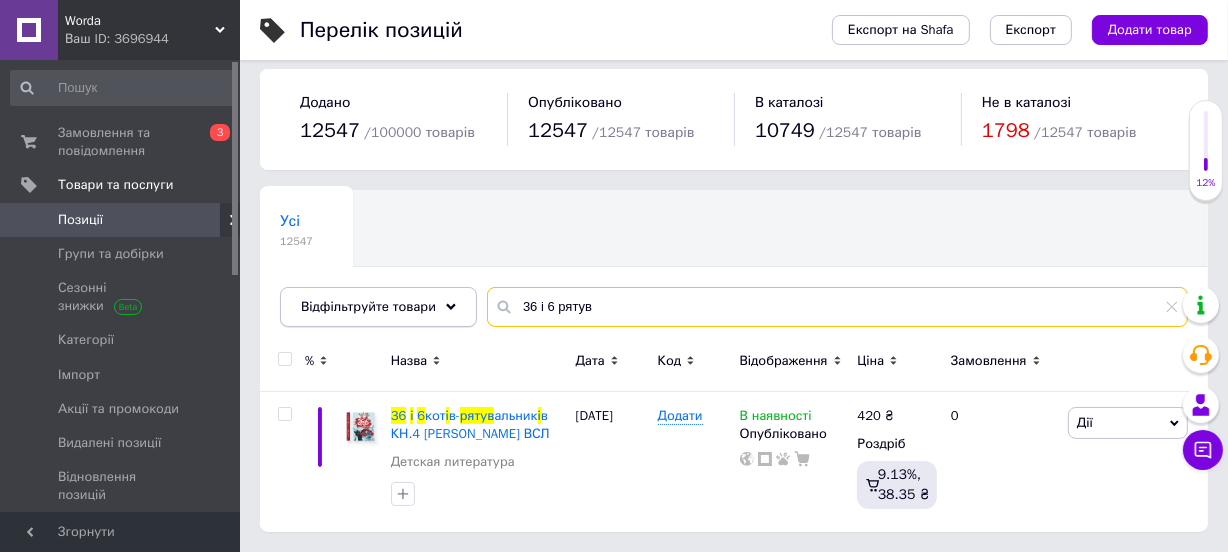 drag, startPoint x: 668, startPoint y: 297, endPoint x: 439, endPoint y: 292, distance: 229.05458 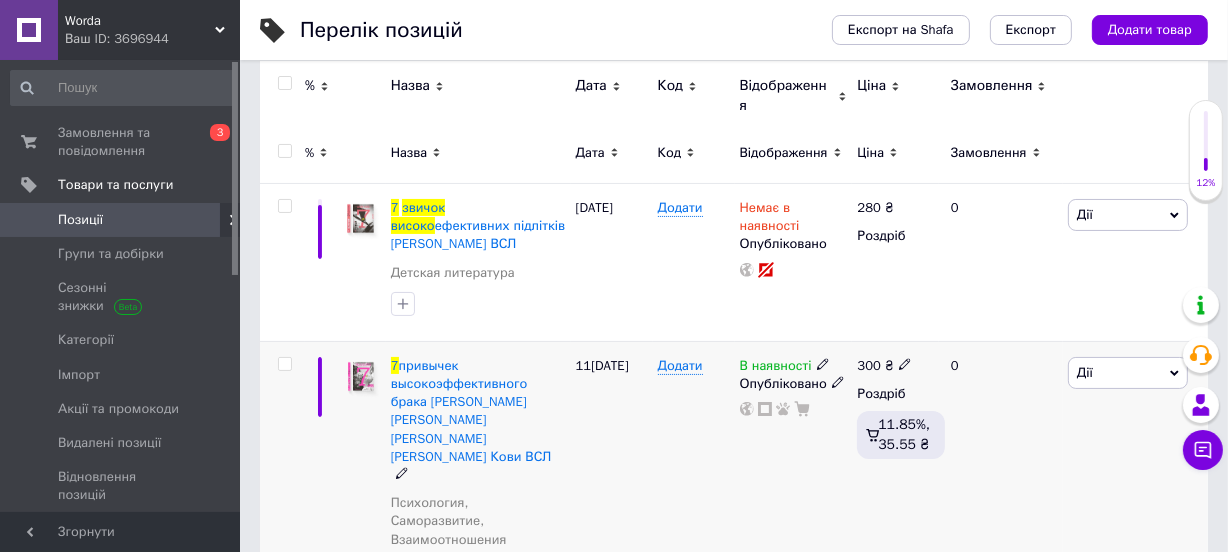 scroll, scrollTop: 221, scrollLeft: 0, axis: vertical 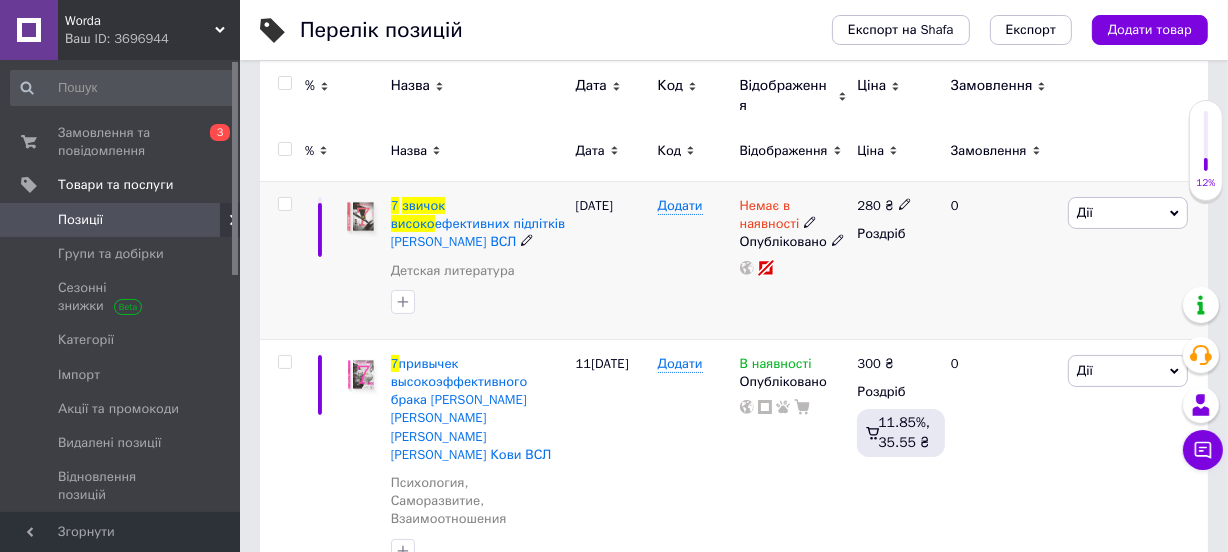 click 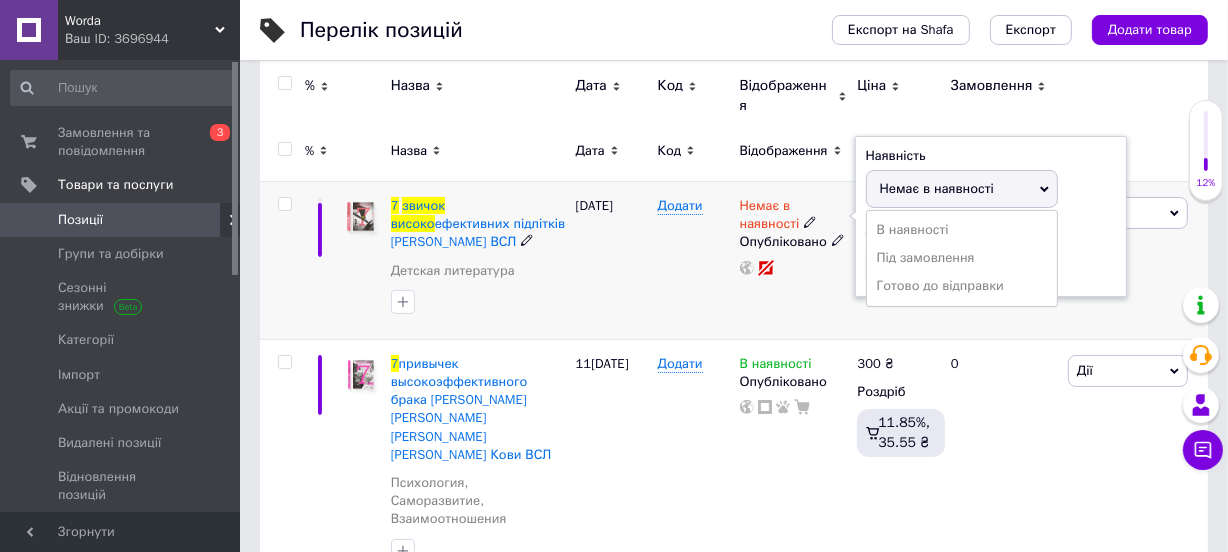 drag, startPoint x: 892, startPoint y: 226, endPoint x: 695, endPoint y: 254, distance: 198.9799 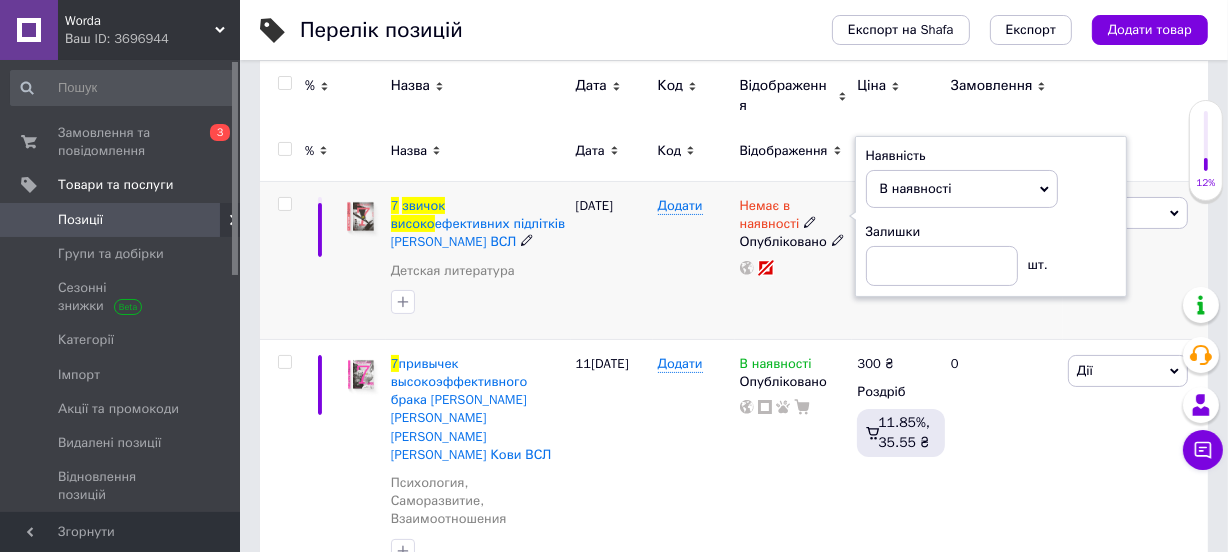 click on "[DATE]" at bounding box center (612, 261) 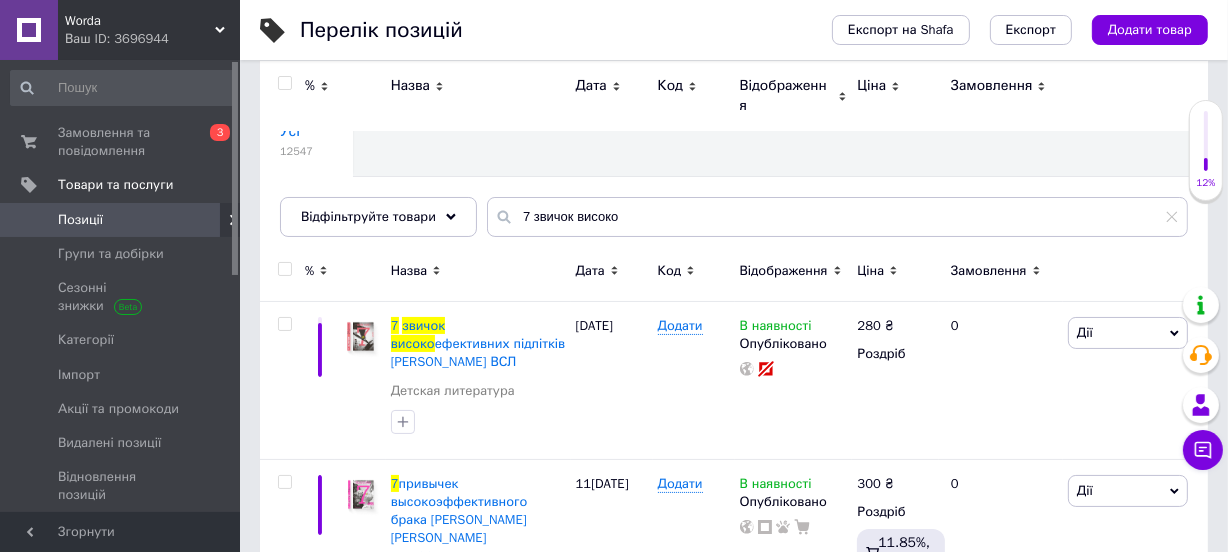 scroll, scrollTop: 40, scrollLeft: 0, axis: vertical 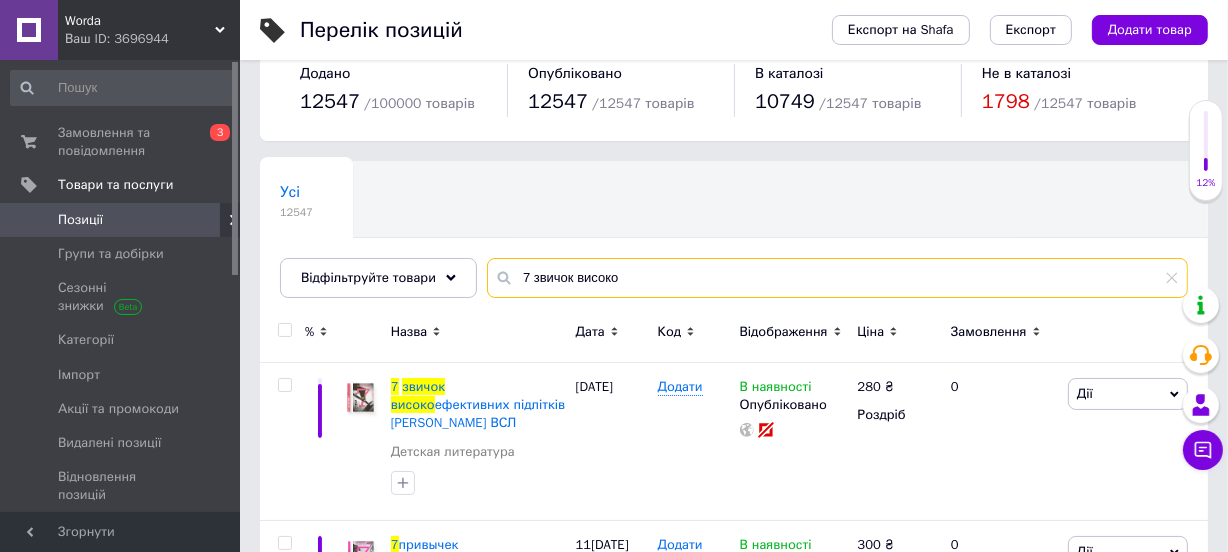 drag, startPoint x: 620, startPoint y: 273, endPoint x: 509, endPoint y: 268, distance: 111.11256 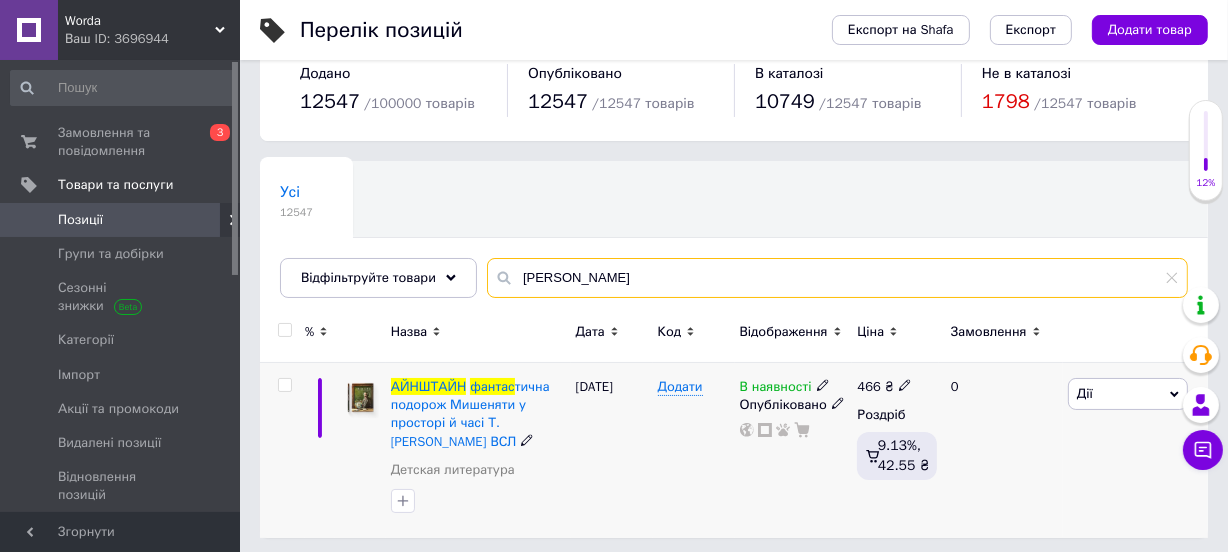 scroll, scrollTop: 45, scrollLeft: 0, axis: vertical 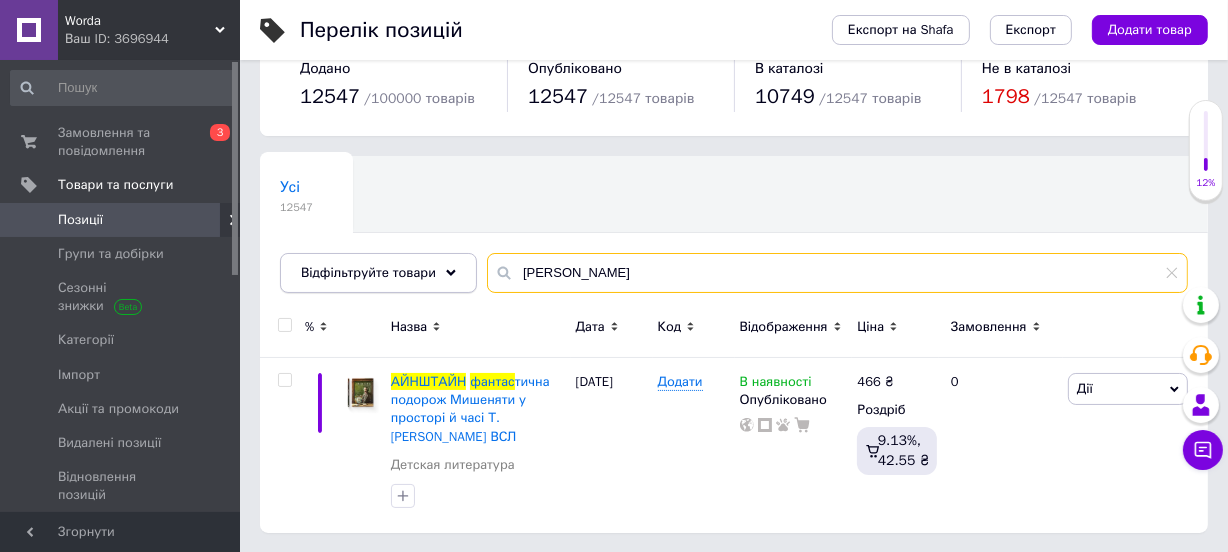 drag, startPoint x: 647, startPoint y: 280, endPoint x: 467, endPoint y: 280, distance: 180 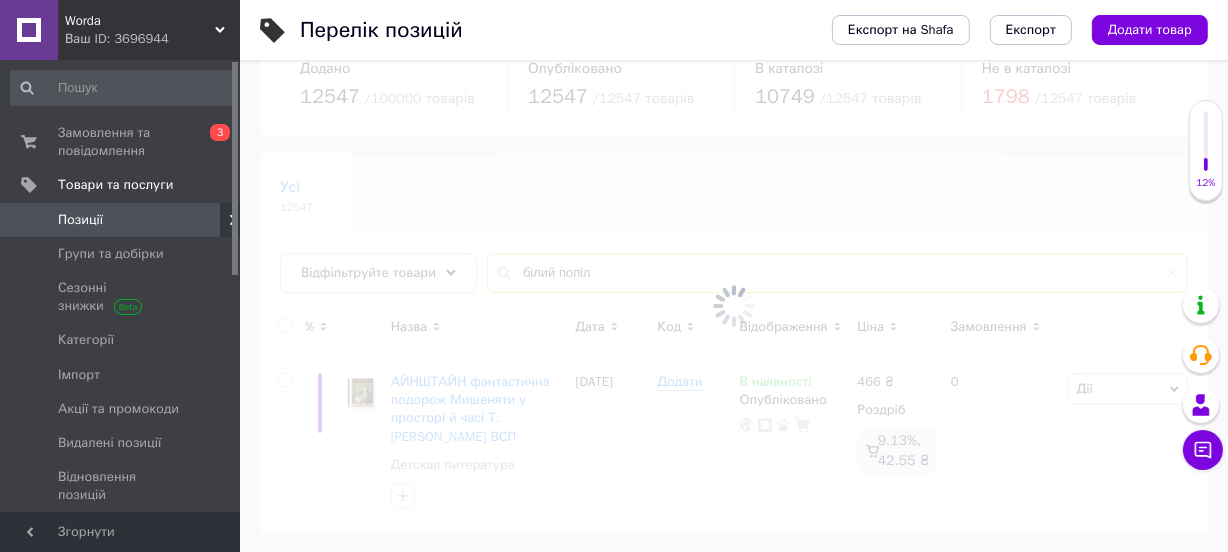 scroll, scrollTop: 10, scrollLeft: 0, axis: vertical 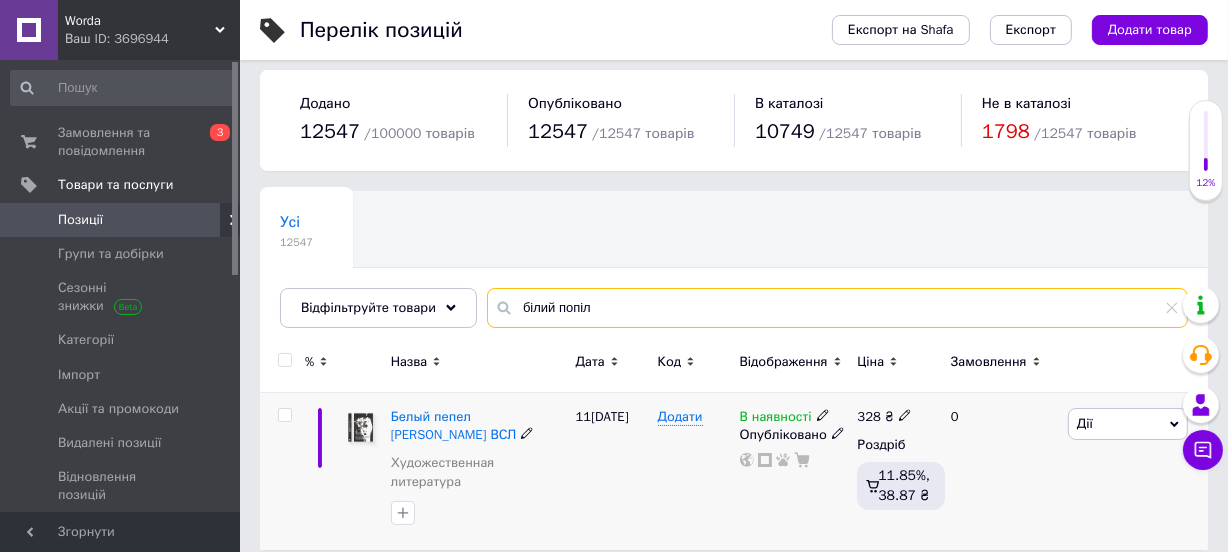 type on "білий попіл" 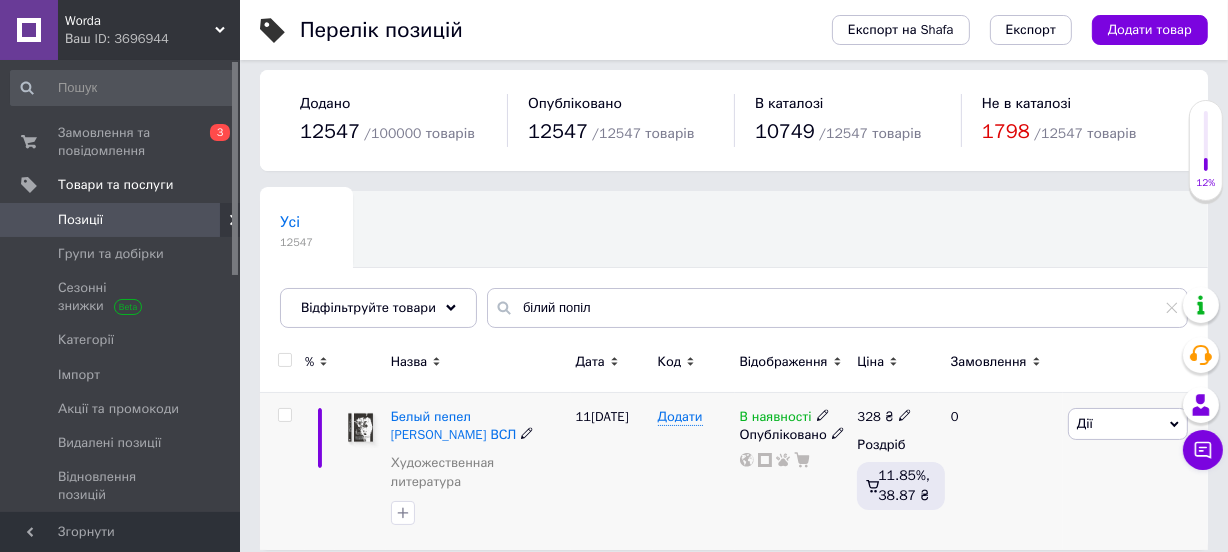 click 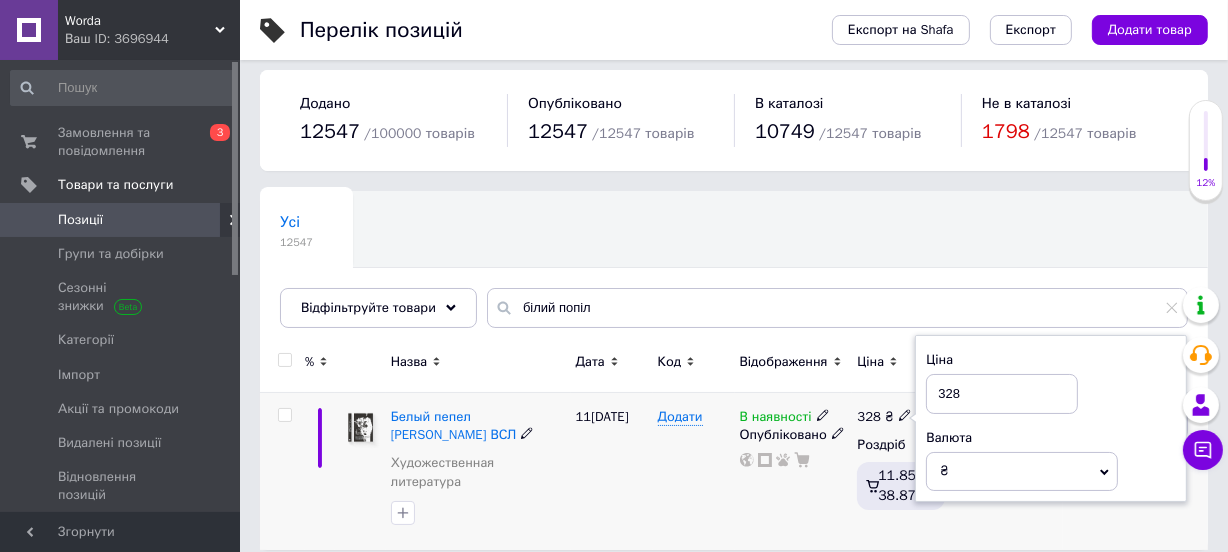 drag, startPoint x: 980, startPoint y: 399, endPoint x: 857, endPoint y: 394, distance: 123.101585 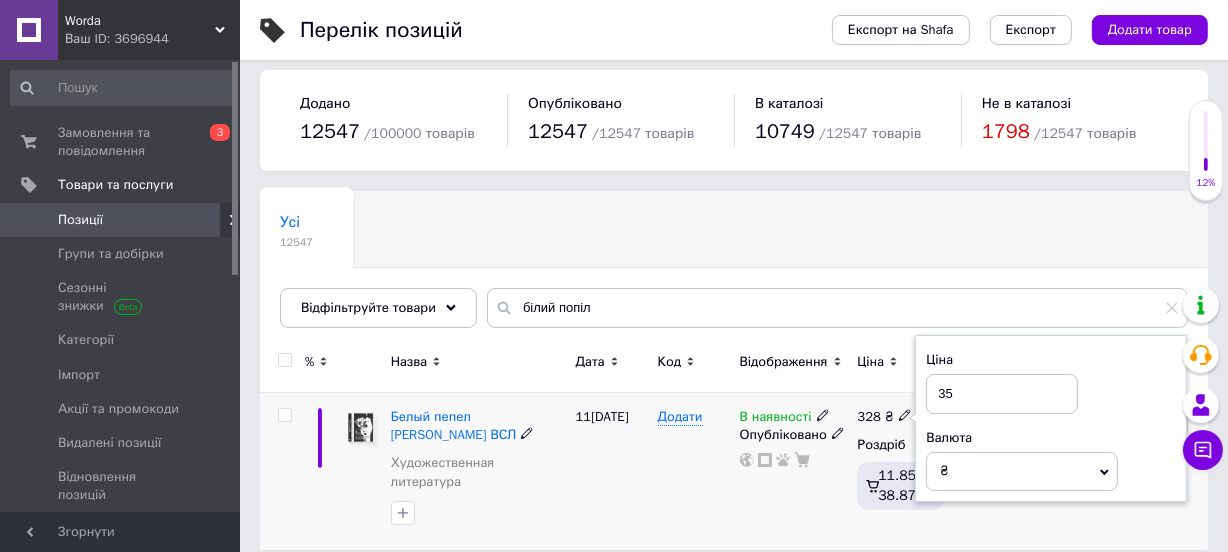 type on "355" 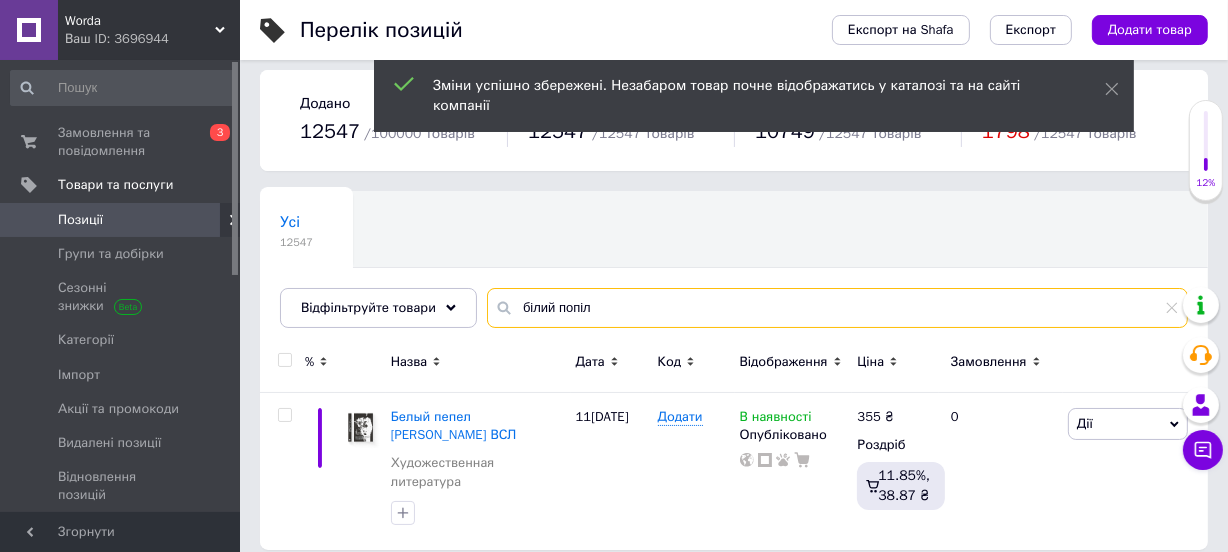 drag, startPoint x: 645, startPoint y: 307, endPoint x: 475, endPoint y: 311, distance: 170.04706 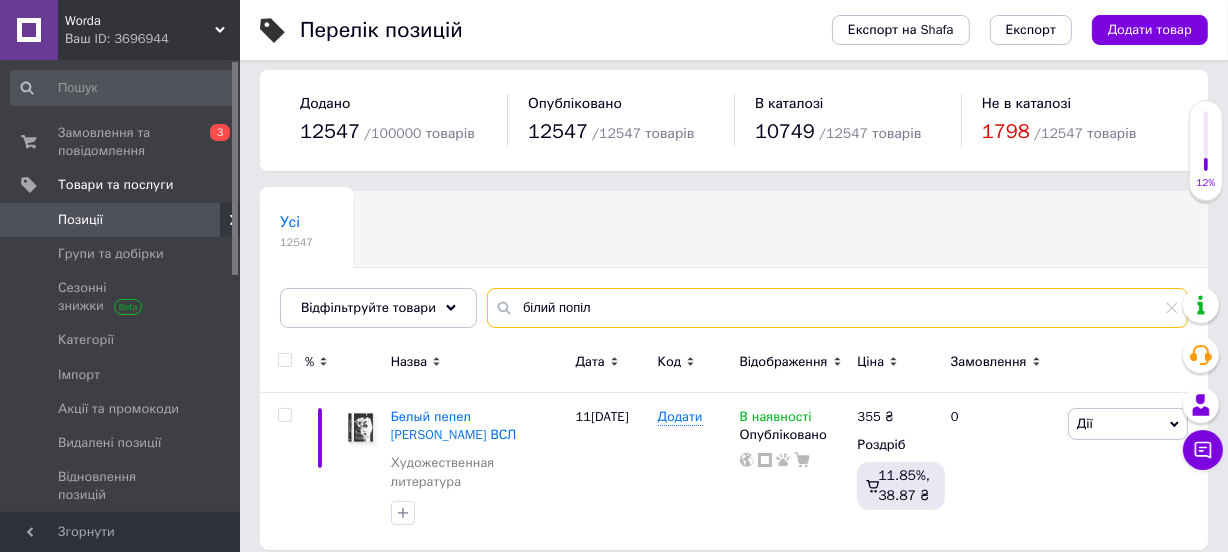 paste on "ім на краю магії" 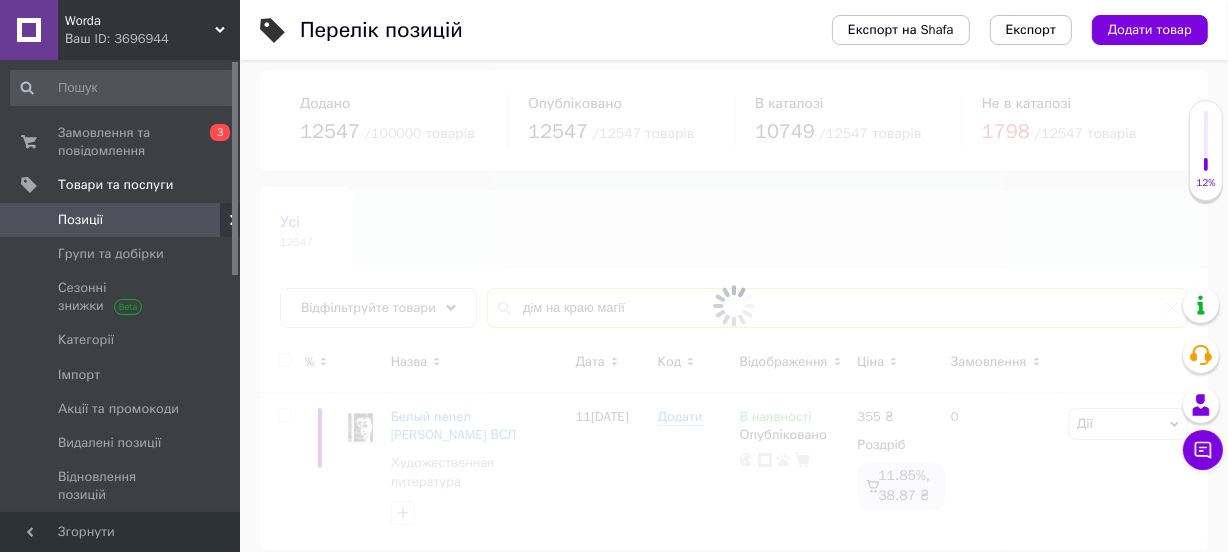 scroll, scrollTop: 9, scrollLeft: 0, axis: vertical 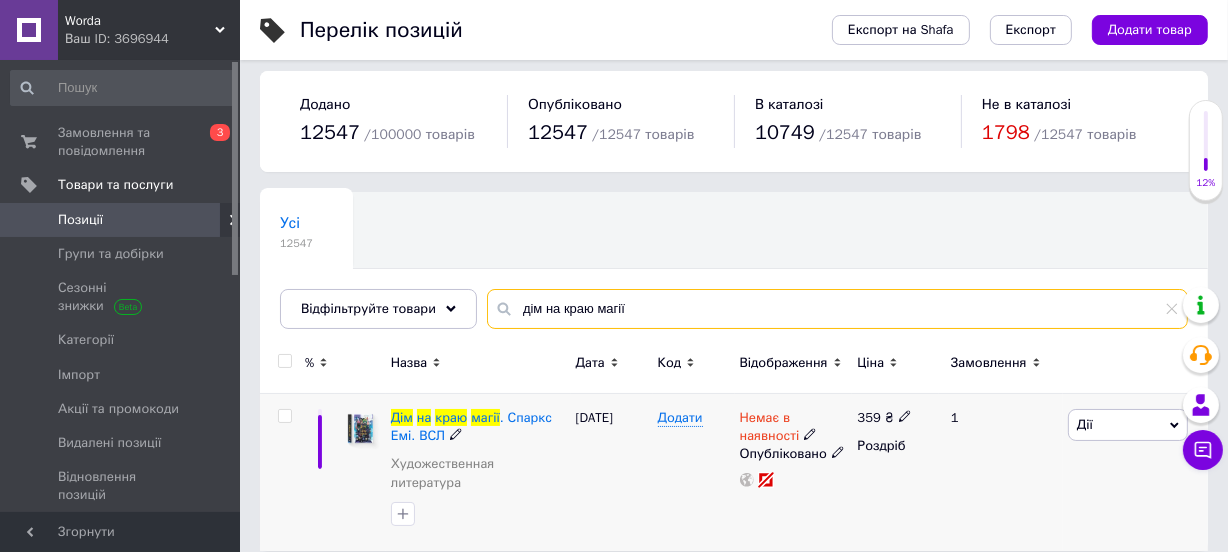 type on "дім на краю магії" 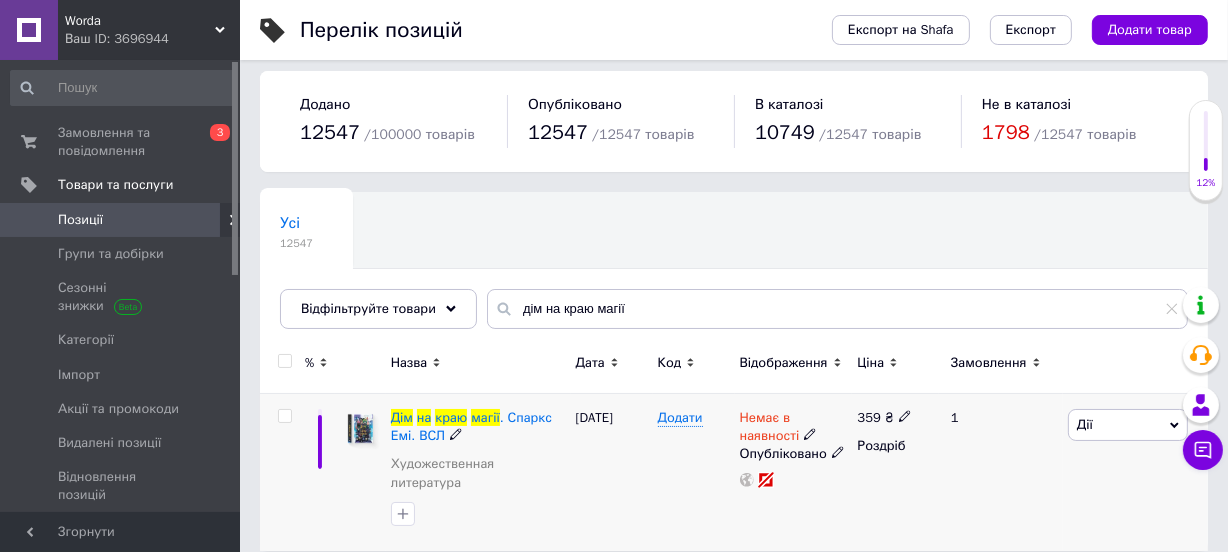click 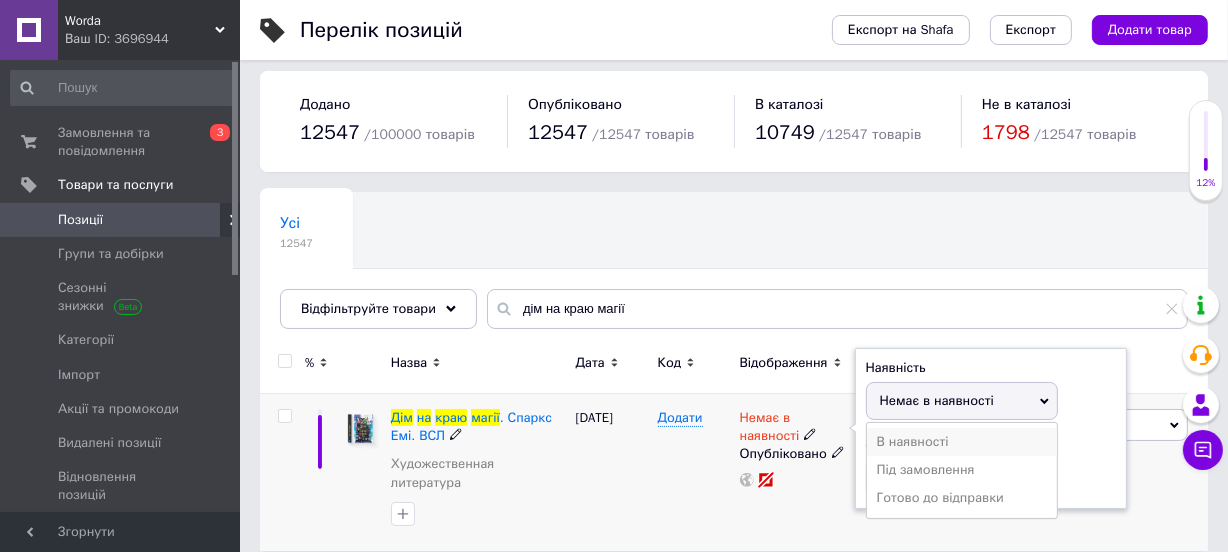 click on "В наявності" at bounding box center [962, 442] 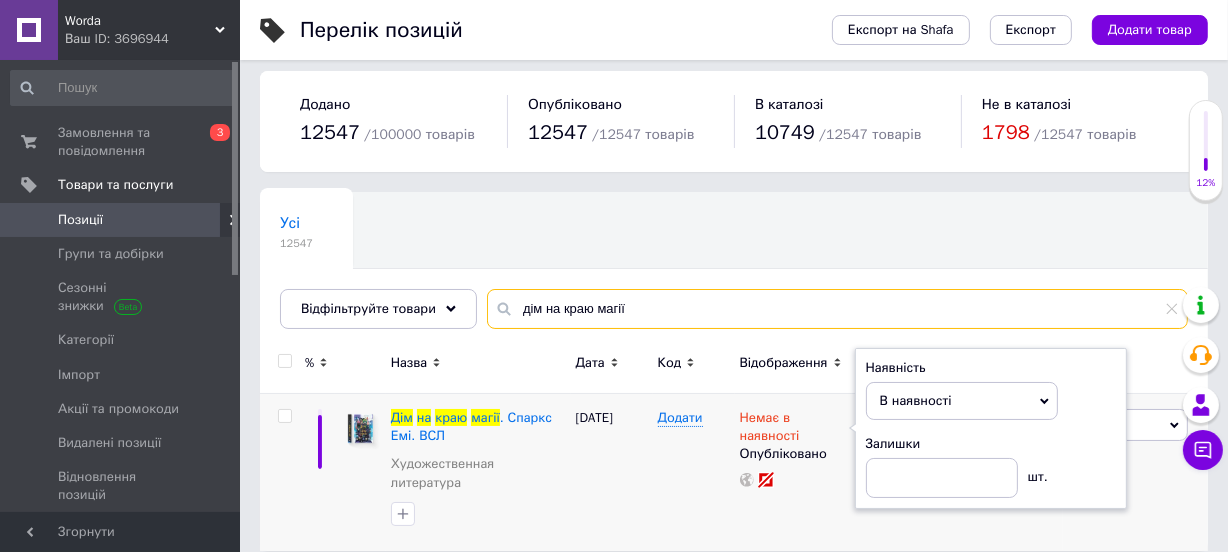 click on "дім на краю магії" at bounding box center [837, 309] 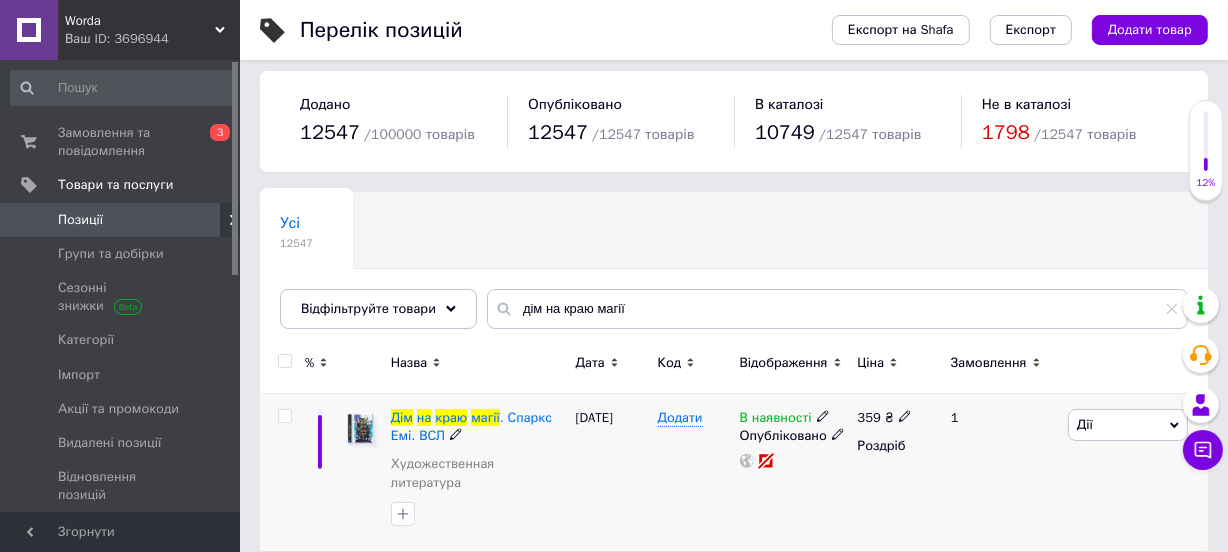 click 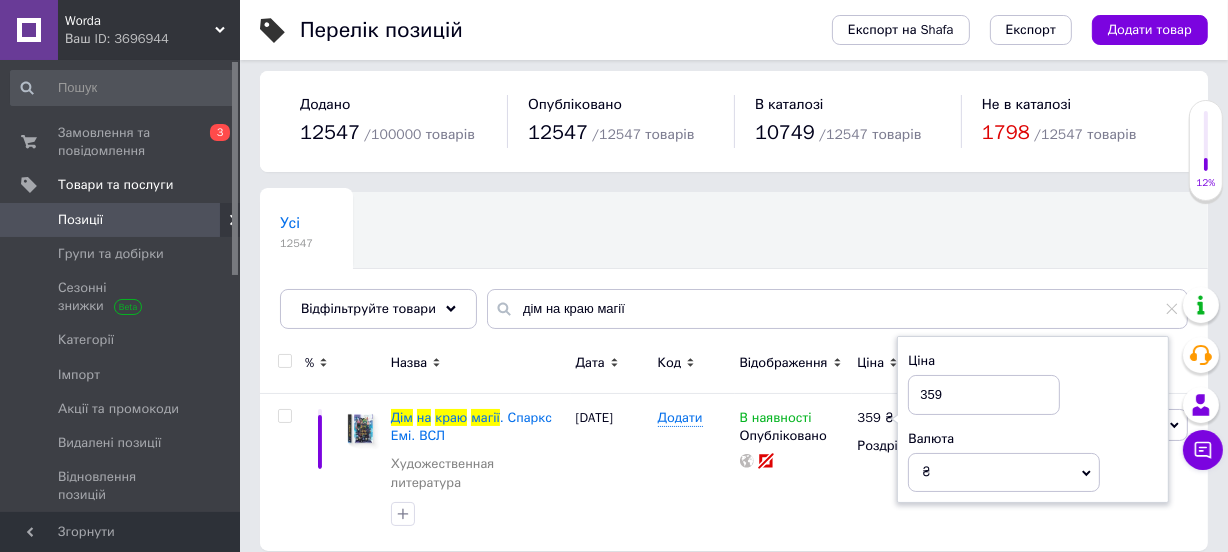 drag, startPoint x: 957, startPoint y: 401, endPoint x: 906, endPoint y: 386, distance: 53.160137 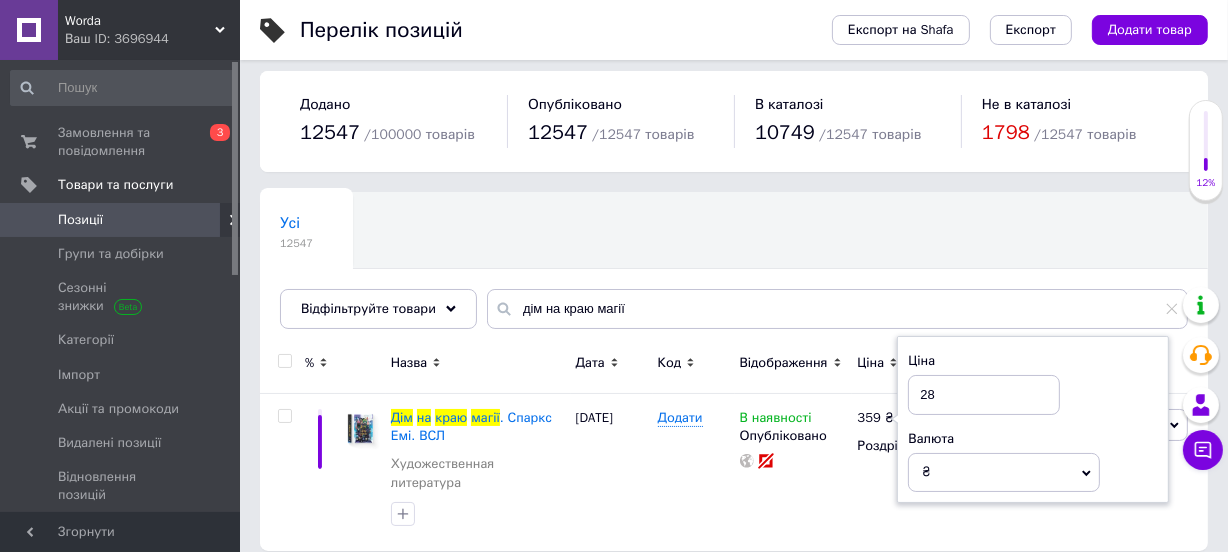 type on "280" 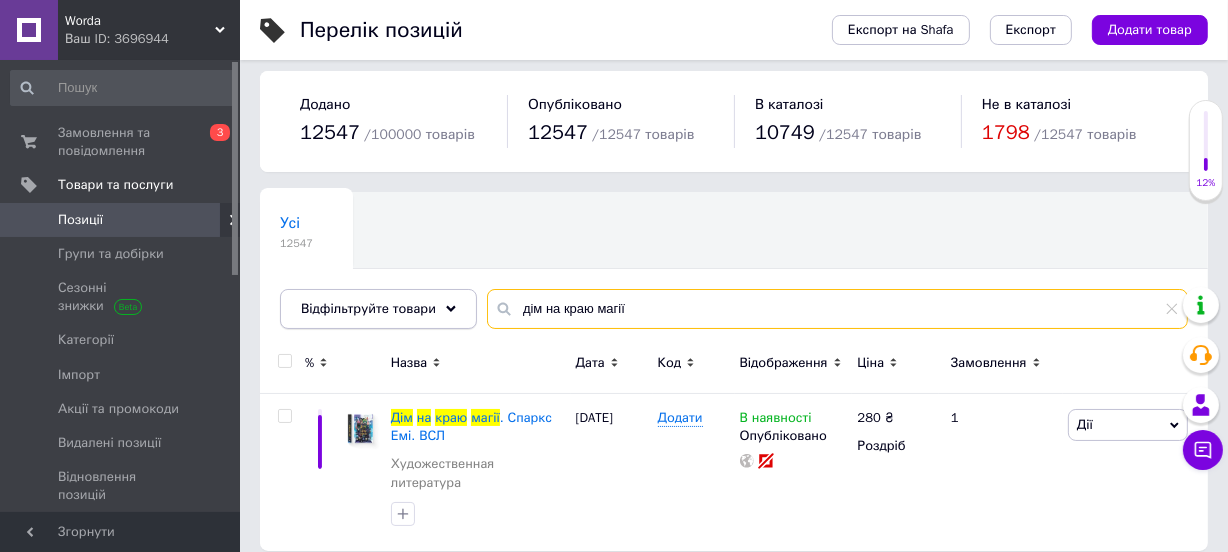 drag, startPoint x: 678, startPoint y: 307, endPoint x: 349, endPoint y: 309, distance: 329.00607 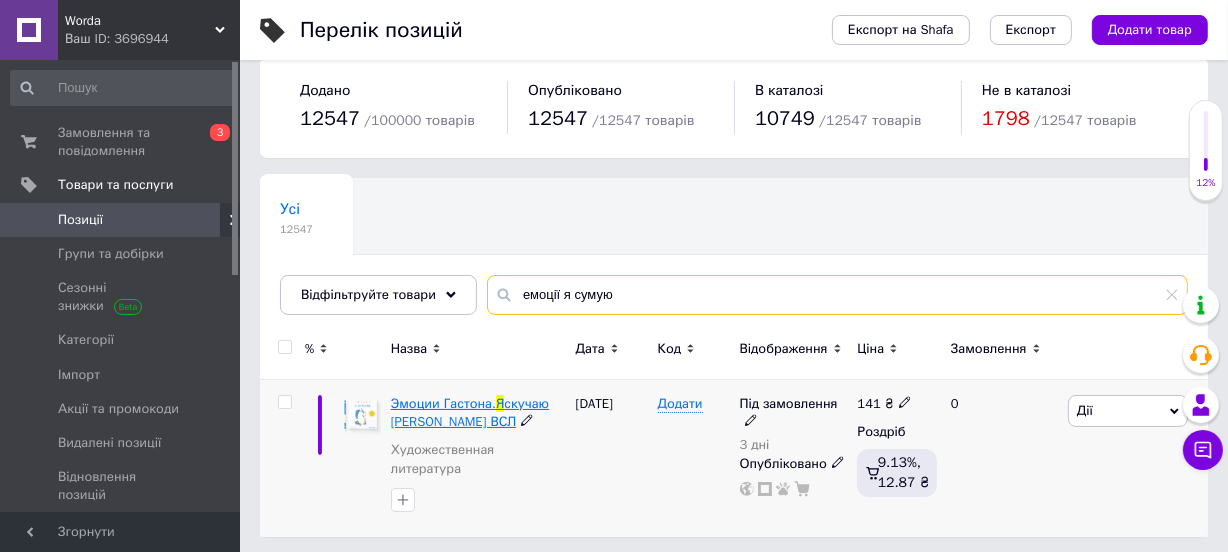 scroll, scrollTop: 27, scrollLeft: 0, axis: vertical 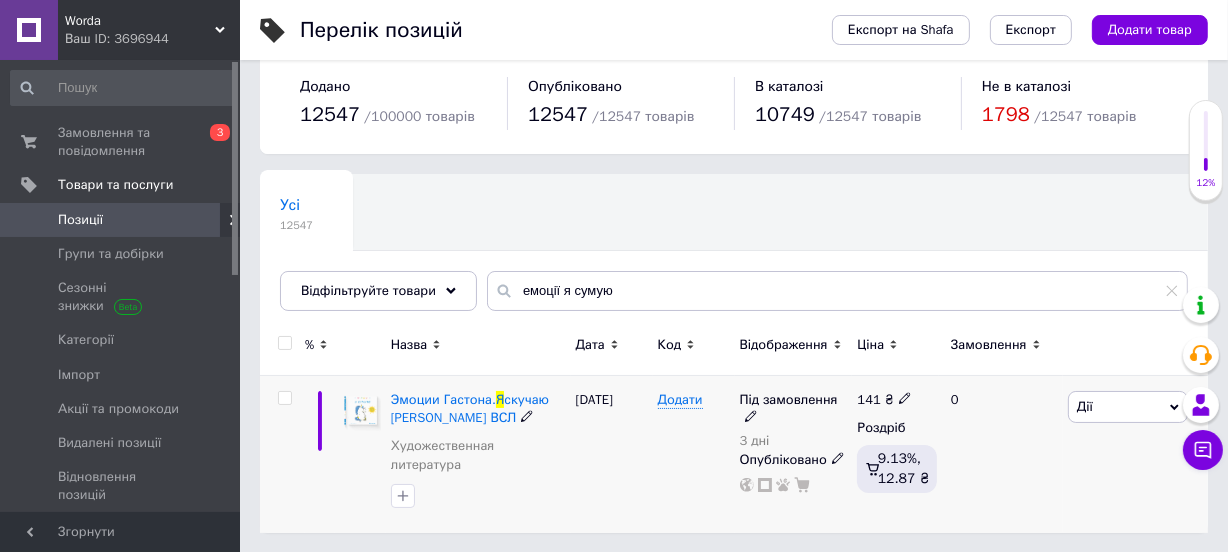 click 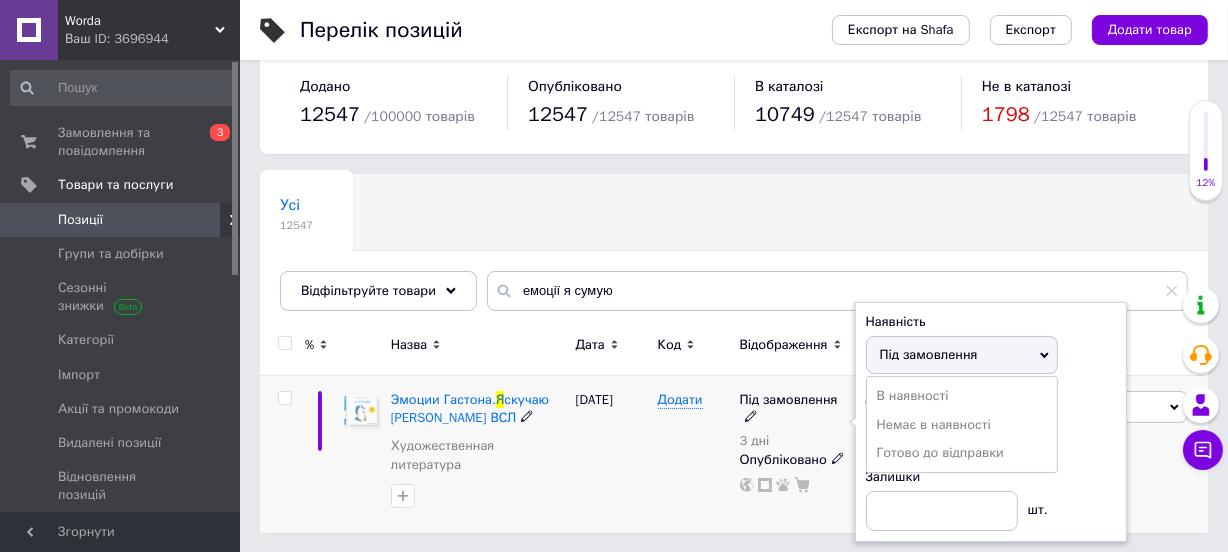 drag, startPoint x: 899, startPoint y: 397, endPoint x: 695, endPoint y: 423, distance: 205.65019 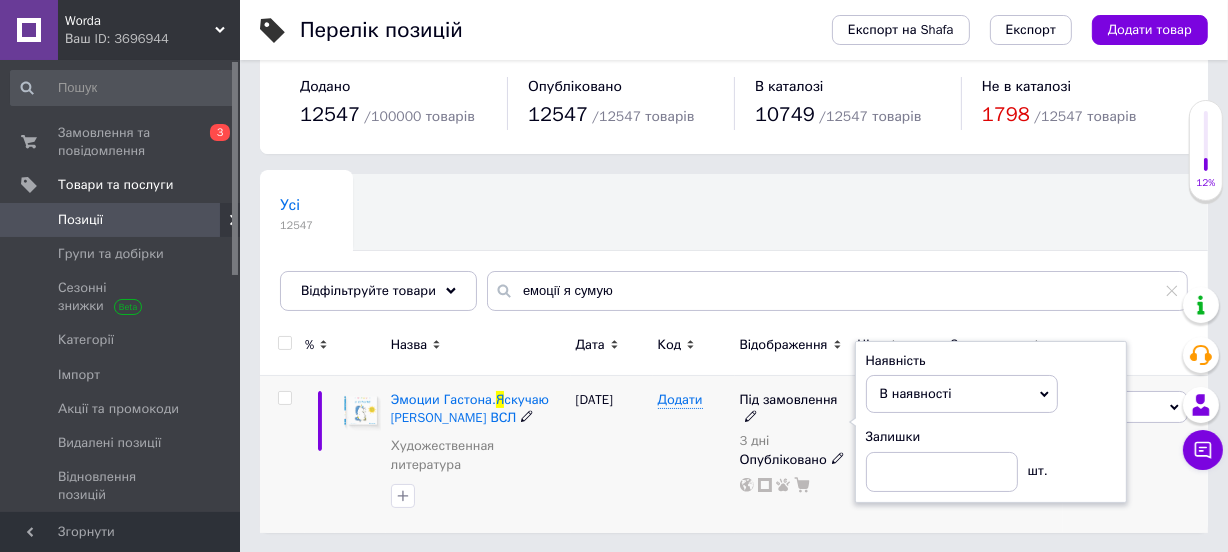 click on "[DATE]" at bounding box center [612, 454] 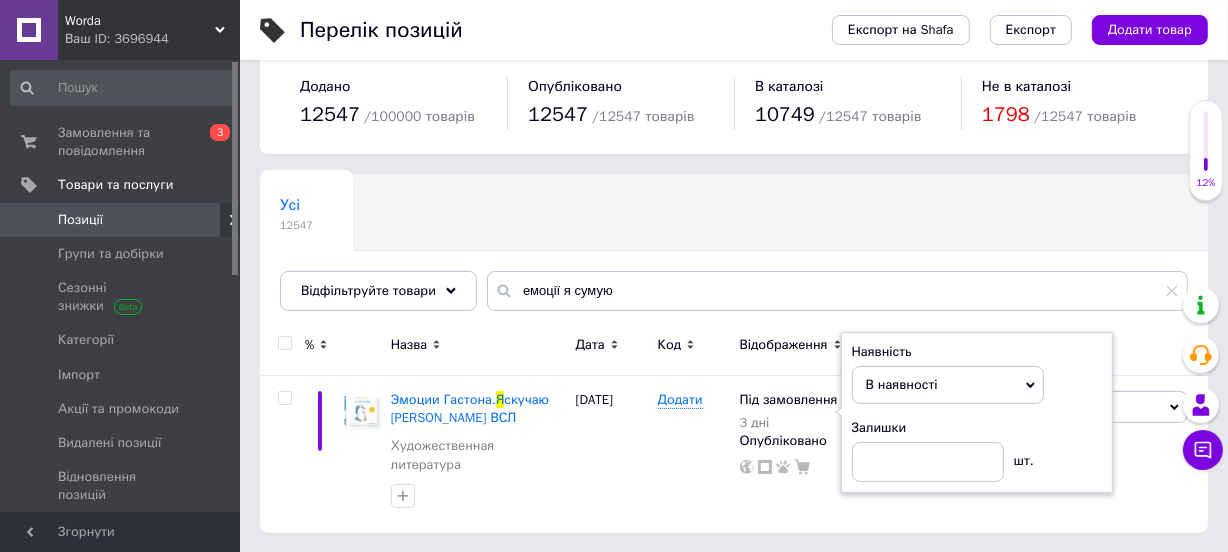 scroll, scrollTop: 10, scrollLeft: 0, axis: vertical 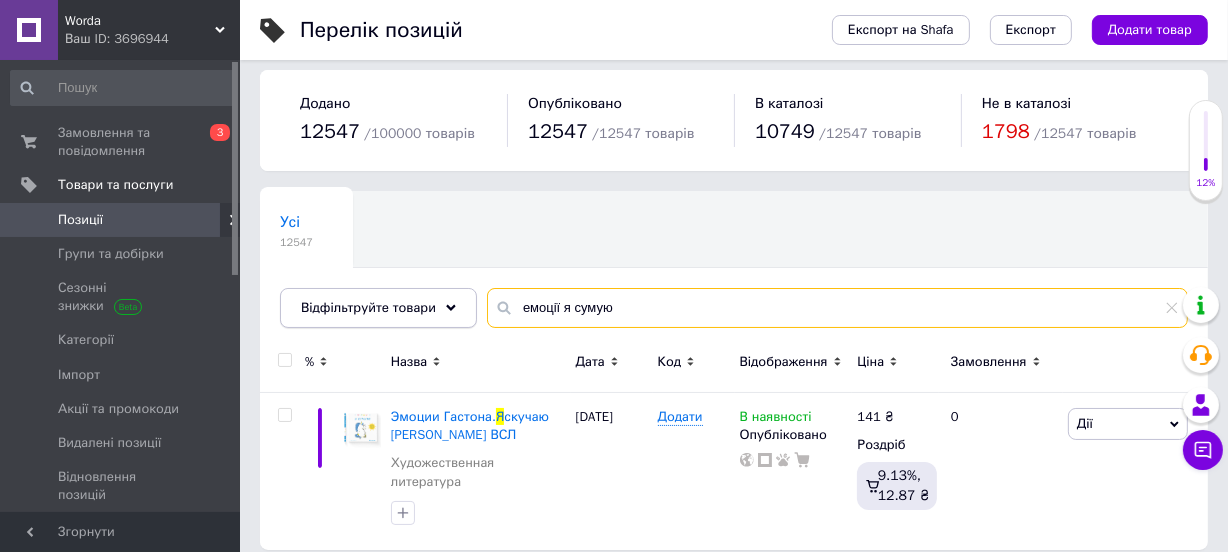 drag, startPoint x: 641, startPoint y: 301, endPoint x: 451, endPoint y: 301, distance: 190 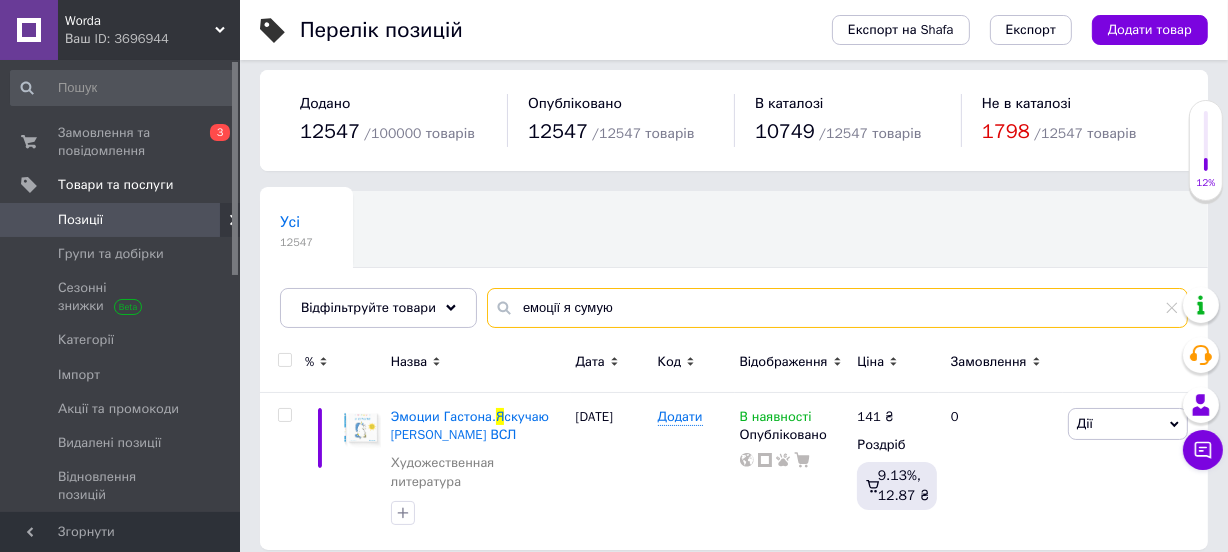 paste on "ожен дар" 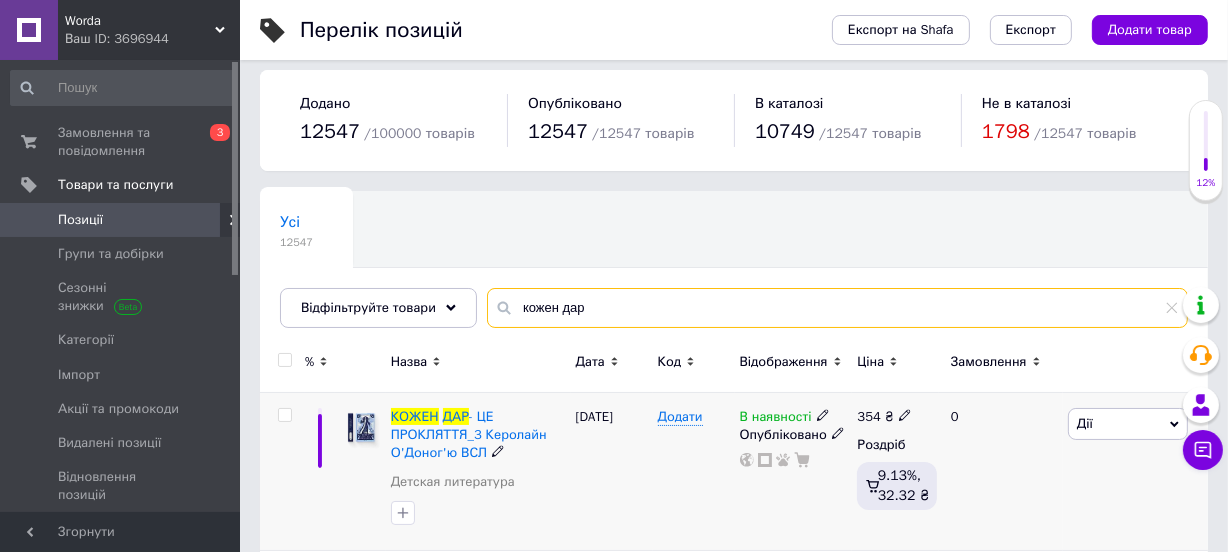 type on "кожен дар" 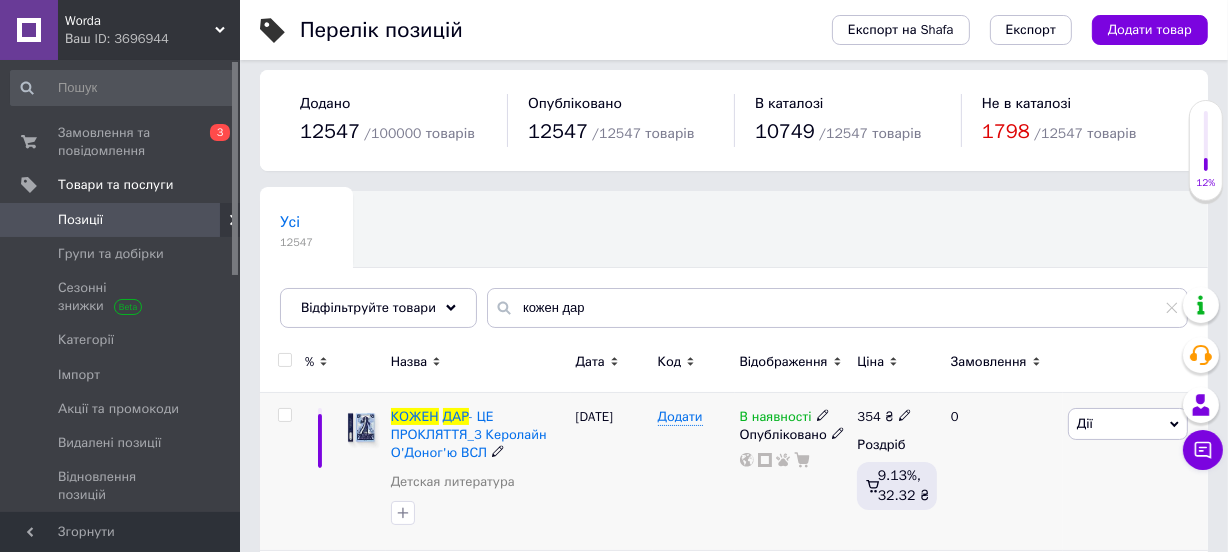 click at bounding box center (905, 414) 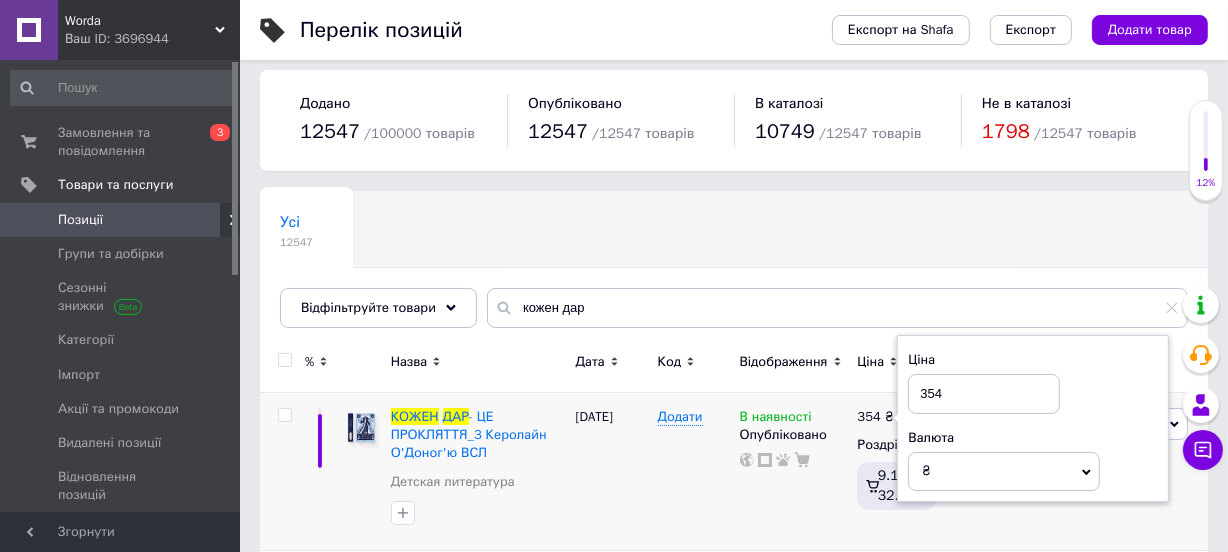 drag, startPoint x: 908, startPoint y: 413, endPoint x: 852, endPoint y: 383, distance: 63.529522 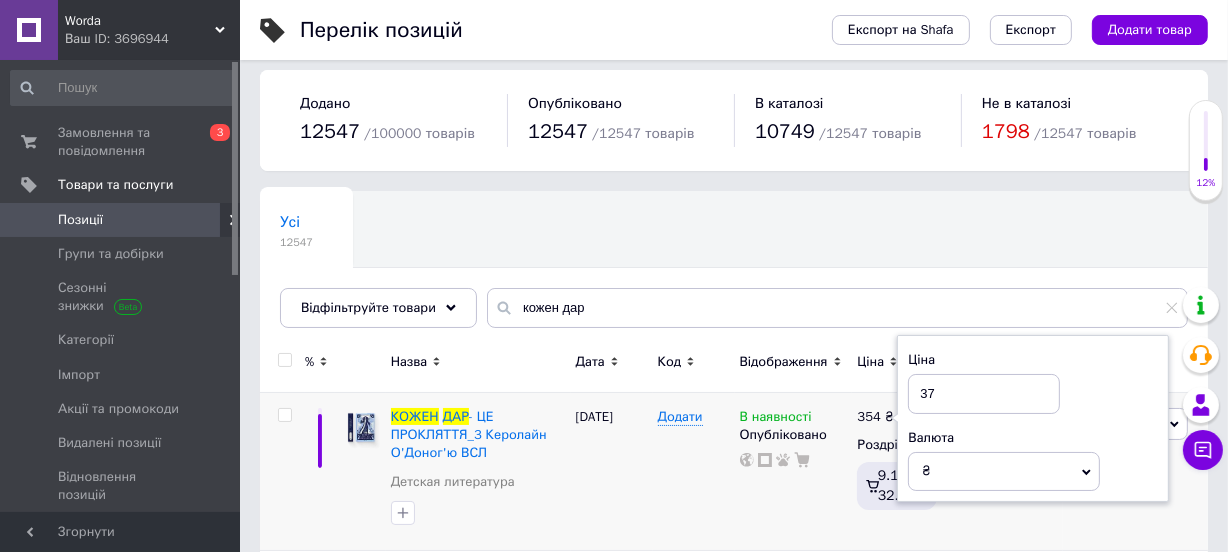 type on "372" 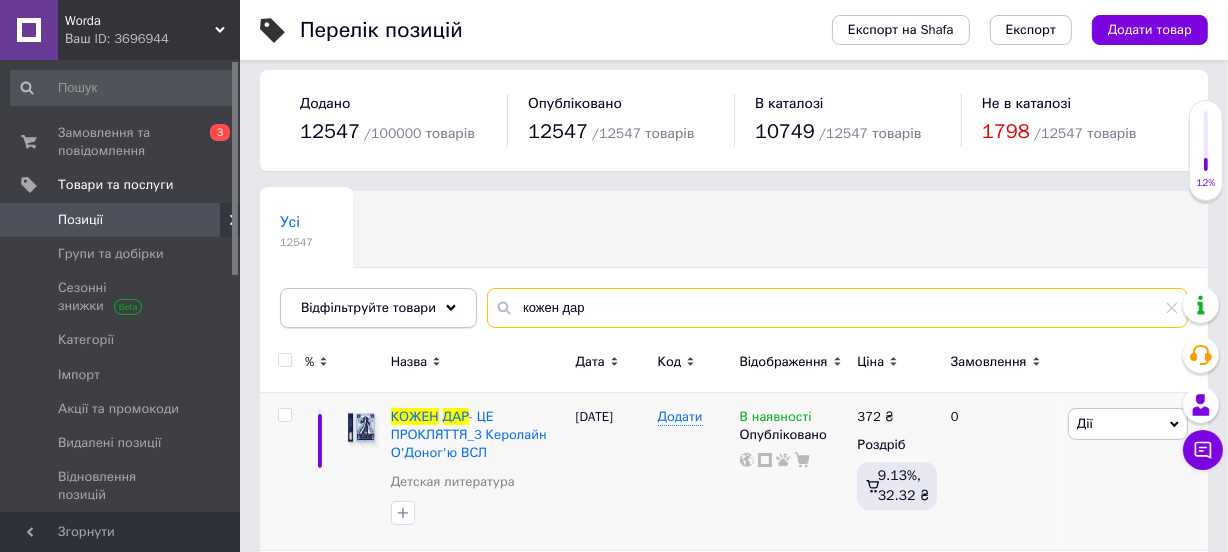 drag, startPoint x: 595, startPoint y: 312, endPoint x: 400, endPoint y: 307, distance: 195.06409 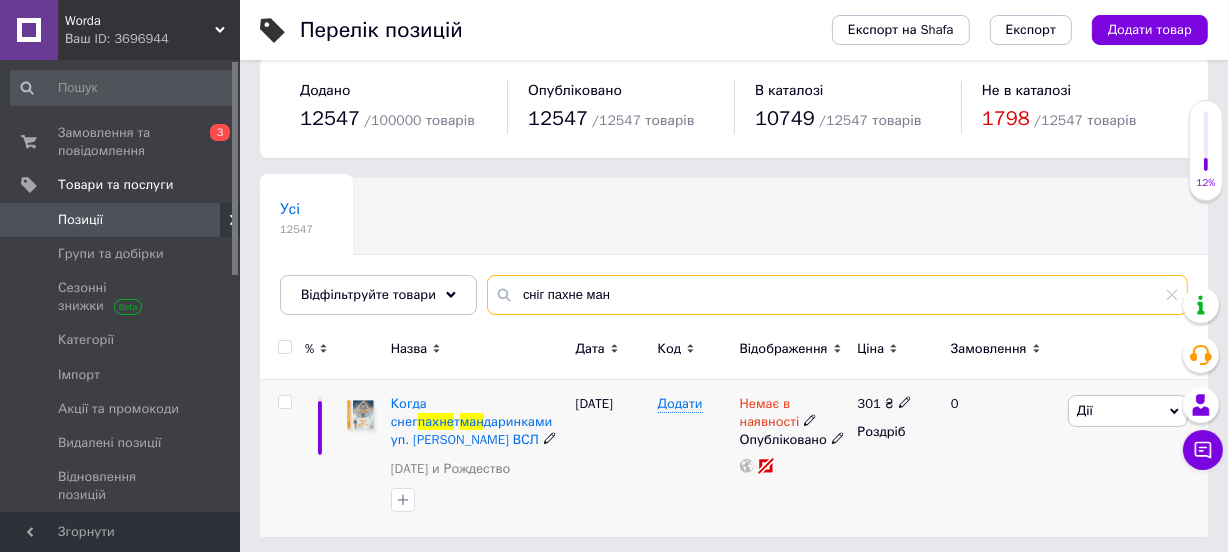 scroll, scrollTop: 27, scrollLeft: 0, axis: vertical 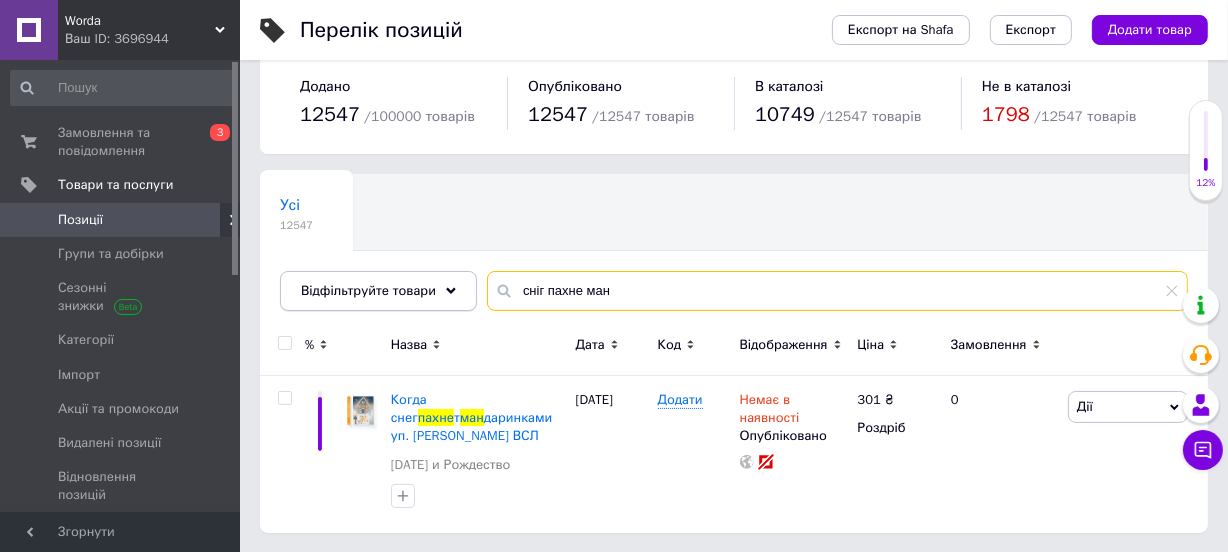 drag, startPoint x: 639, startPoint y: 293, endPoint x: 462, endPoint y: 290, distance: 177.02542 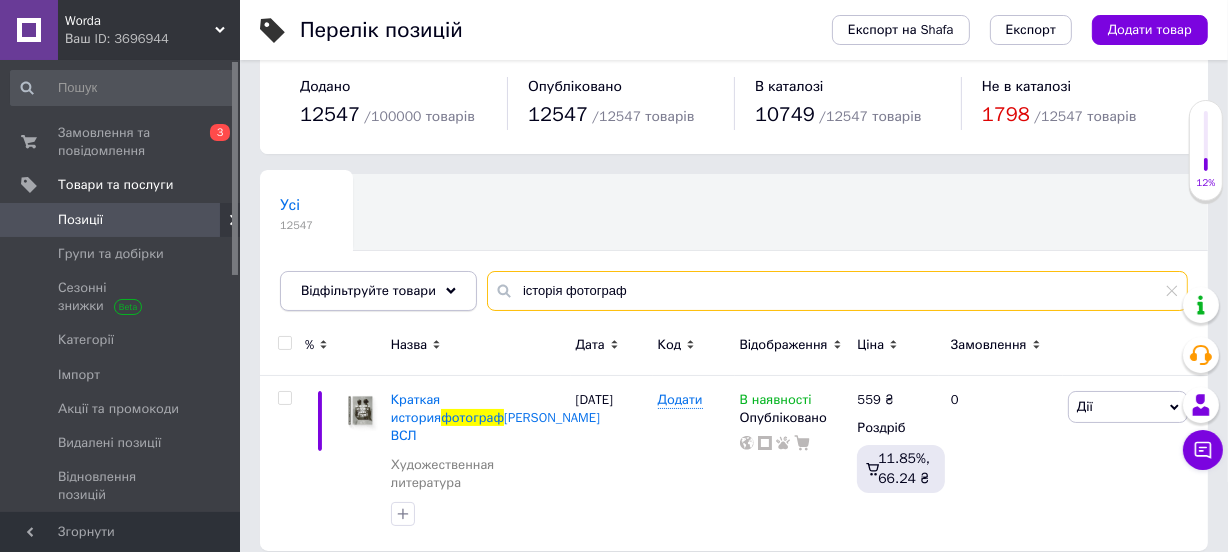 scroll, scrollTop: 10, scrollLeft: 0, axis: vertical 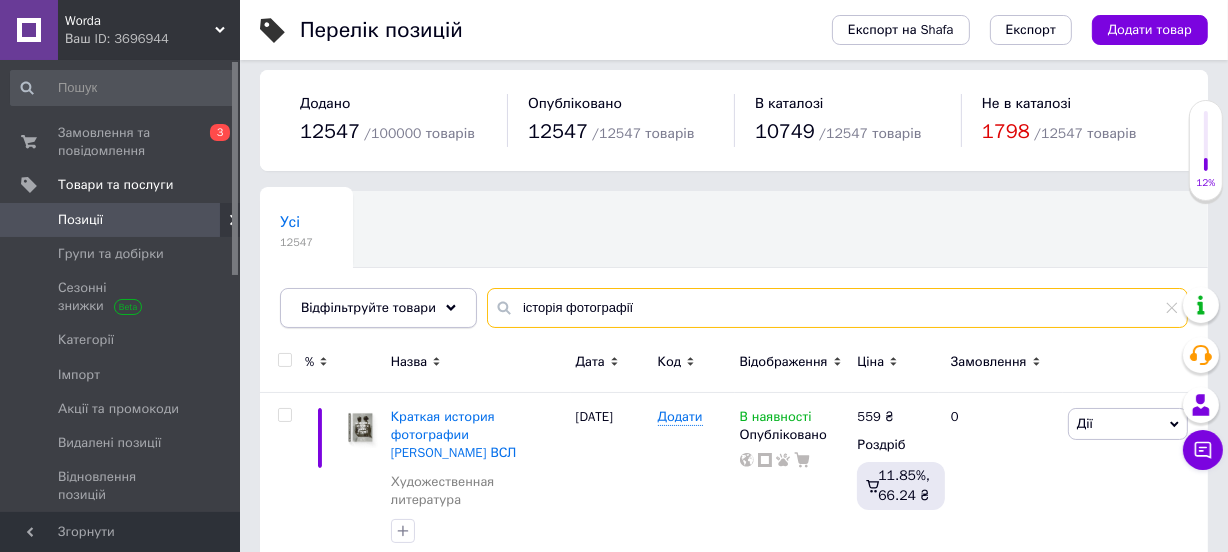 drag, startPoint x: 678, startPoint y: 308, endPoint x: 330, endPoint y: 308, distance: 348 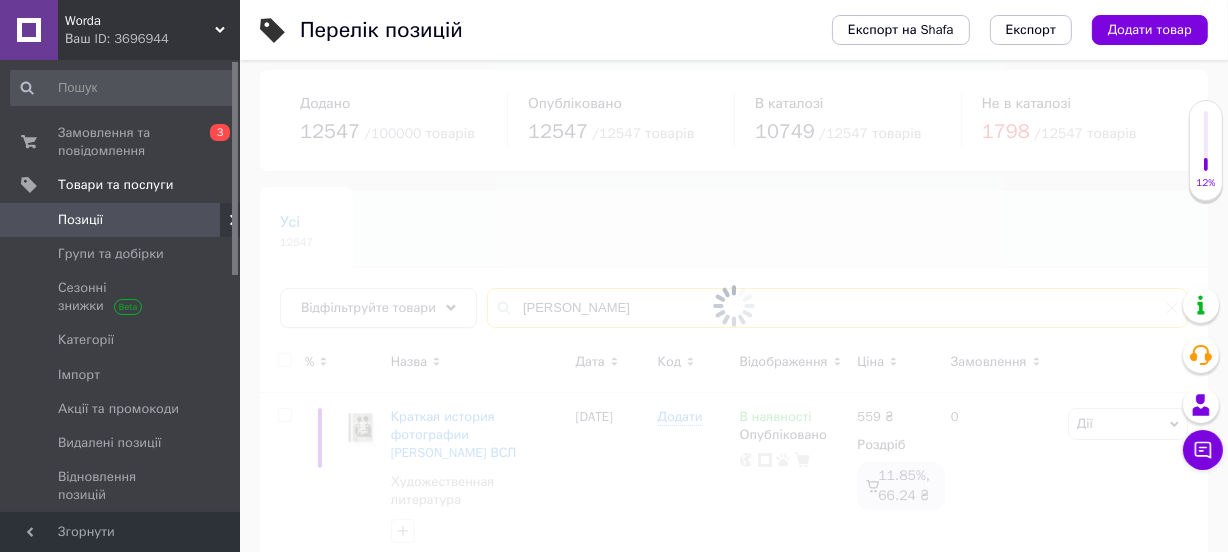 scroll, scrollTop: 11, scrollLeft: 0, axis: vertical 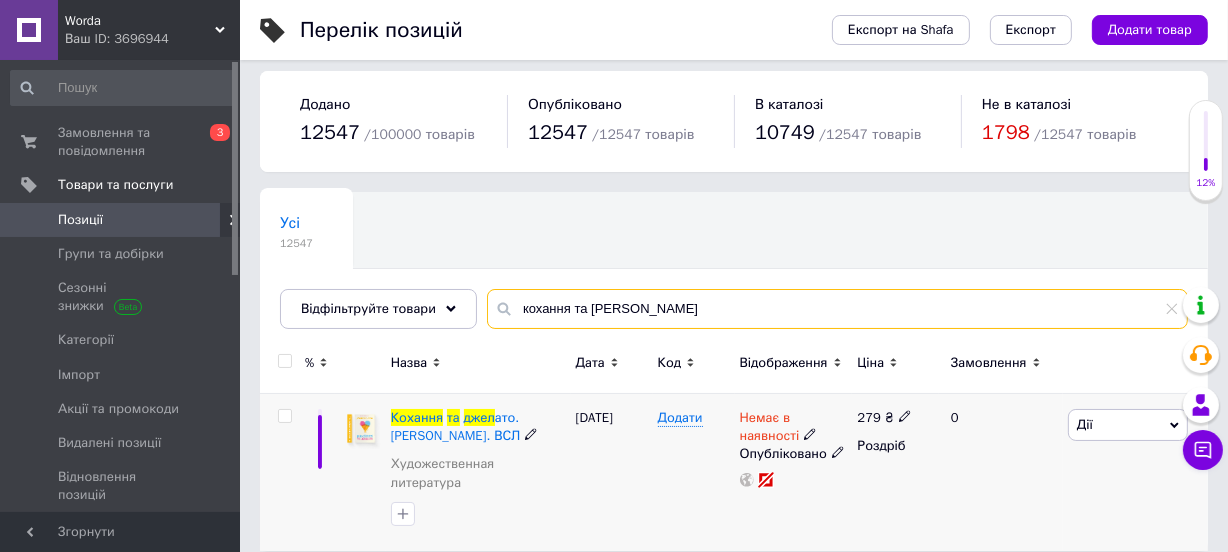 type on "кохання та [PERSON_NAME]" 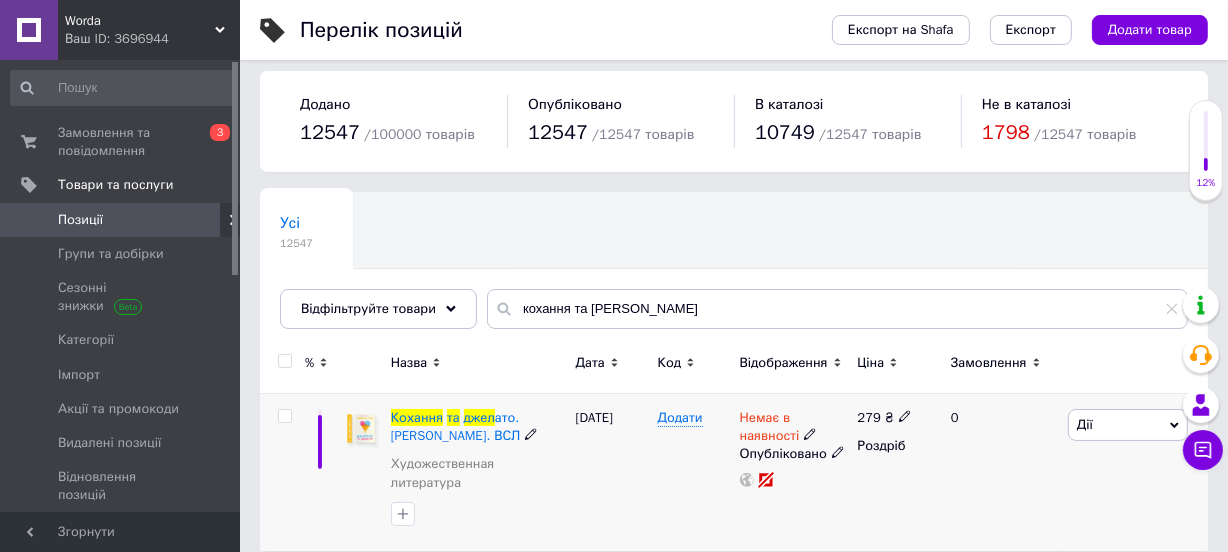 click at bounding box center [905, 415] 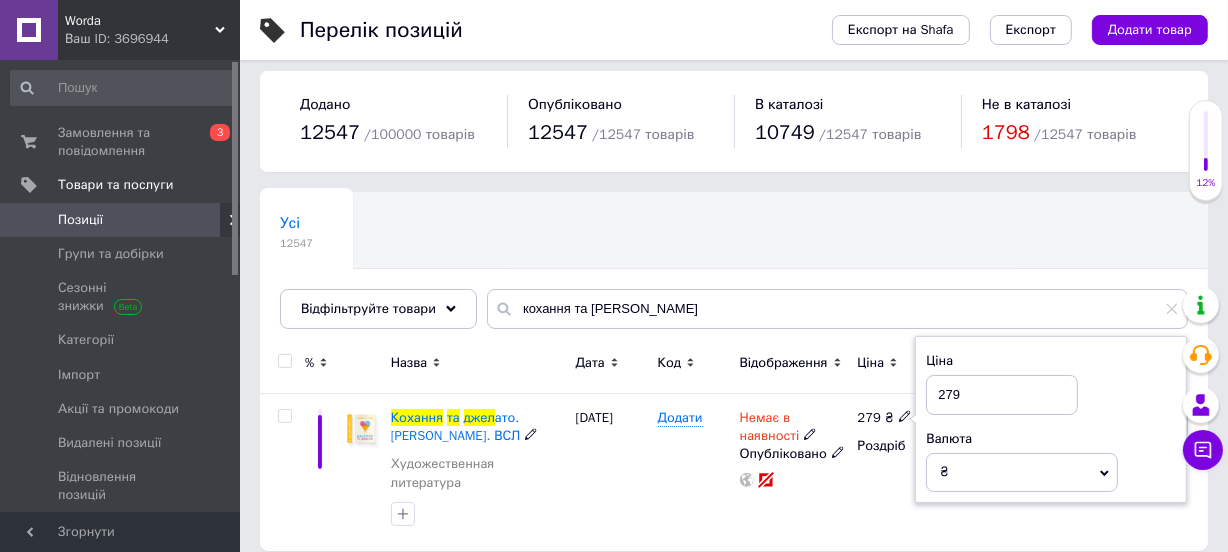 drag, startPoint x: 969, startPoint y: 401, endPoint x: 872, endPoint y: 386, distance: 98.15294 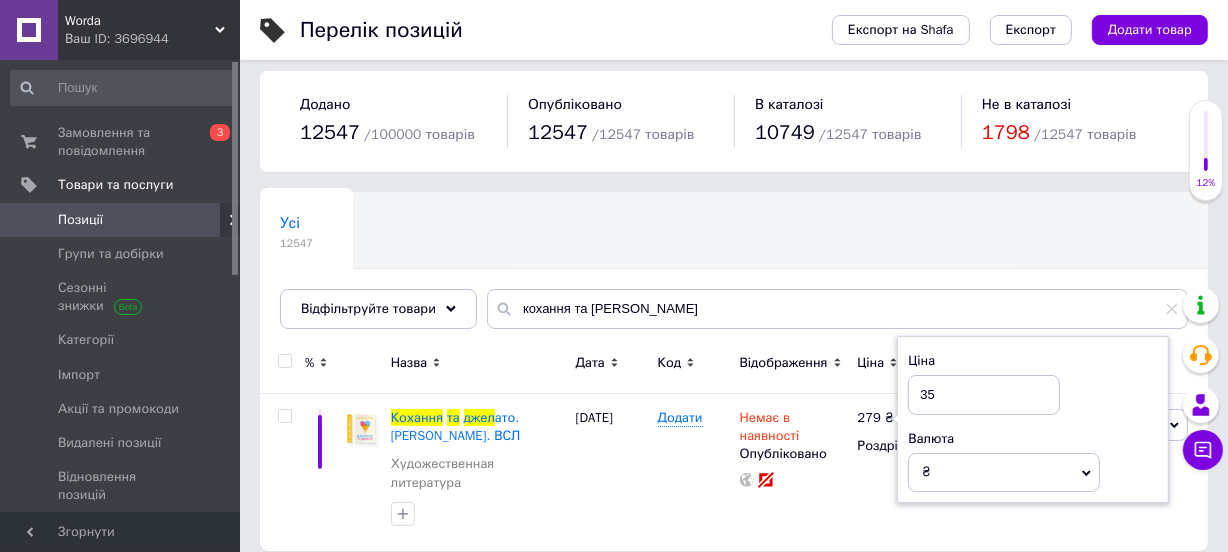type on "354" 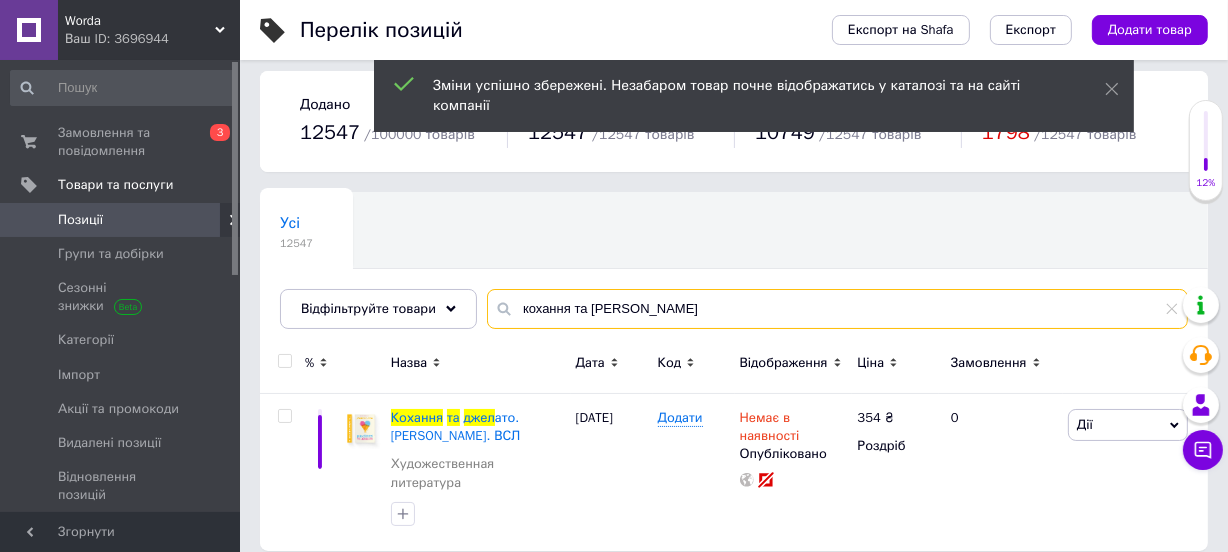 drag, startPoint x: 687, startPoint y: 304, endPoint x: 492, endPoint y: 302, distance: 195.01025 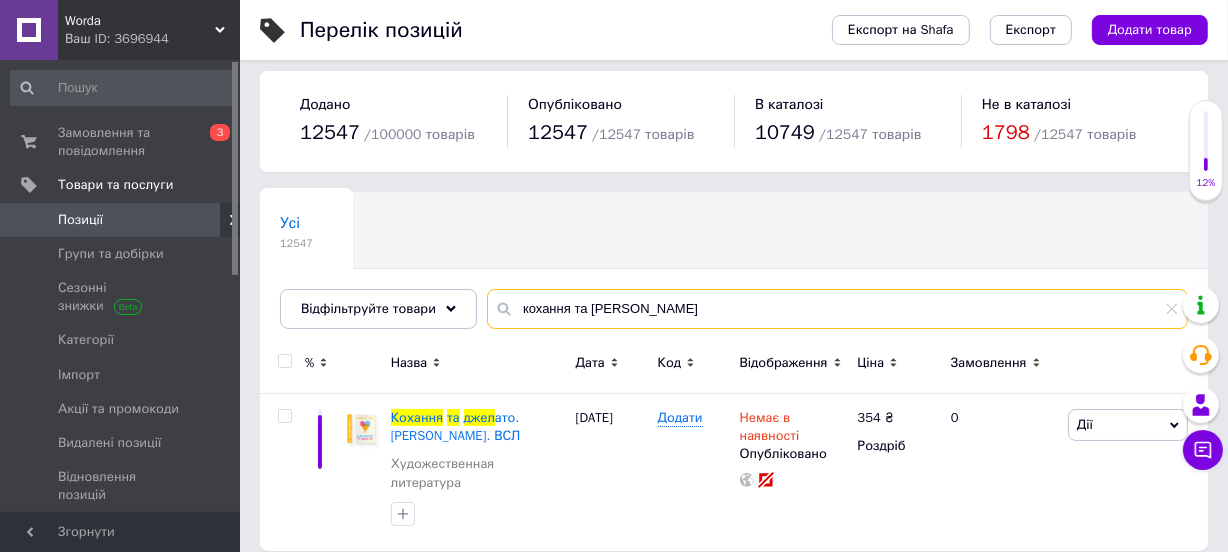 paste on "е[DEMOGRAPHIC_DATA]�іно" 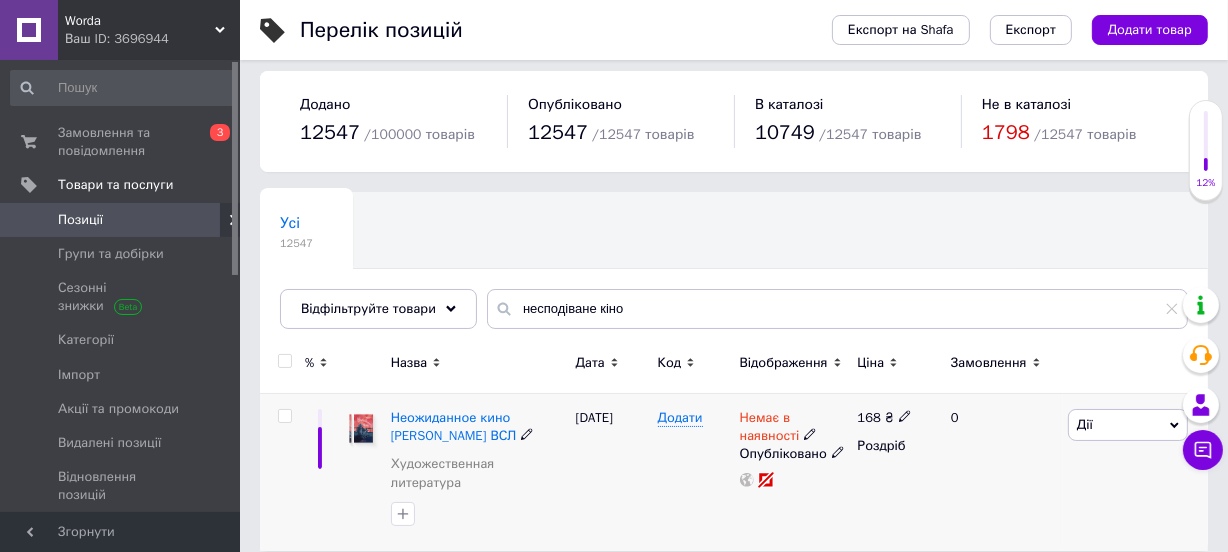 click 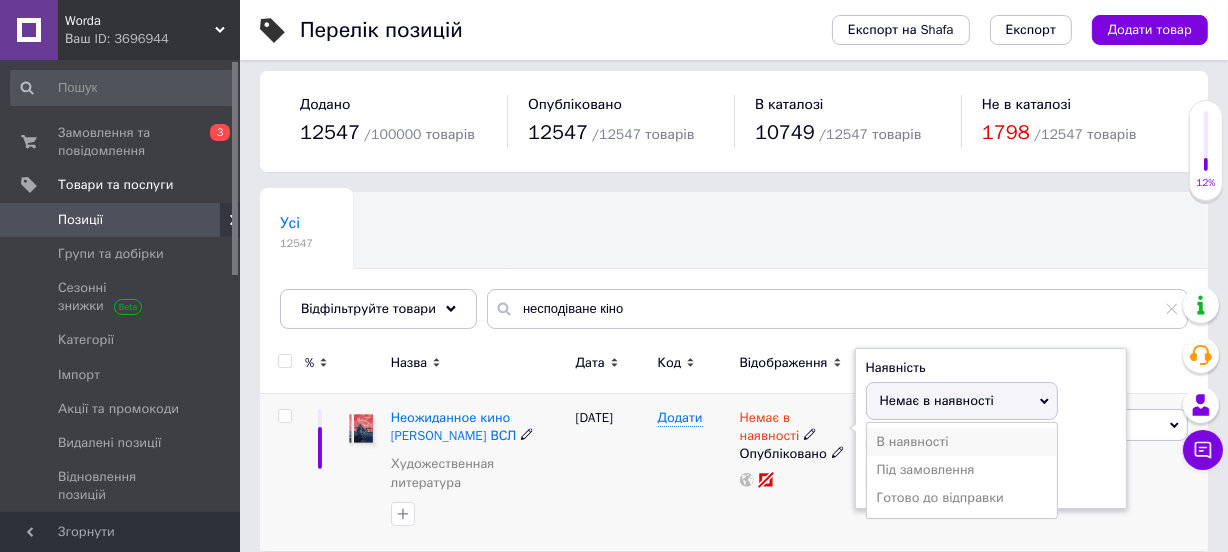 click on "В наявності" at bounding box center (962, 442) 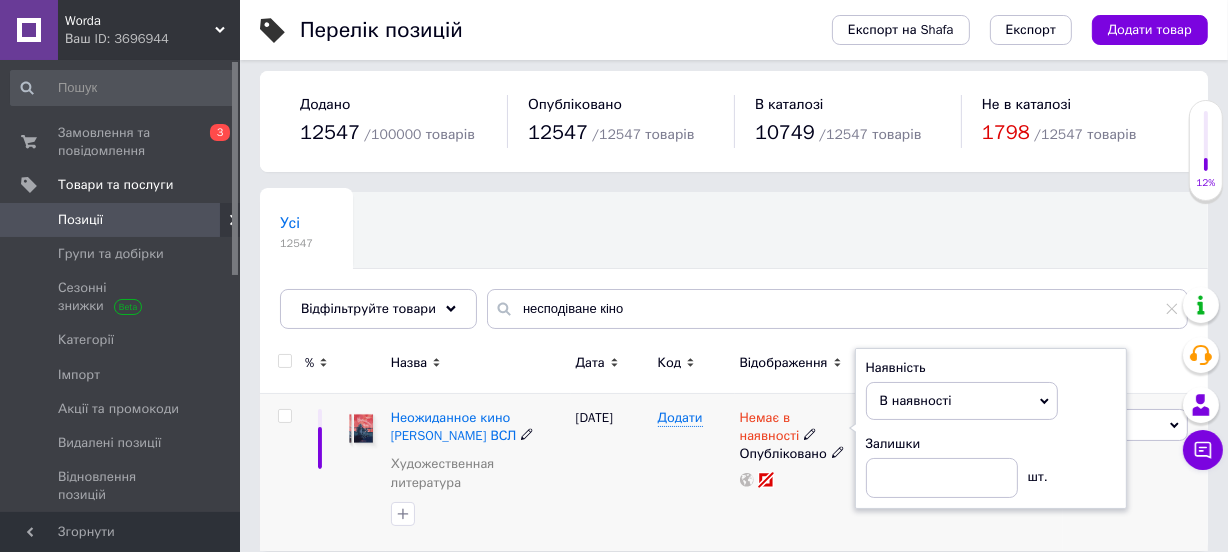 click on "Додати" at bounding box center [694, 472] 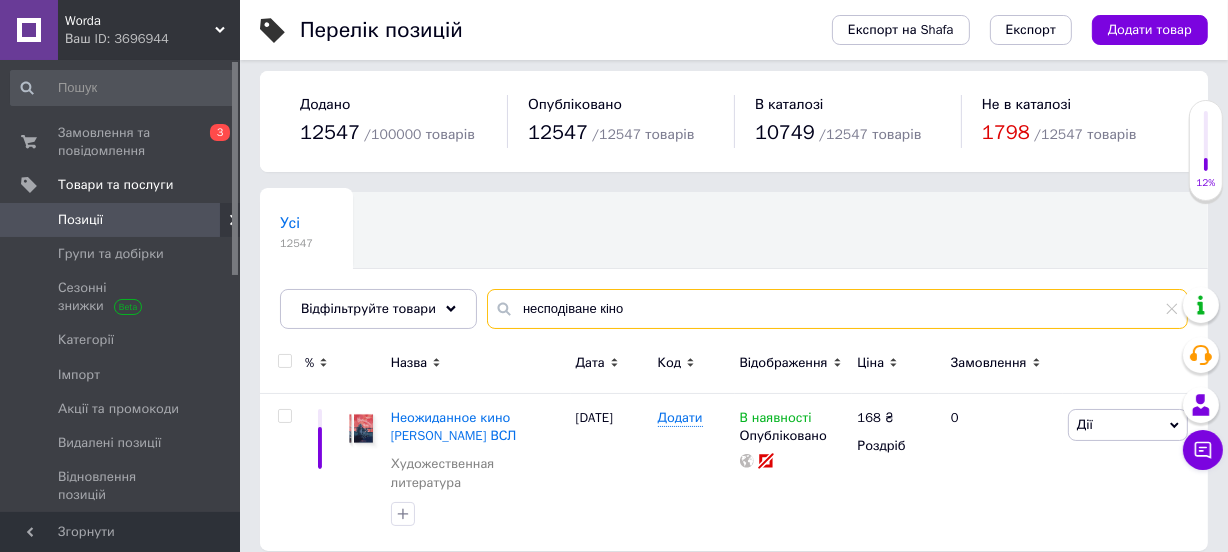 drag, startPoint x: 640, startPoint y: 302, endPoint x: 255, endPoint y: 320, distance: 385.42056 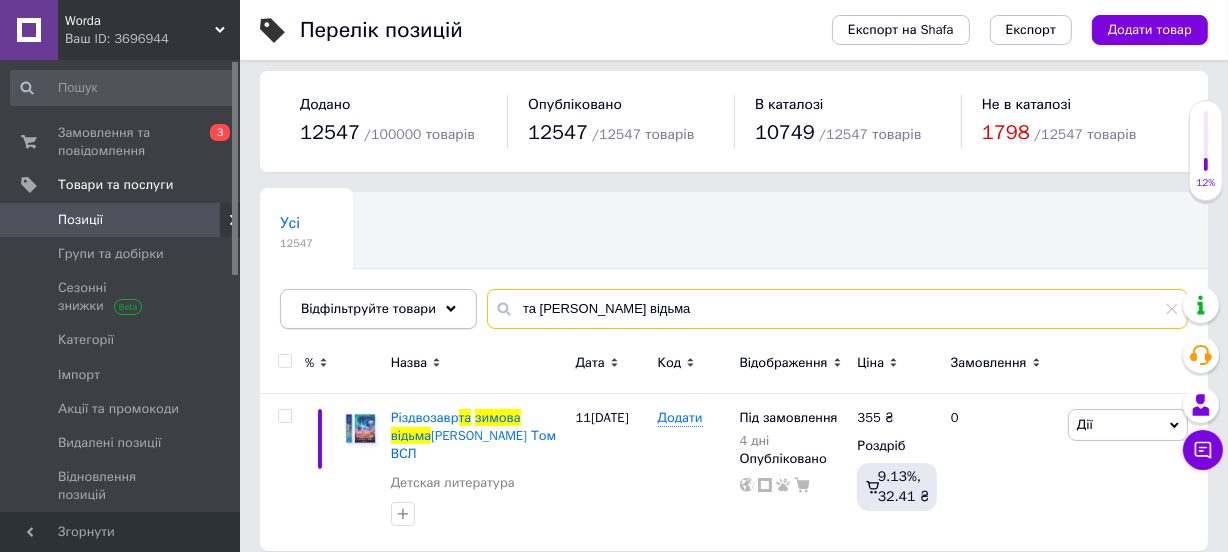 drag, startPoint x: 643, startPoint y: 320, endPoint x: 382, endPoint y: 306, distance: 261.3752 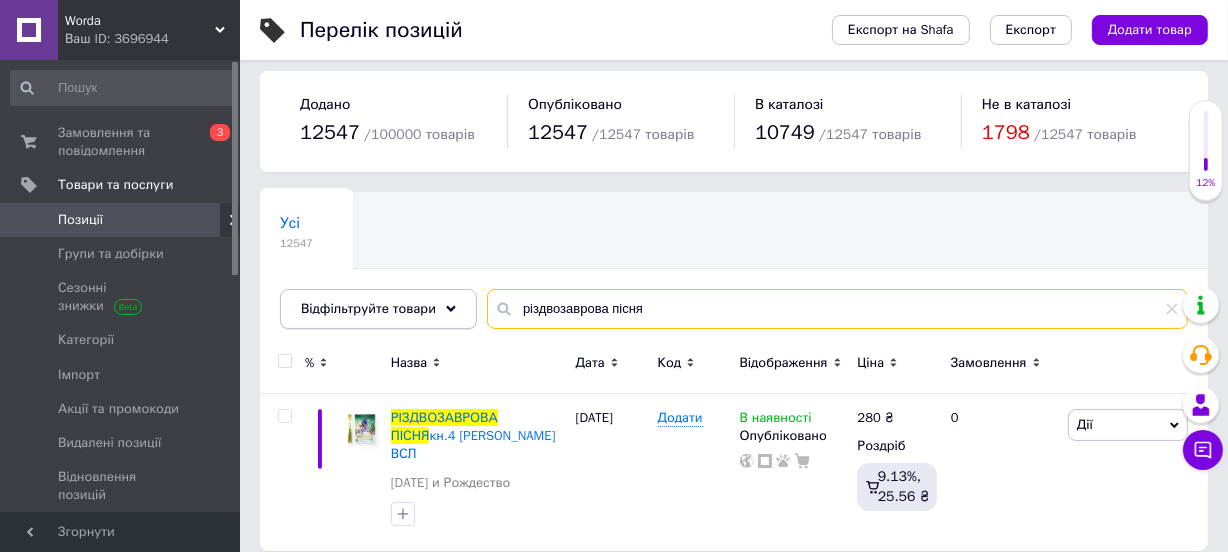 drag, startPoint x: 659, startPoint y: 304, endPoint x: 415, endPoint y: 303, distance: 244.00204 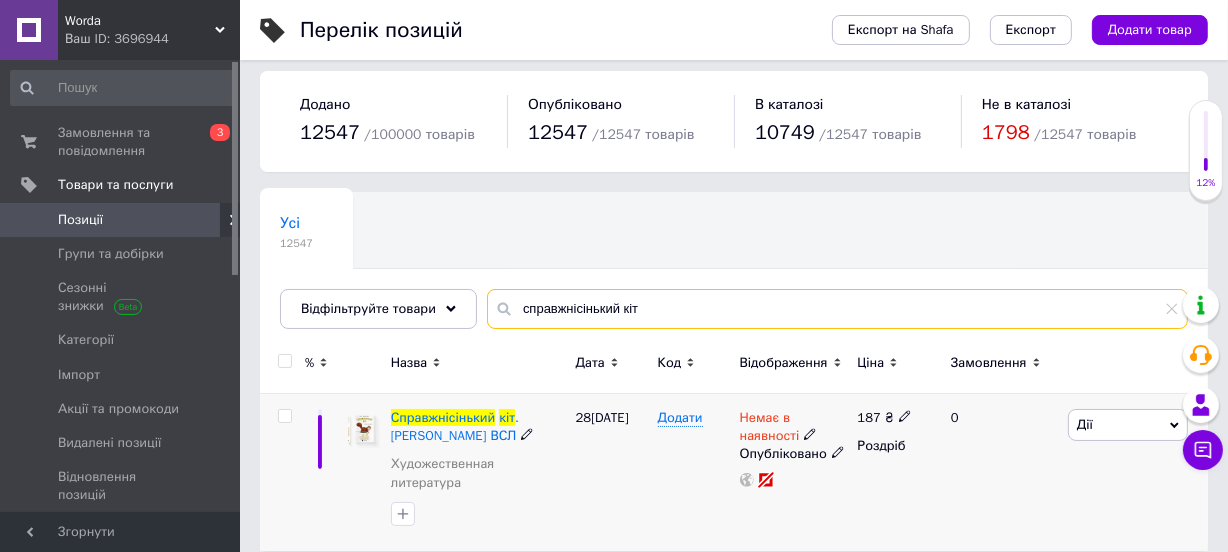 type on "справжнісінький кіт" 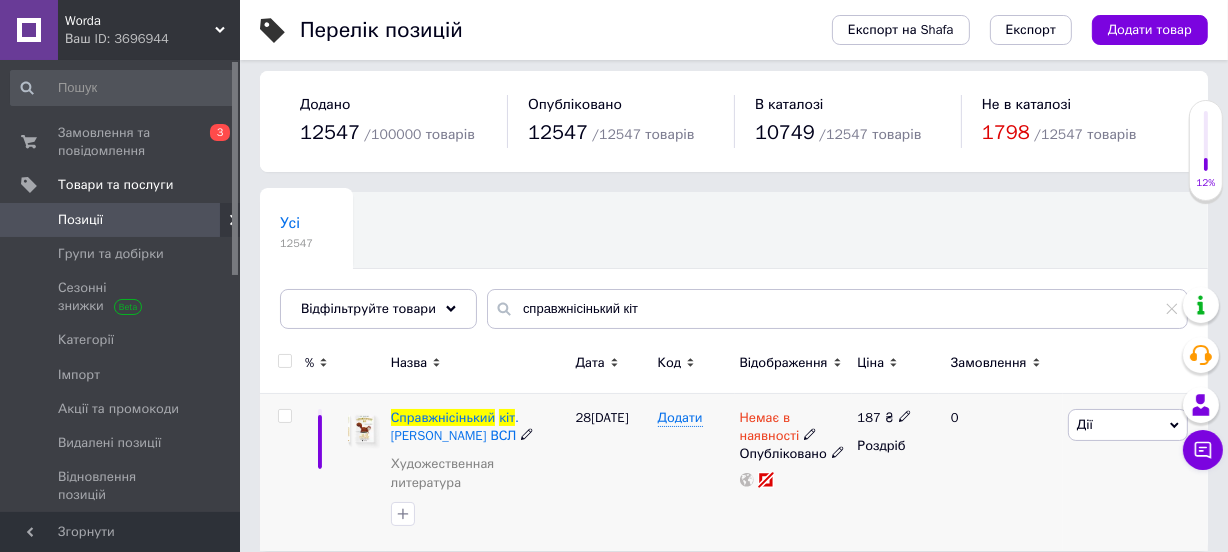 click 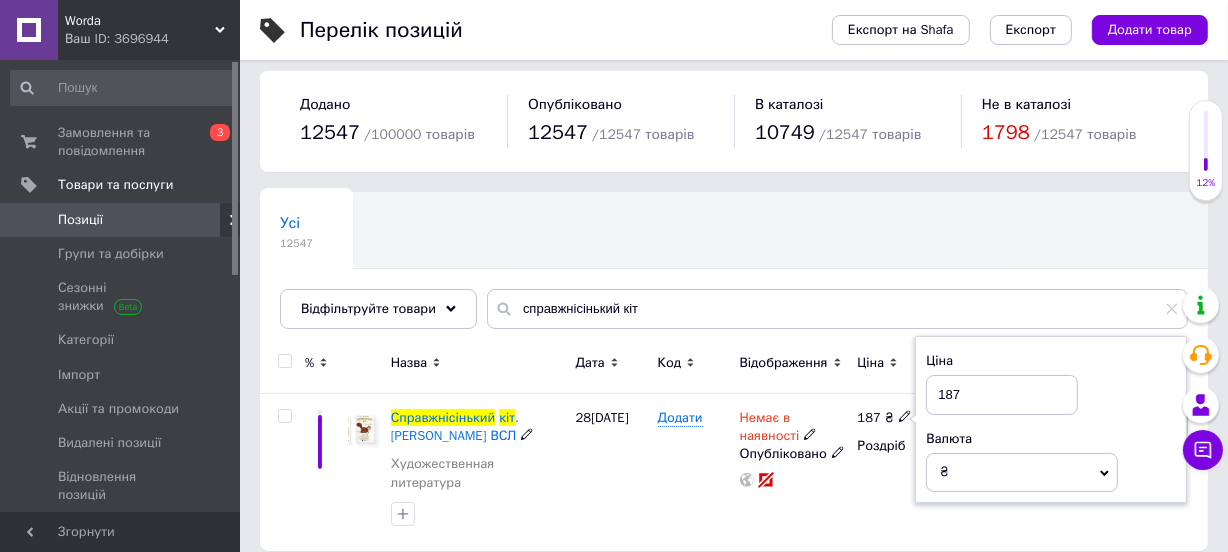 drag, startPoint x: 1012, startPoint y: 399, endPoint x: 914, endPoint y: 390, distance: 98.4124 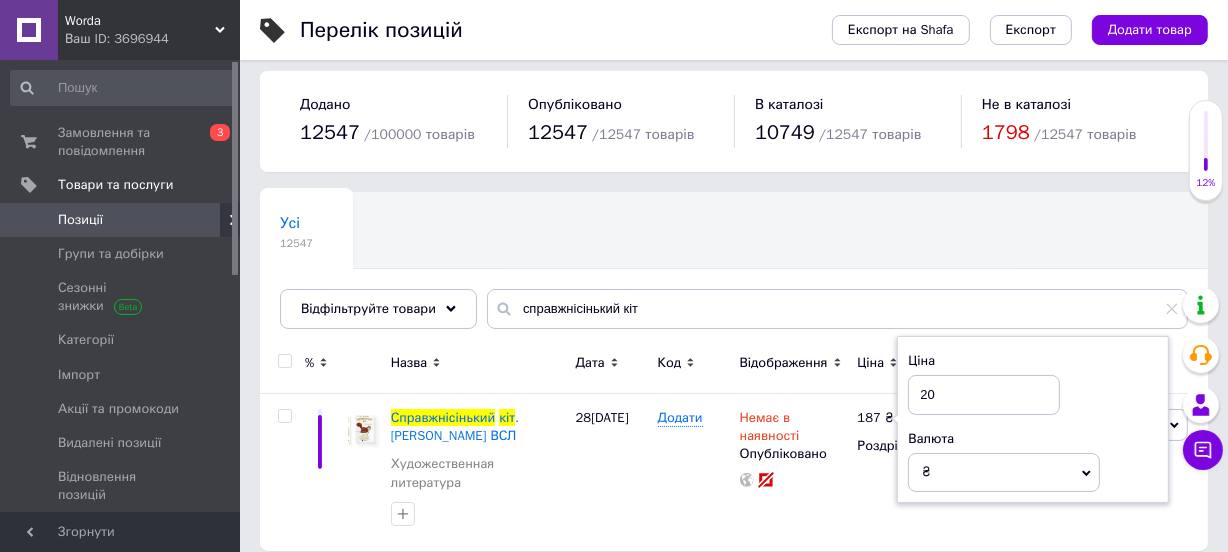 type on "205" 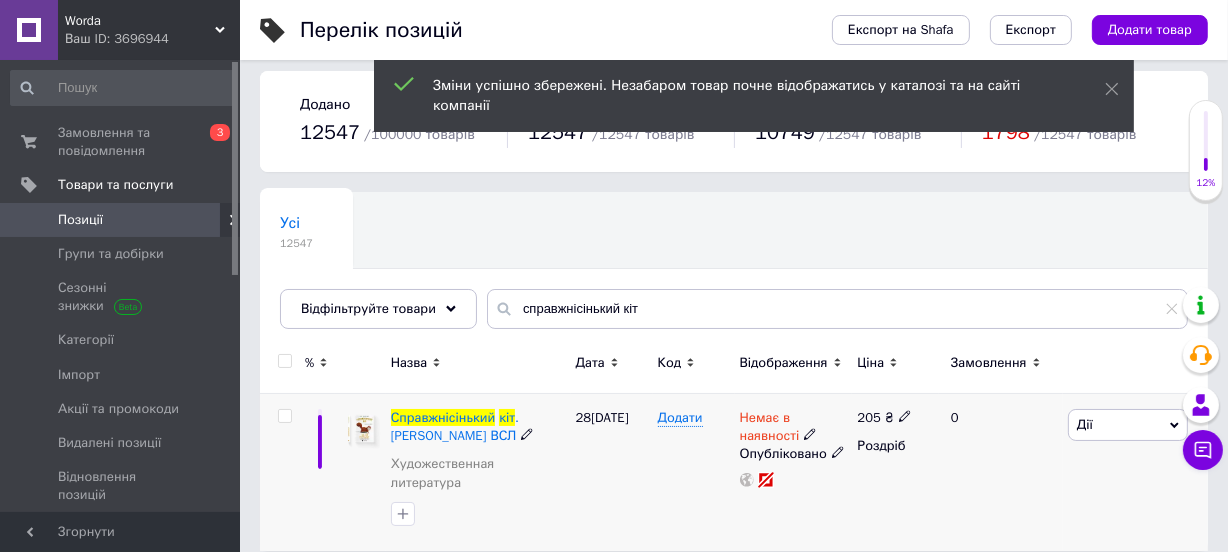 click on "Немає в наявності" at bounding box center (770, 429) 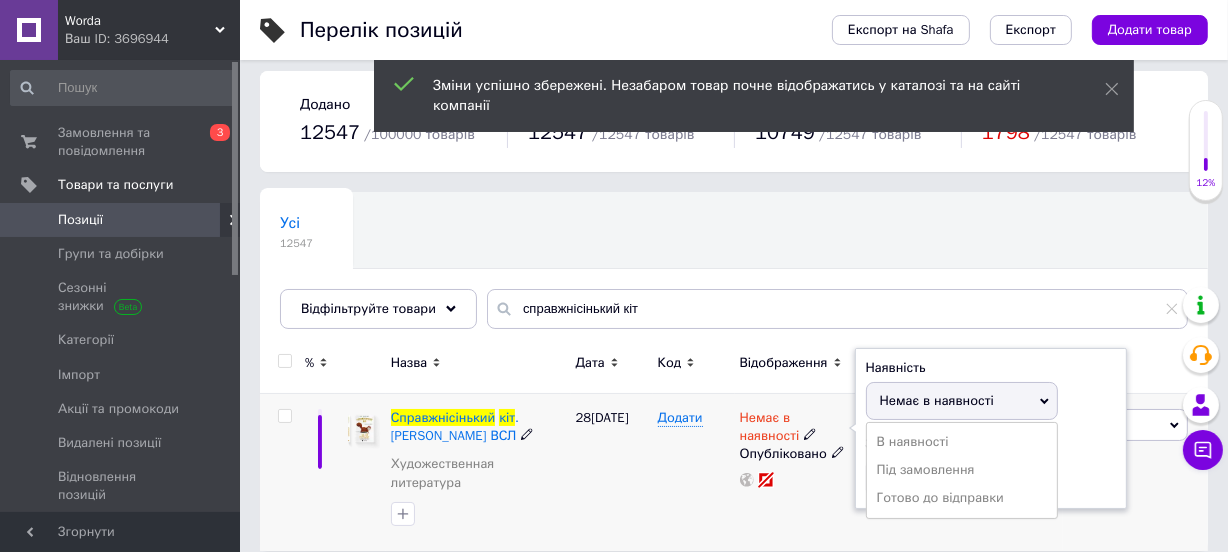 drag, startPoint x: 889, startPoint y: 438, endPoint x: 781, endPoint y: 448, distance: 108.461975 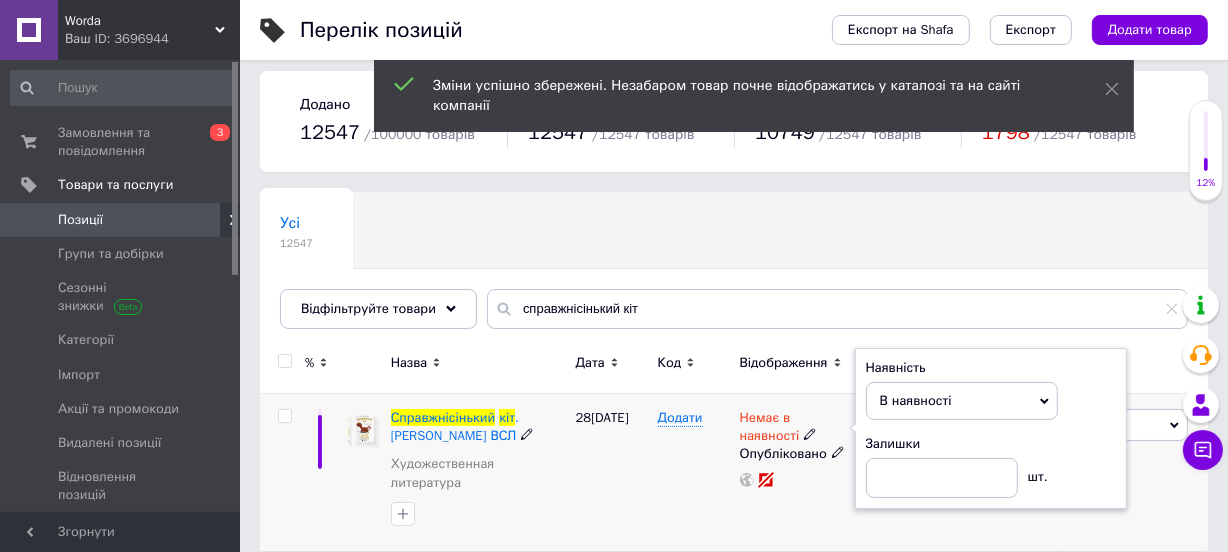 click on "28[DATE]" at bounding box center [612, 472] 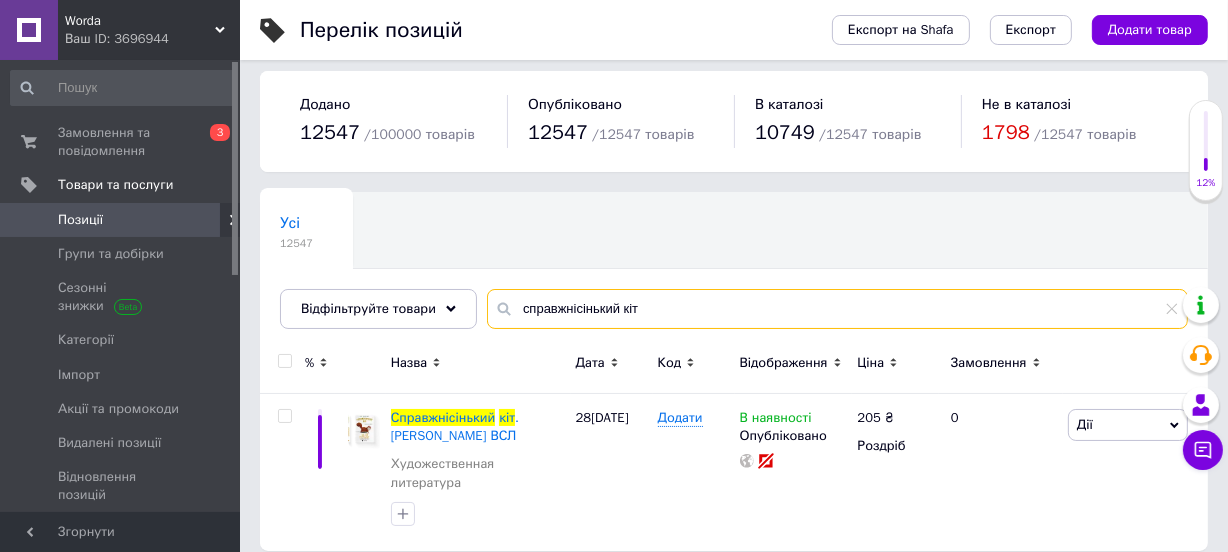 drag, startPoint x: 639, startPoint y: 300, endPoint x: 516, endPoint y: 311, distance: 123.49089 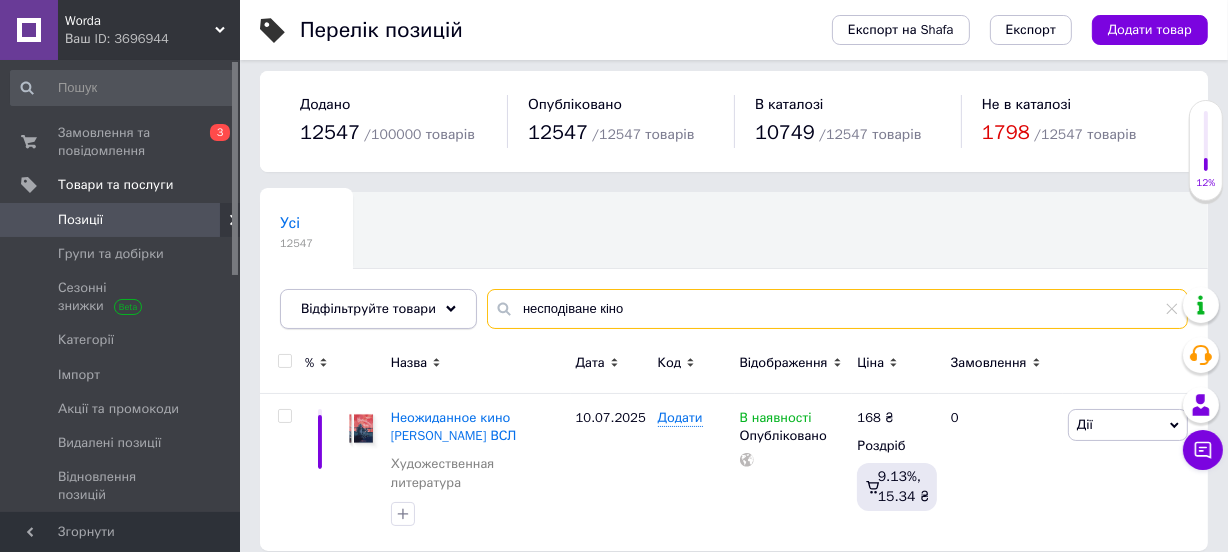 drag, startPoint x: 648, startPoint y: 306, endPoint x: 425, endPoint y: 302, distance: 223.03587 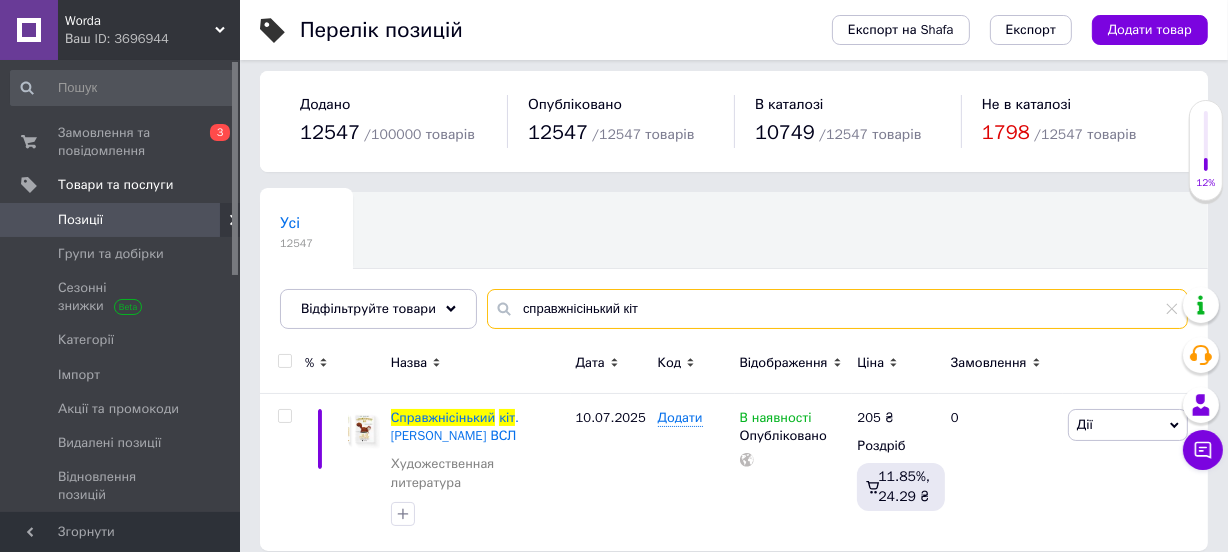 drag, startPoint x: 643, startPoint y: 318, endPoint x: 515, endPoint y: 306, distance: 128.56126 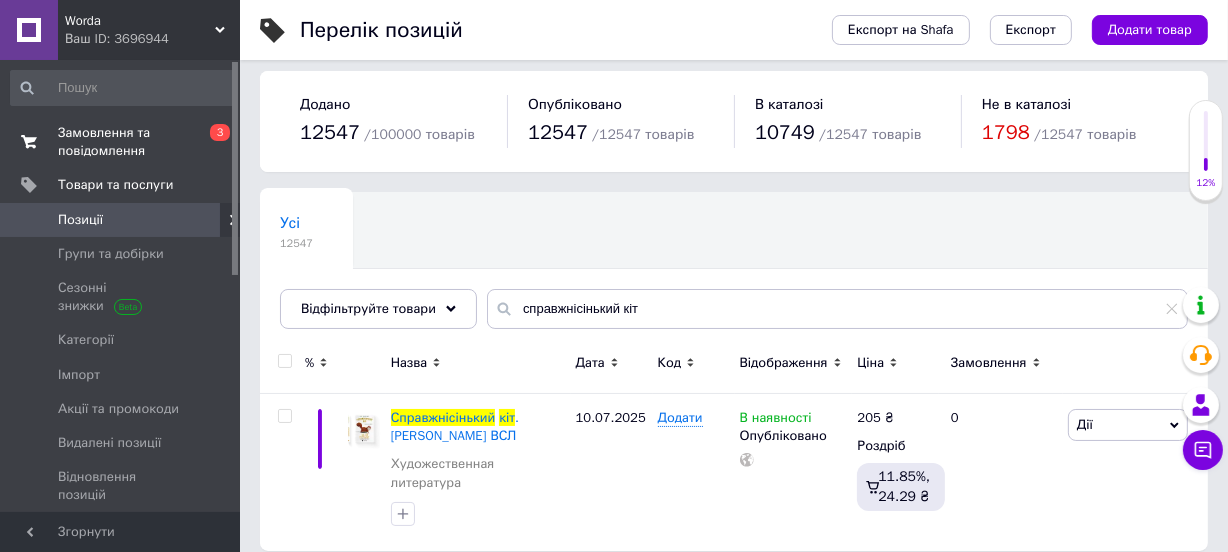 click on "Замовлення та повідомлення" at bounding box center [121, 142] 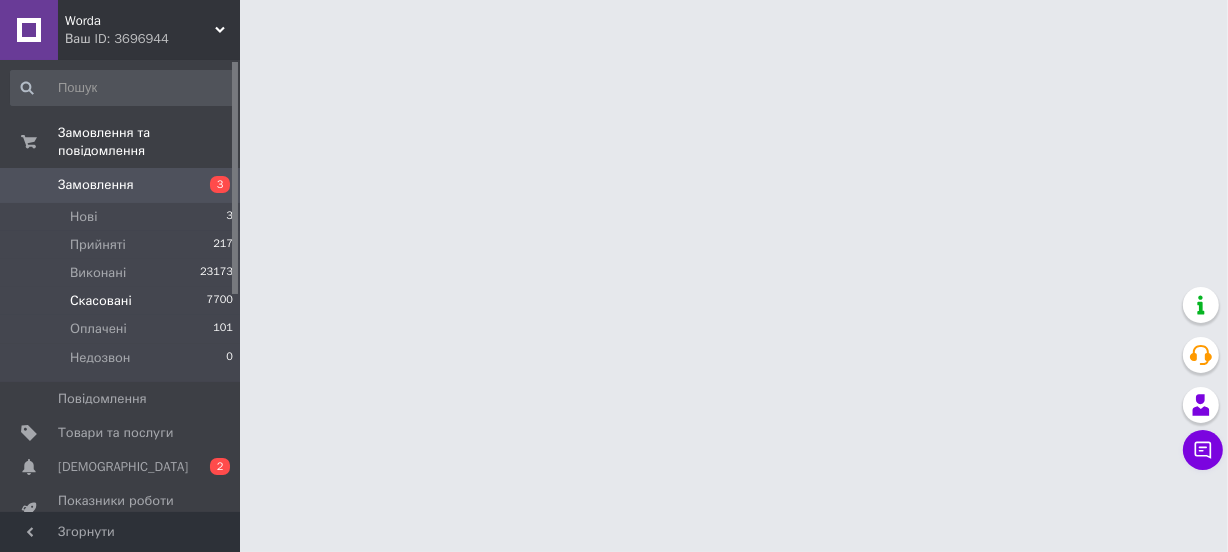 scroll, scrollTop: 0, scrollLeft: 0, axis: both 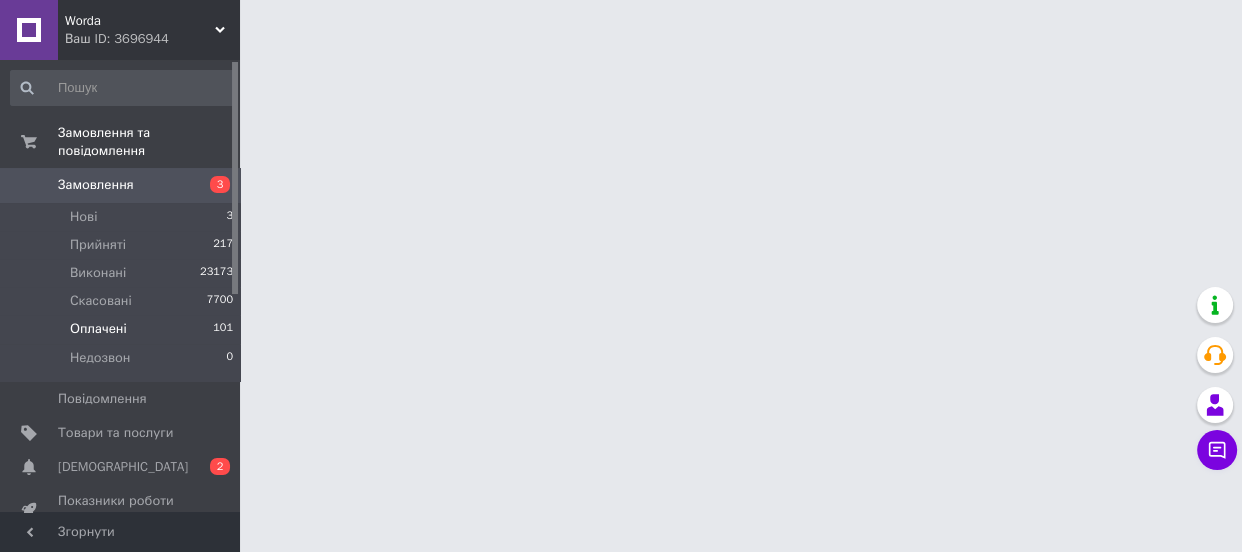 click on "Оплачені" at bounding box center [98, 329] 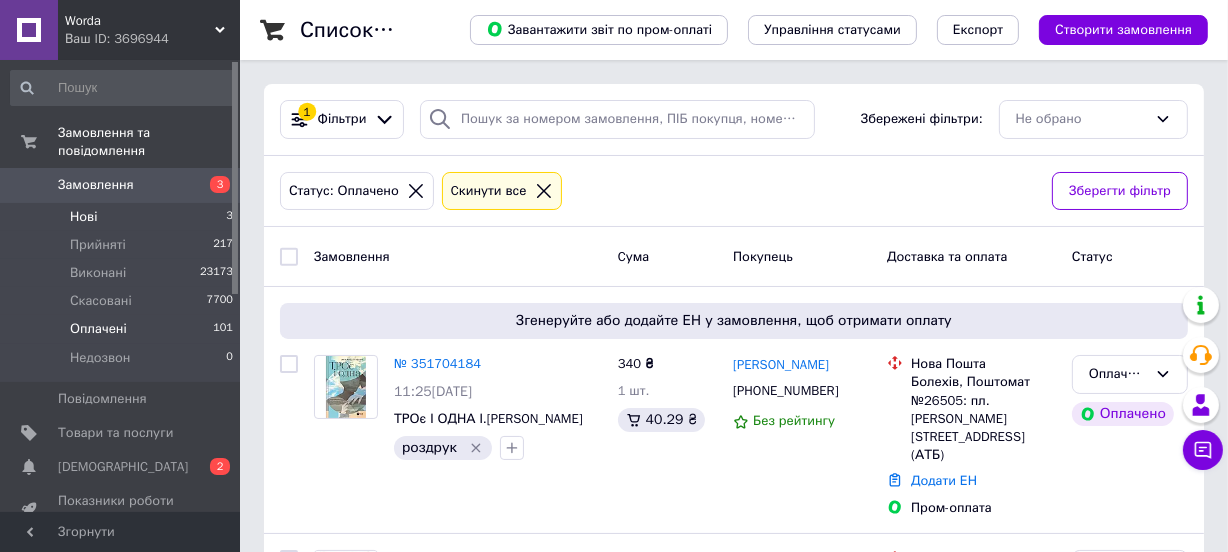 click on "Нові 3" at bounding box center [122, 217] 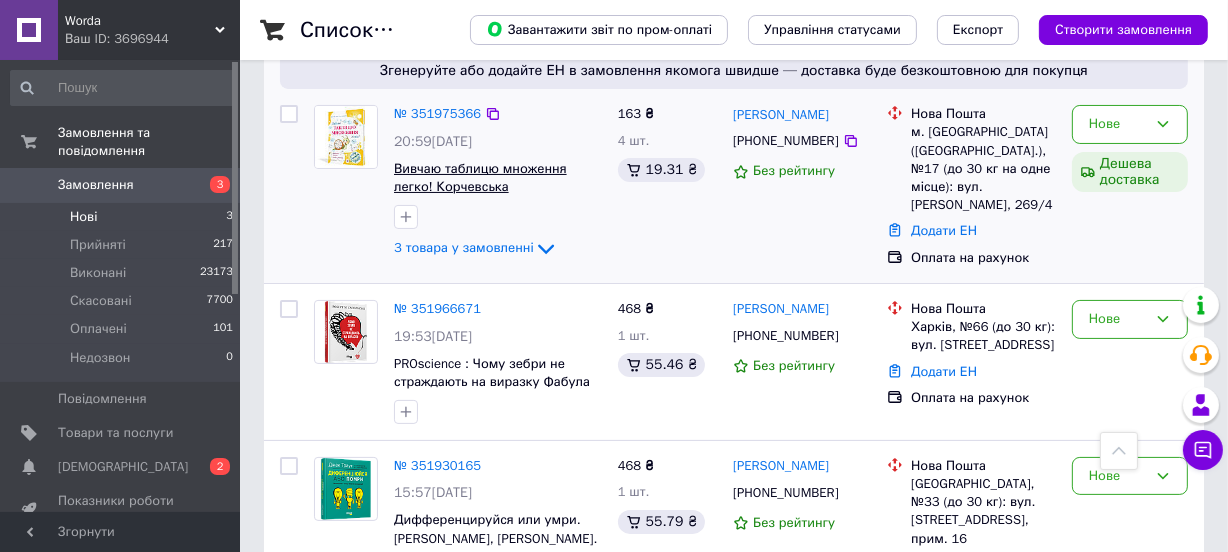 scroll, scrollTop: 222, scrollLeft: 0, axis: vertical 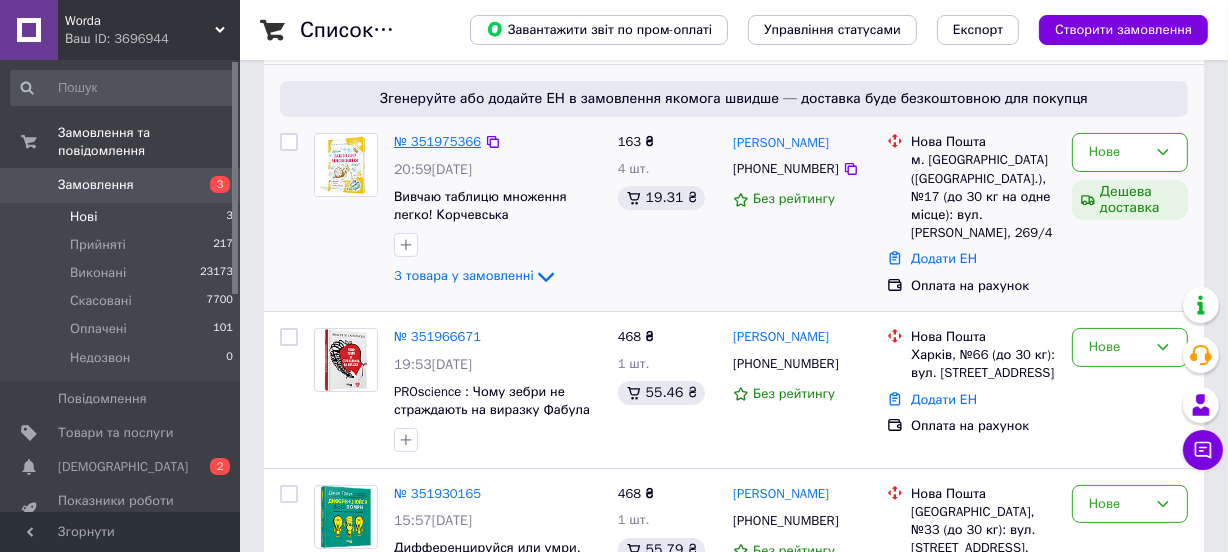 click on "№ 351975366" at bounding box center (437, 141) 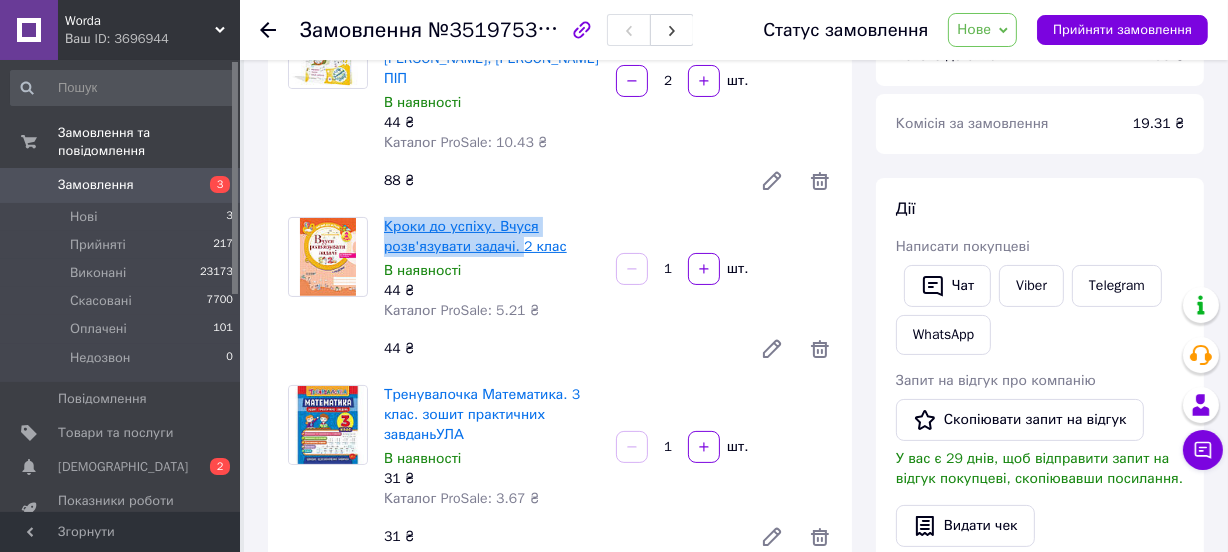 drag, startPoint x: 380, startPoint y: 204, endPoint x: 514, endPoint y: 225, distance: 135.63554 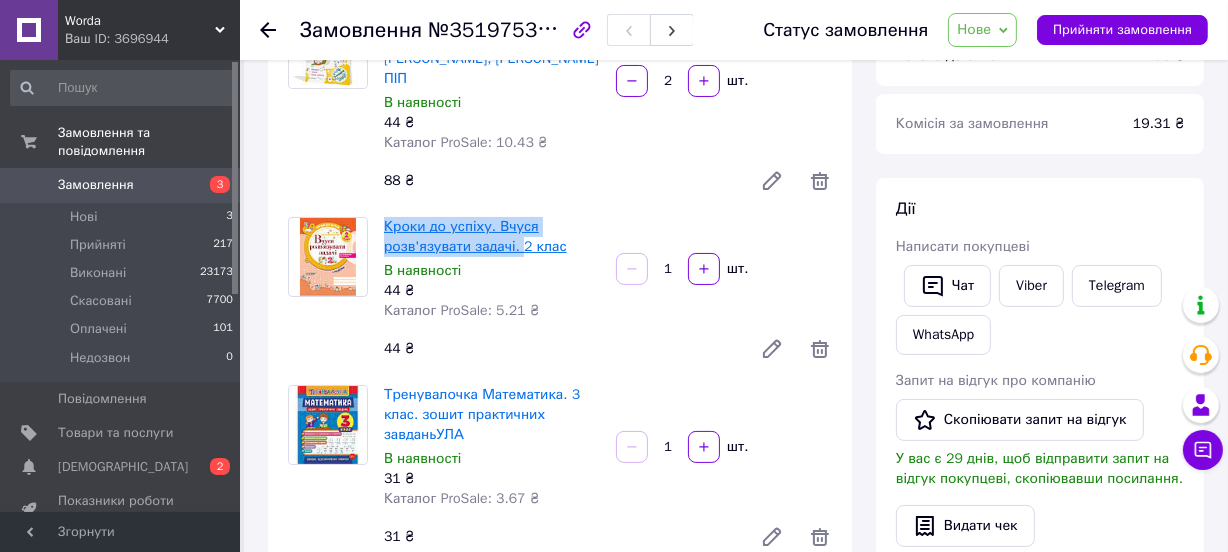 copy on "Кроки до успіху. Вчуся розв'язувати задачі." 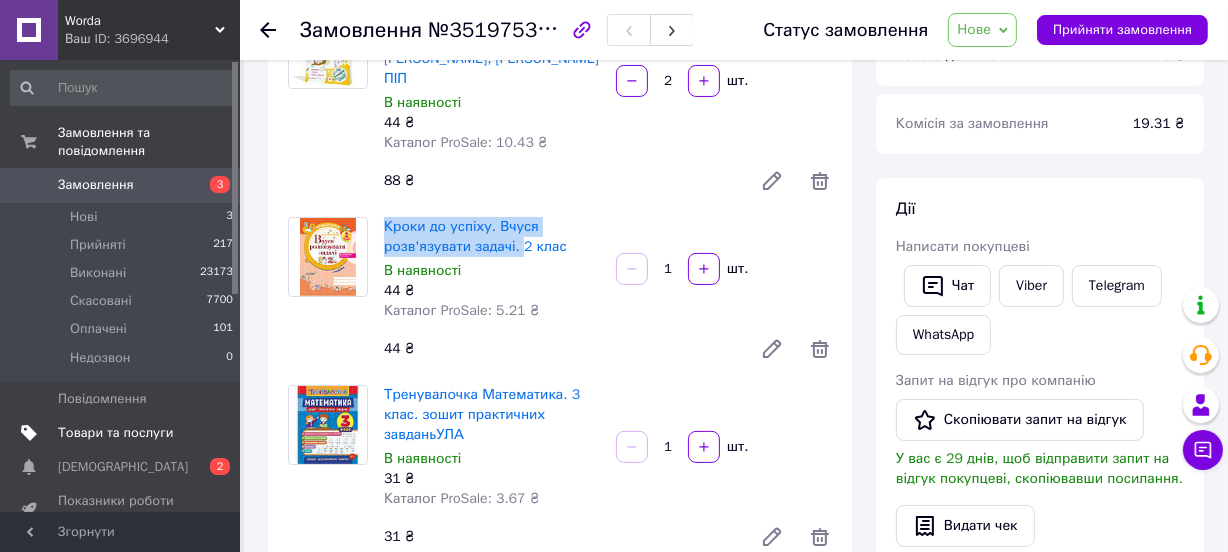 click on "Товари та послуги" at bounding box center [115, 433] 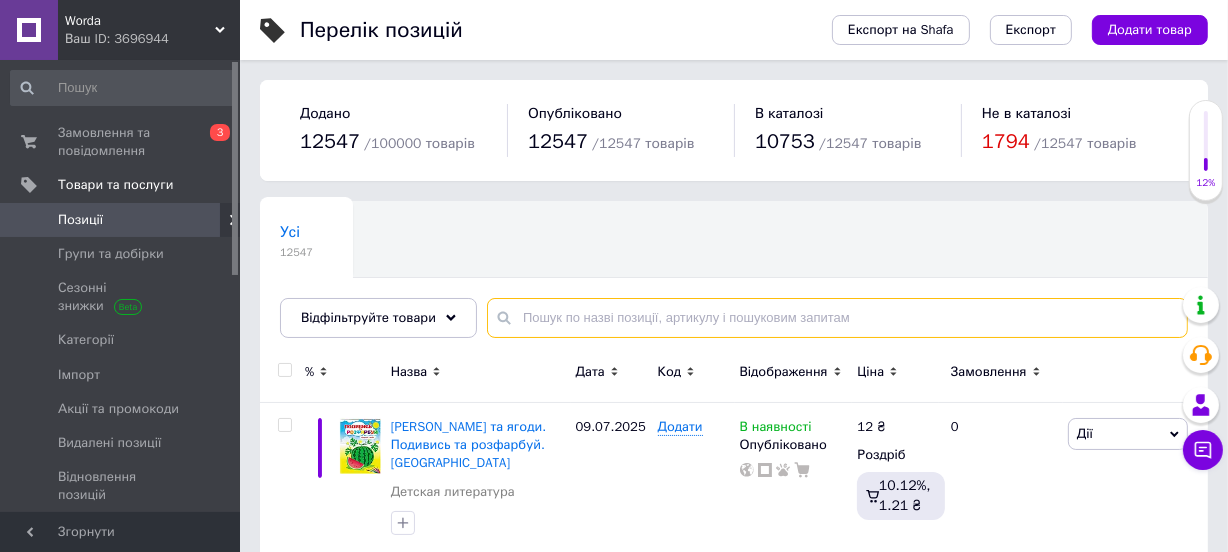 click at bounding box center (837, 318) 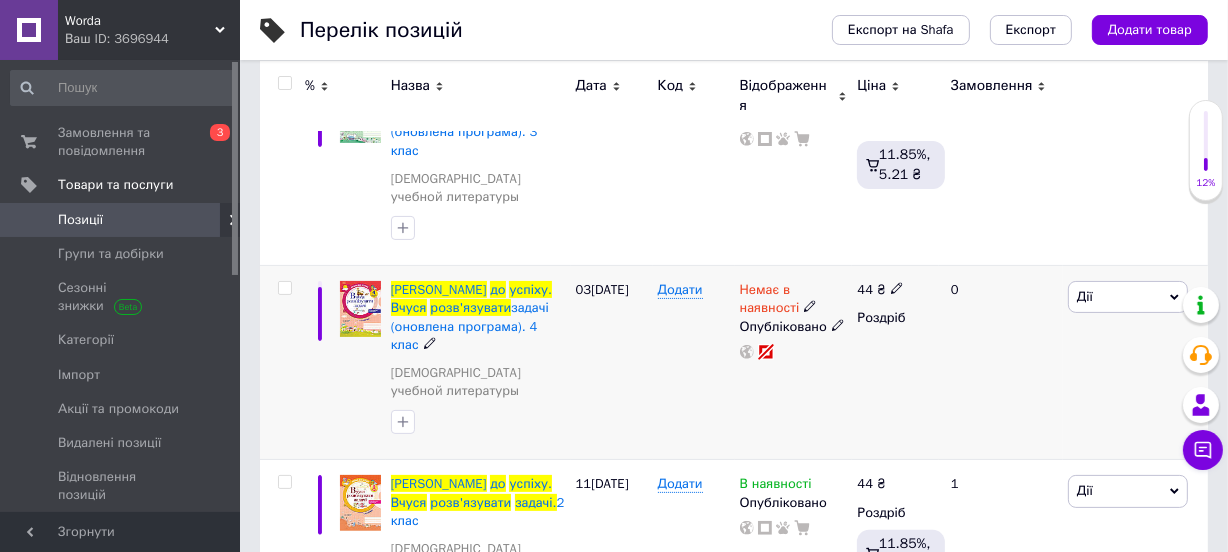 scroll, scrollTop: 363, scrollLeft: 0, axis: vertical 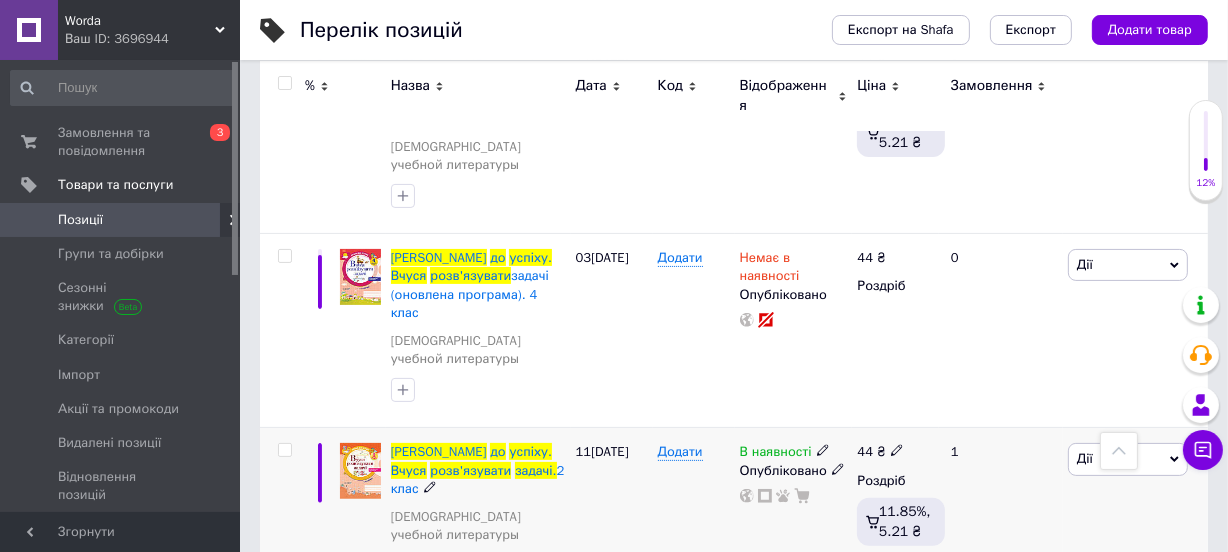 type on "Кроки до успіху. Вчуся розв'язувати задачі." 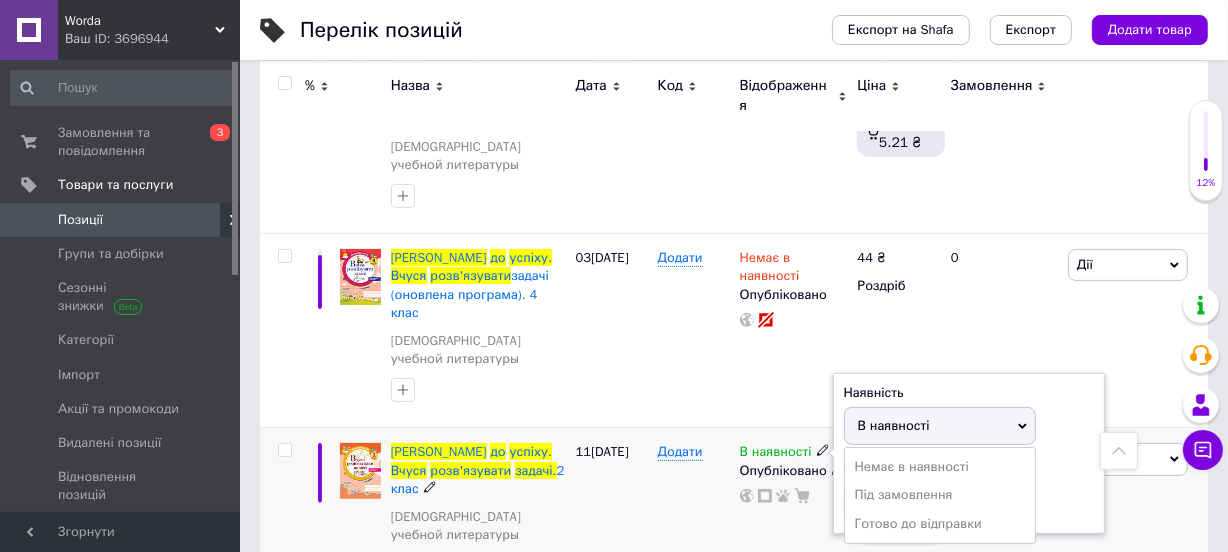 drag, startPoint x: 892, startPoint y: 387, endPoint x: 770, endPoint y: 372, distance: 122.91867 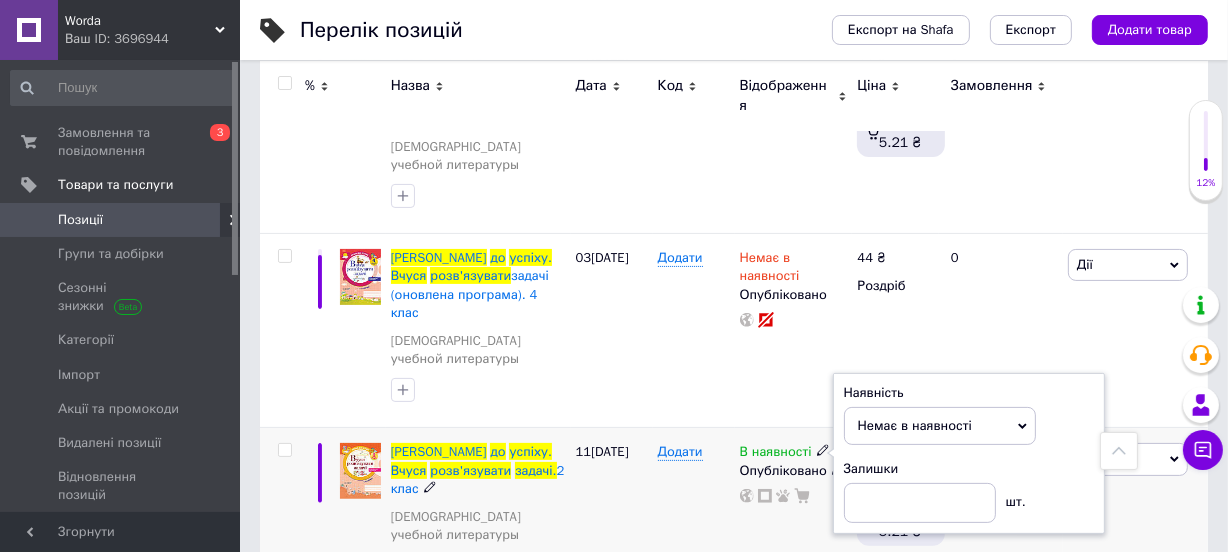 click on "В наявності Наявність Немає в наявності В наявності Під замовлення Готово до відправки Залишки шт. Опубліковано" at bounding box center (794, 516) 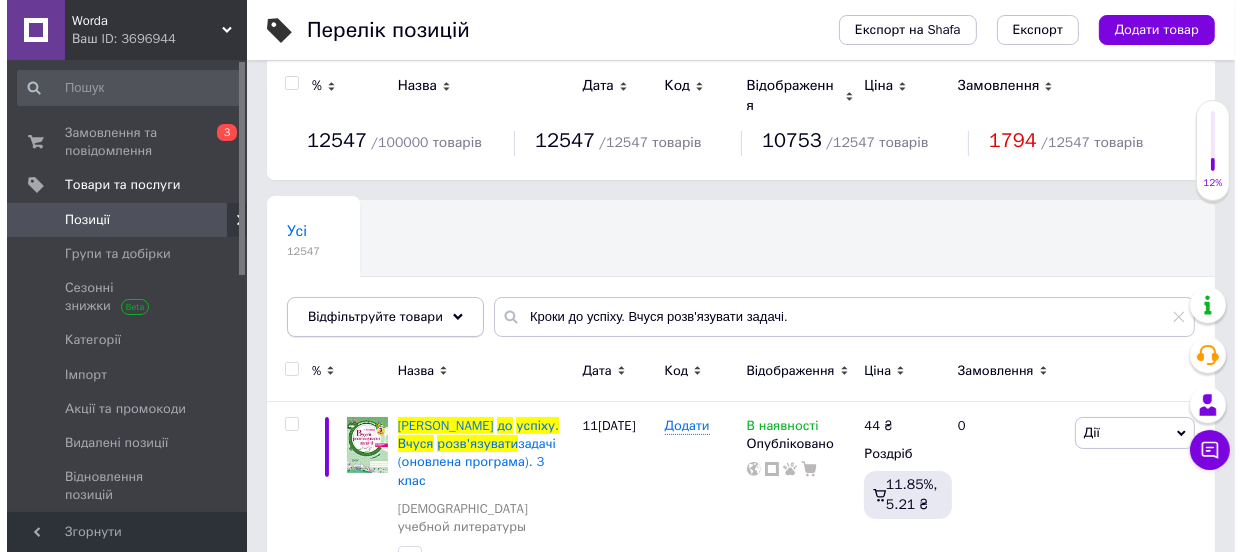 scroll, scrollTop: 0, scrollLeft: 0, axis: both 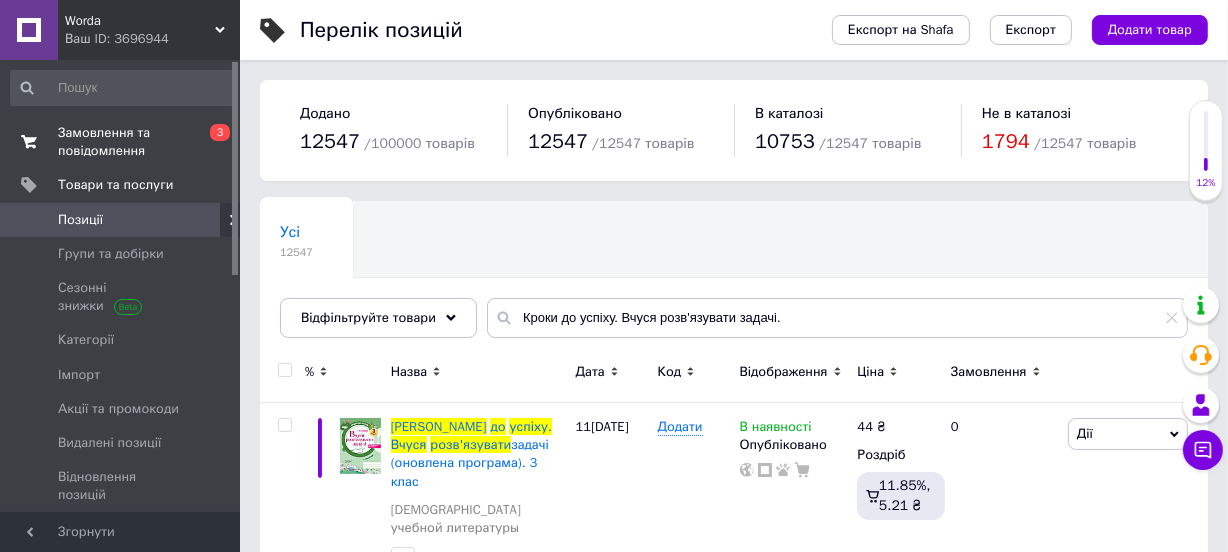 click on "Замовлення та повідомлення" at bounding box center [121, 142] 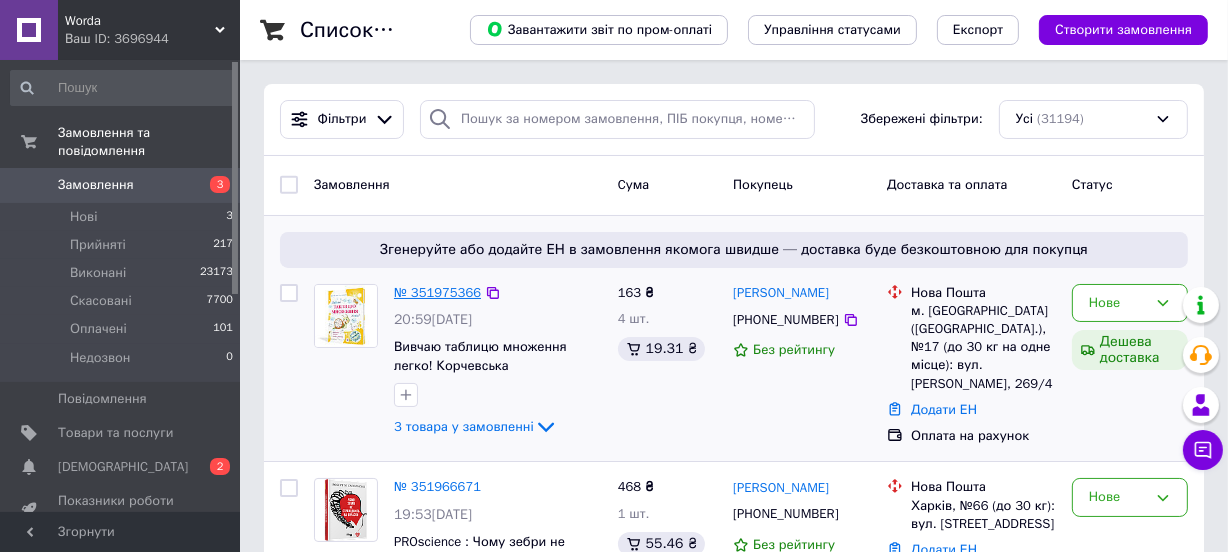 click on "№ 351975366" at bounding box center (437, 292) 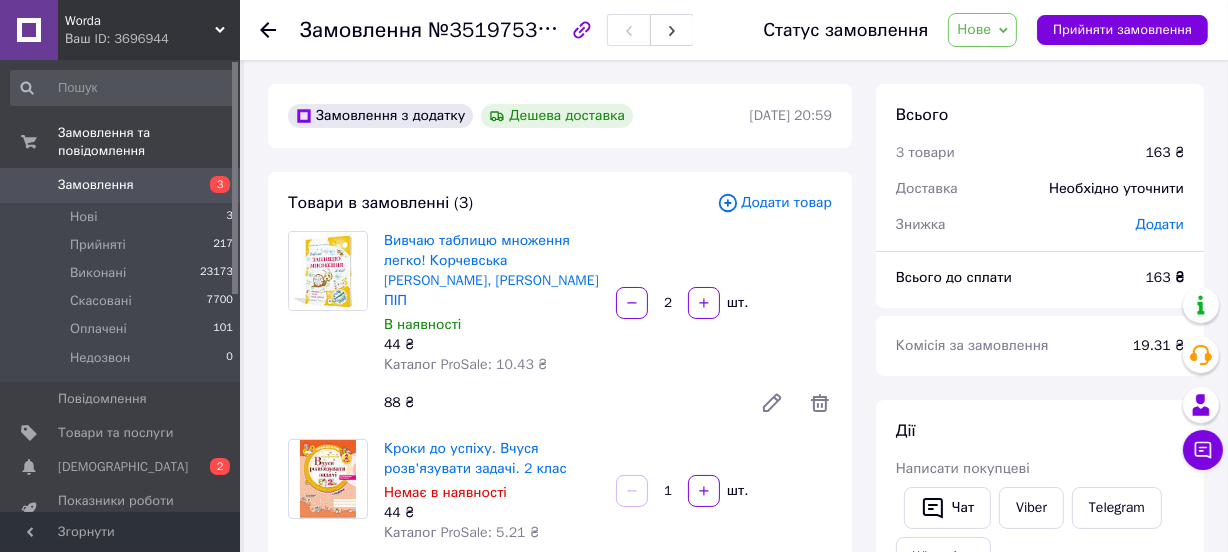 click on "Нове" at bounding box center (974, 29) 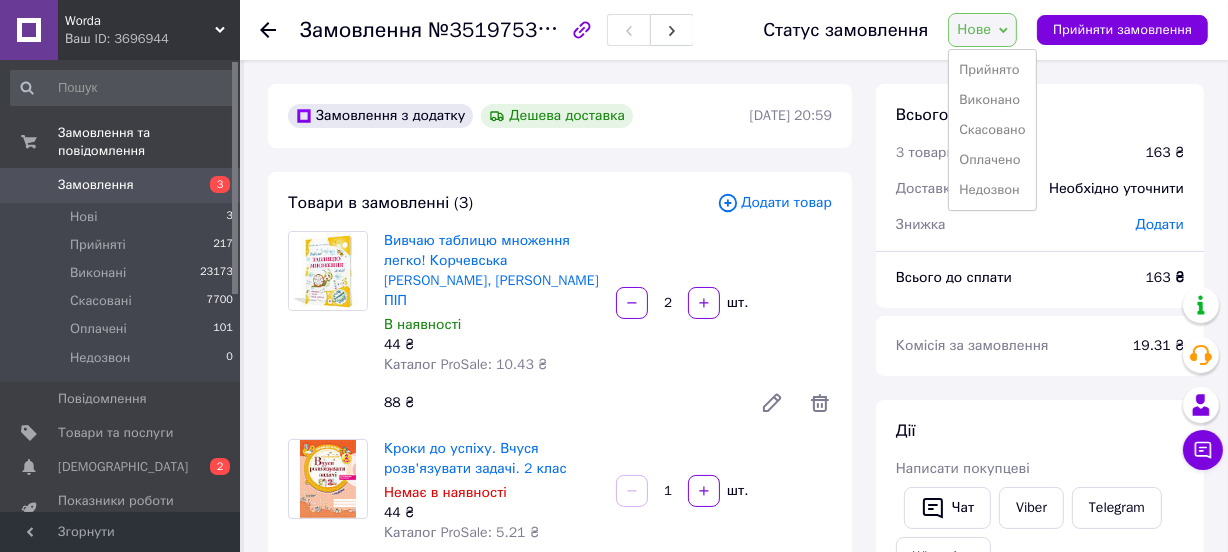 click on "Скасовано" at bounding box center (992, 130) 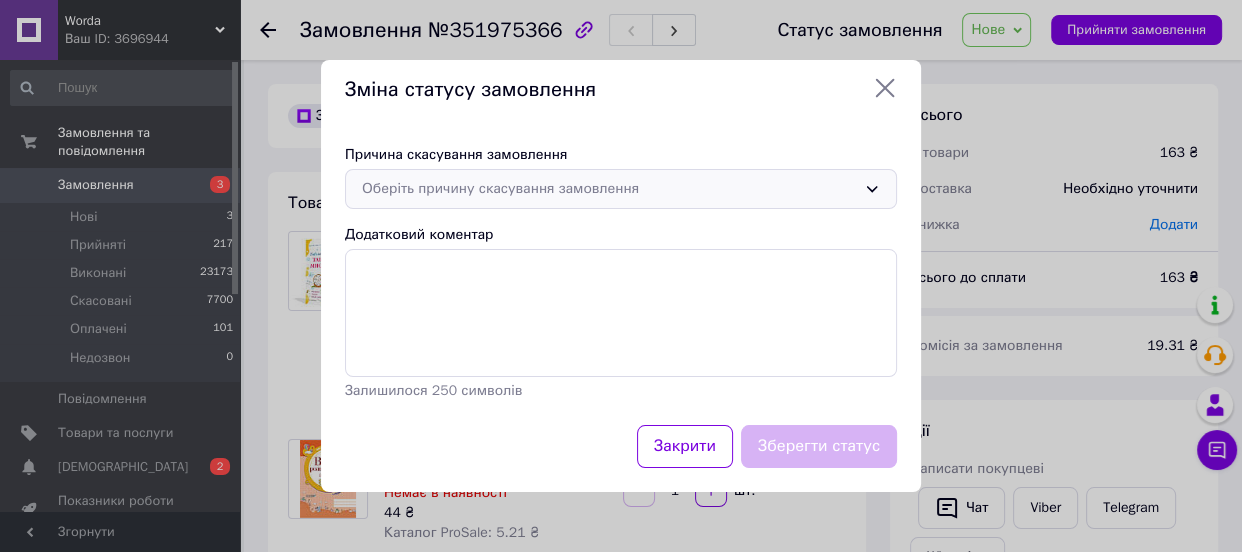 click on "Оберіть причину скасування замовлення" at bounding box center [609, 189] 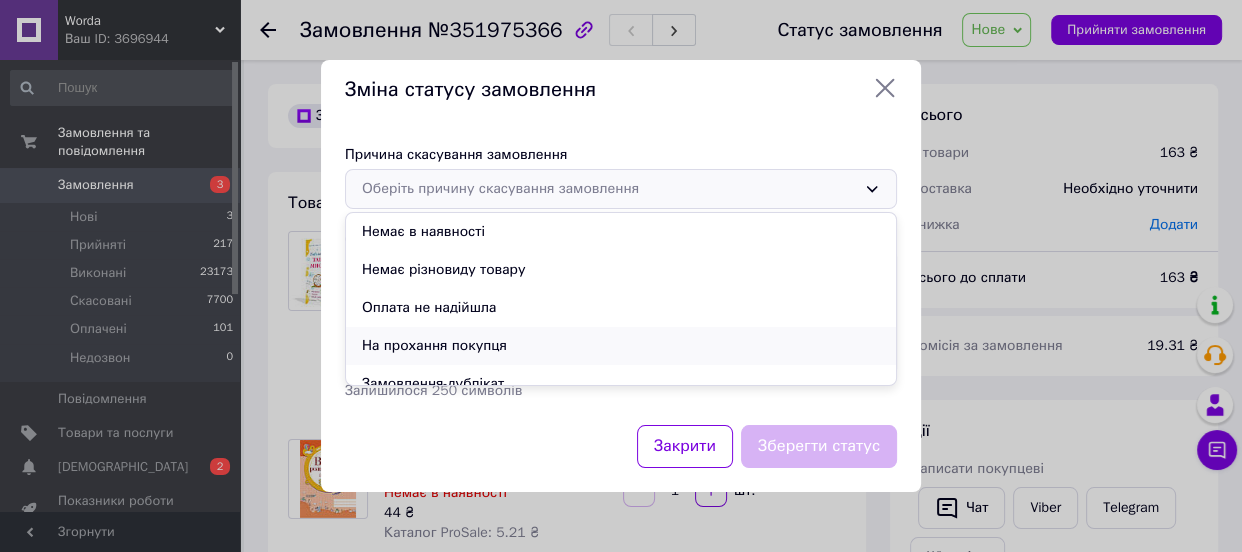 drag, startPoint x: 442, startPoint y: 339, endPoint x: 455, endPoint y: 350, distance: 17.029387 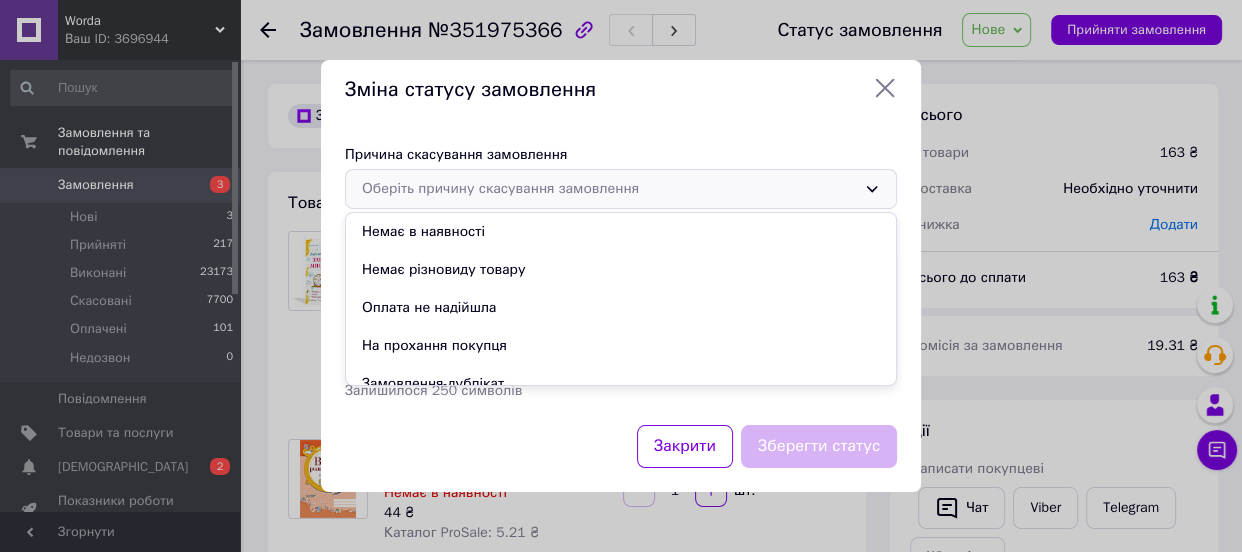click on "На прохання покупця" at bounding box center [621, 346] 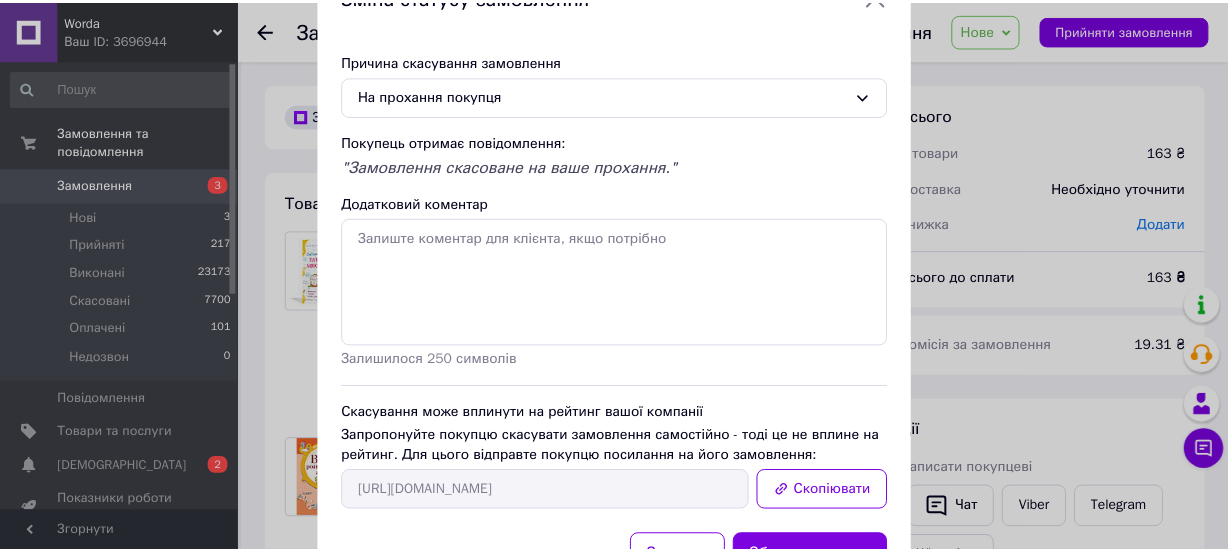 scroll, scrollTop: 154, scrollLeft: 0, axis: vertical 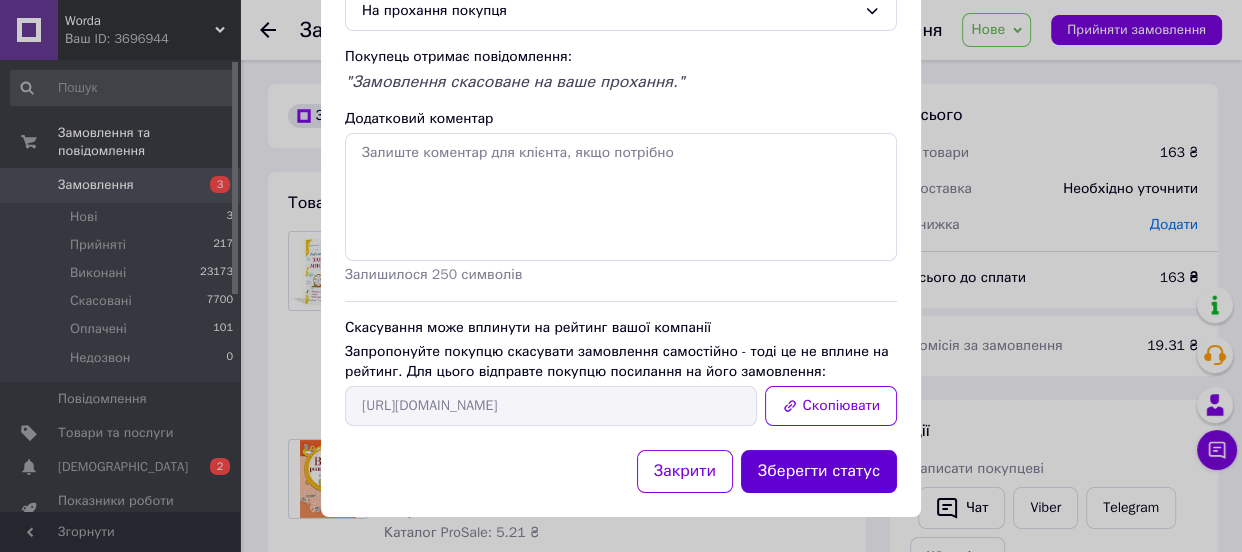 click on "Зберегти статус" at bounding box center (819, 471) 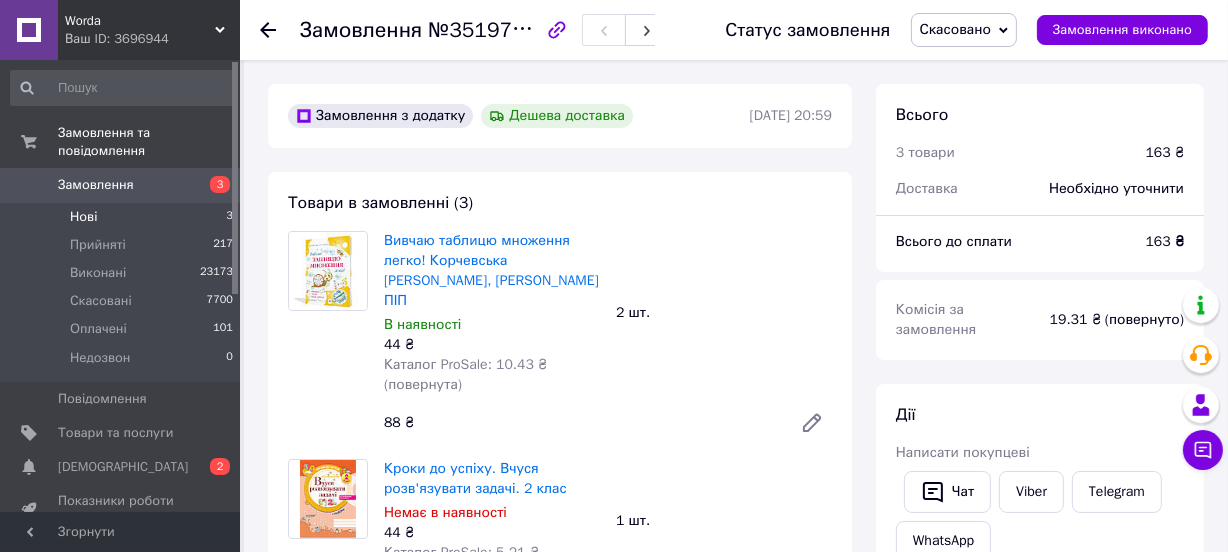 click on "Нові 3" at bounding box center (122, 217) 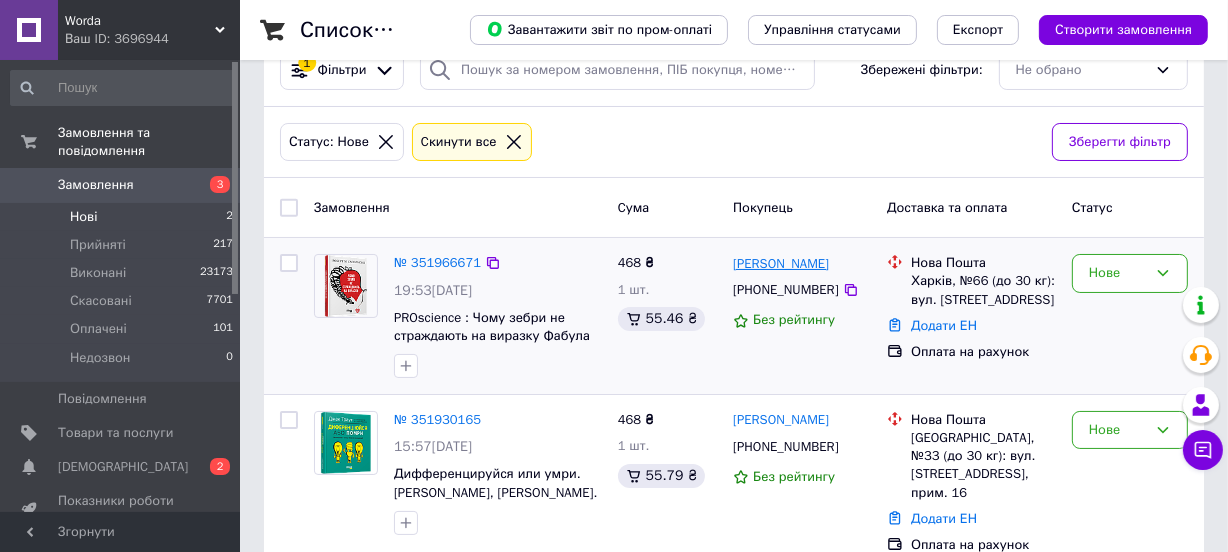 scroll, scrollTop: 72, scrollLeft: 0, axis: vertical 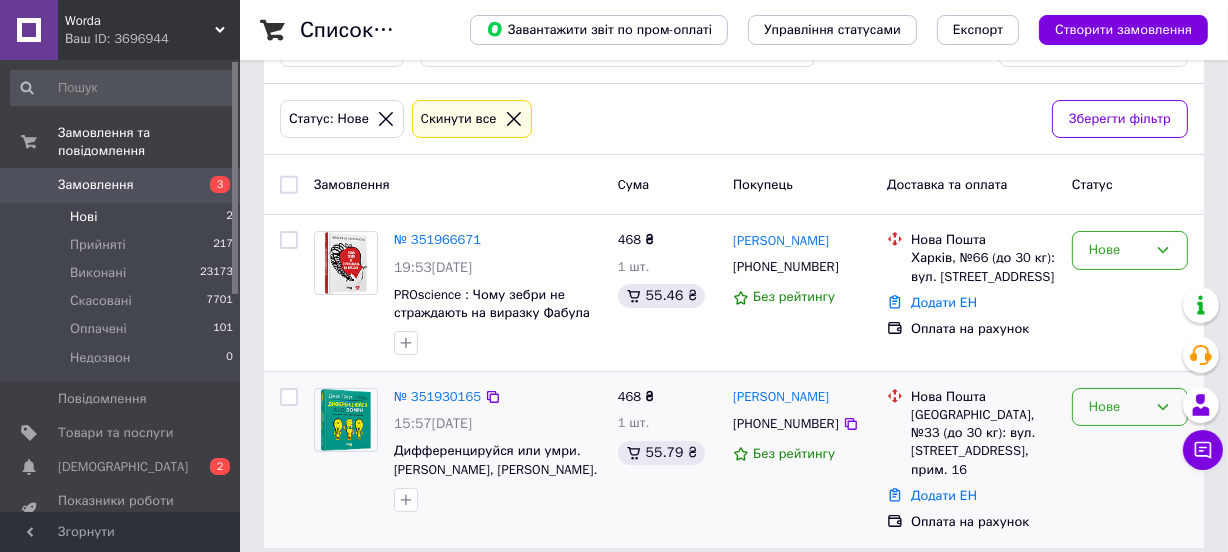 click on "Нове" at bounding box center [1118, 407] 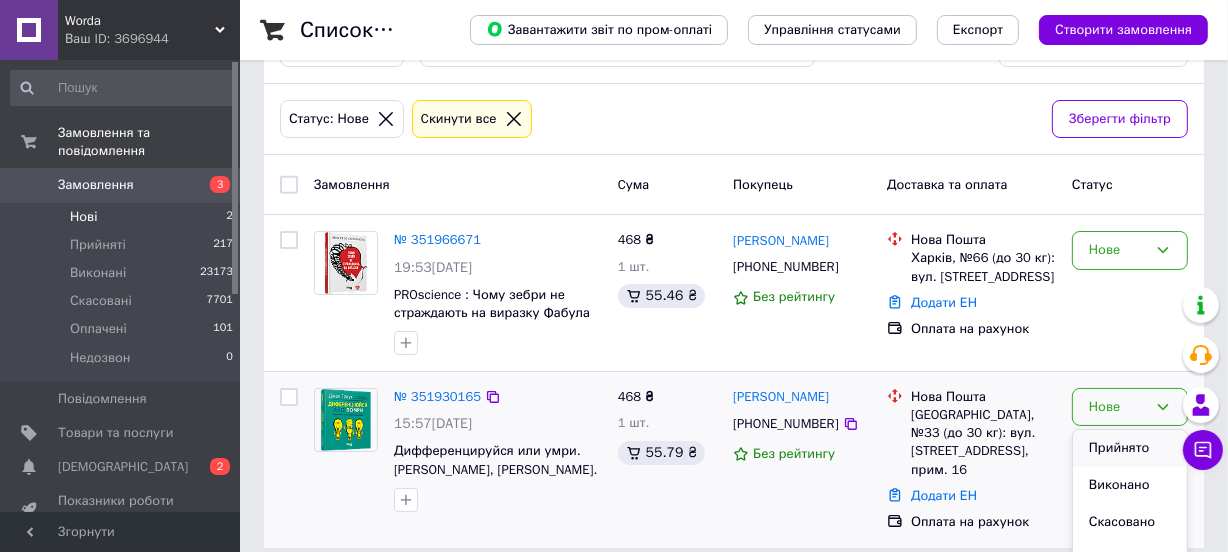 click on "Прийнято" at bounding box center (1130, 448) 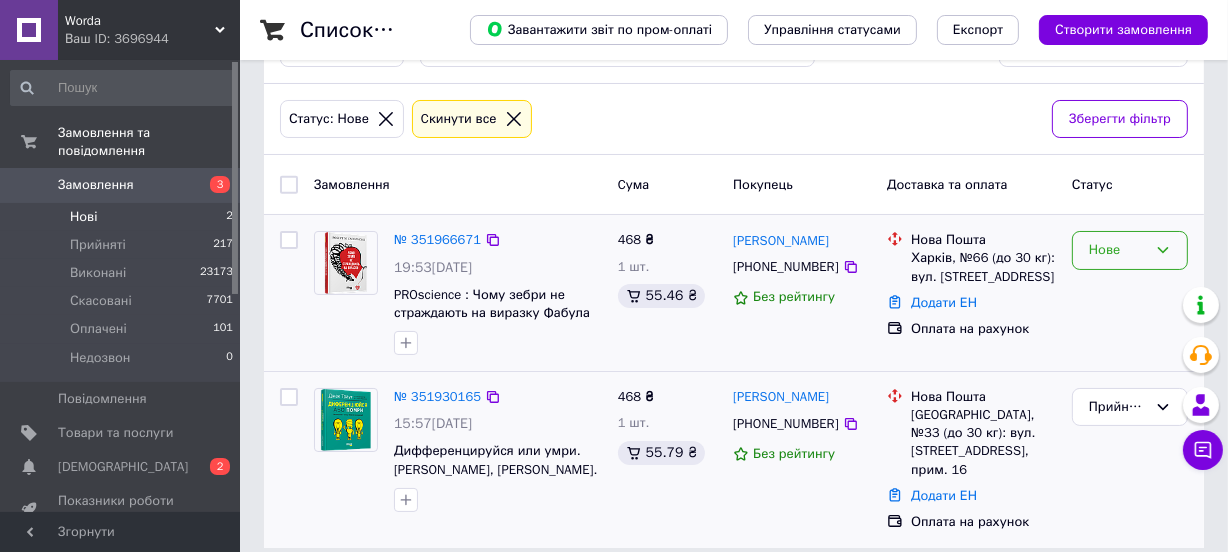 click on "Нове" at bounding box center (1130, 250) 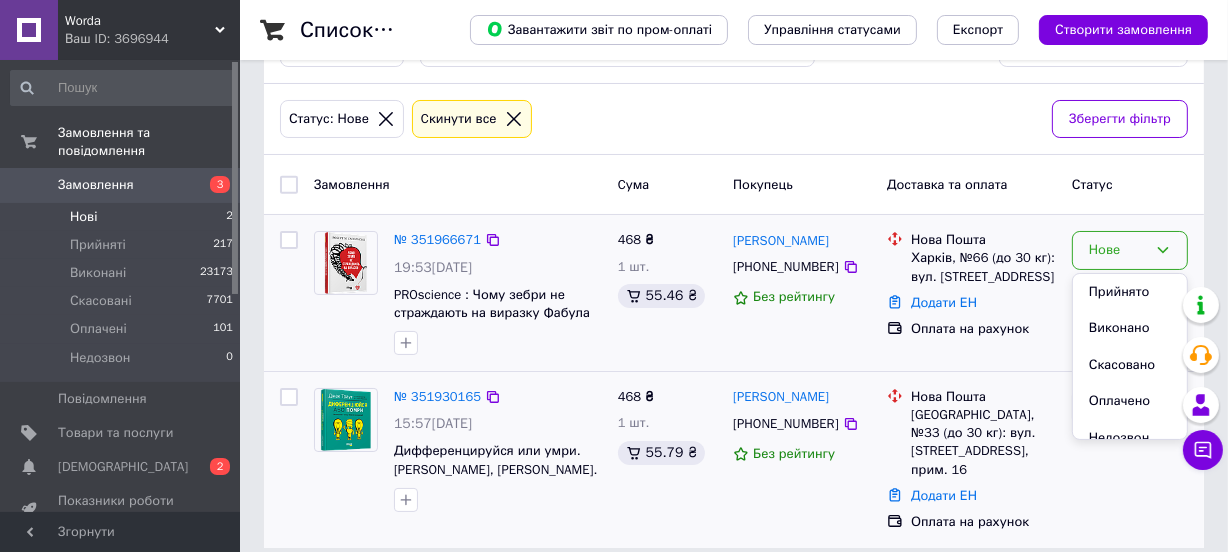 click on "Прийнято" at bounding box center (1130, 292) 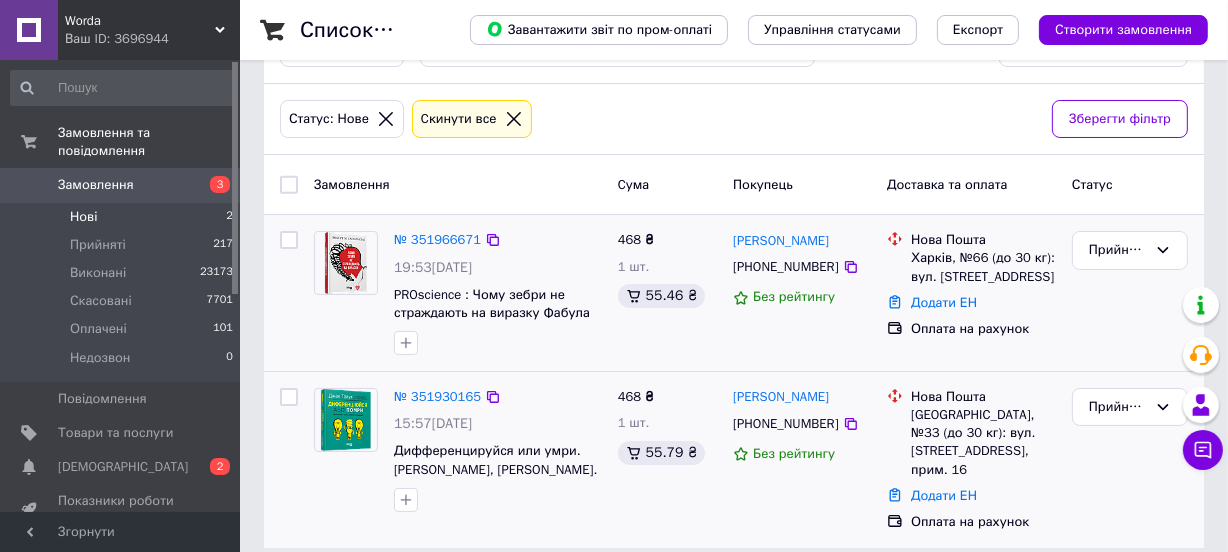 click 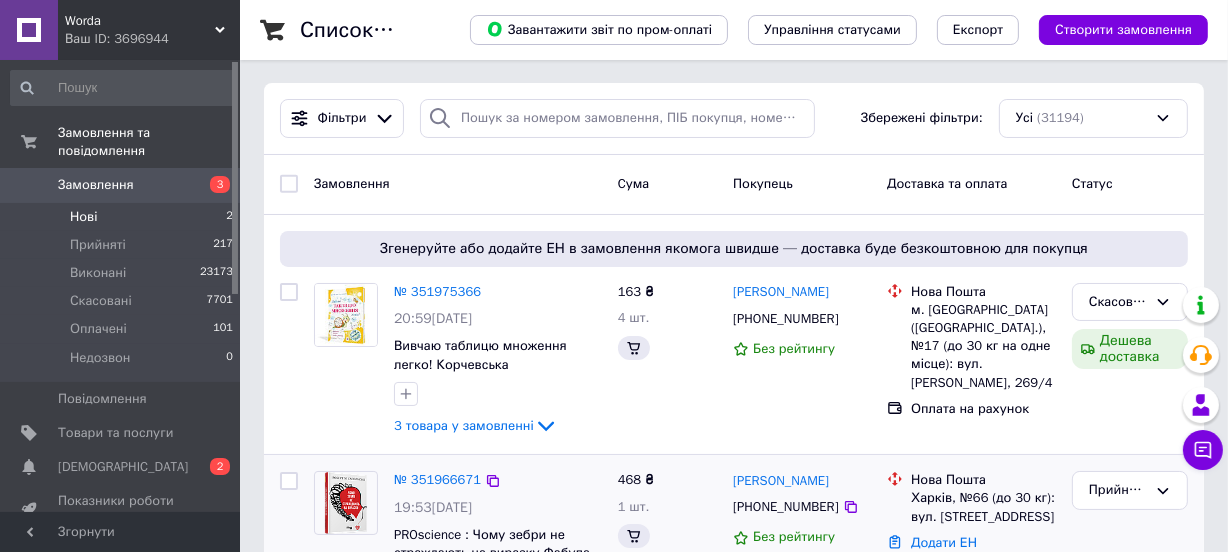 scroll, scrollTop: 0, scrollLeft: 0, axis: both 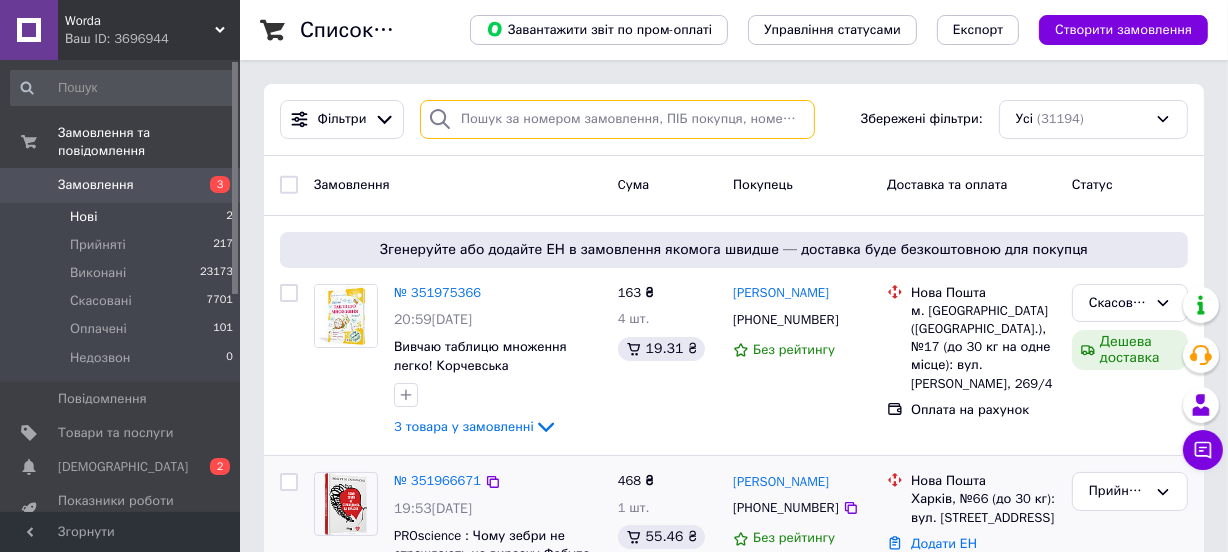 click at bounding box center (617, 119) 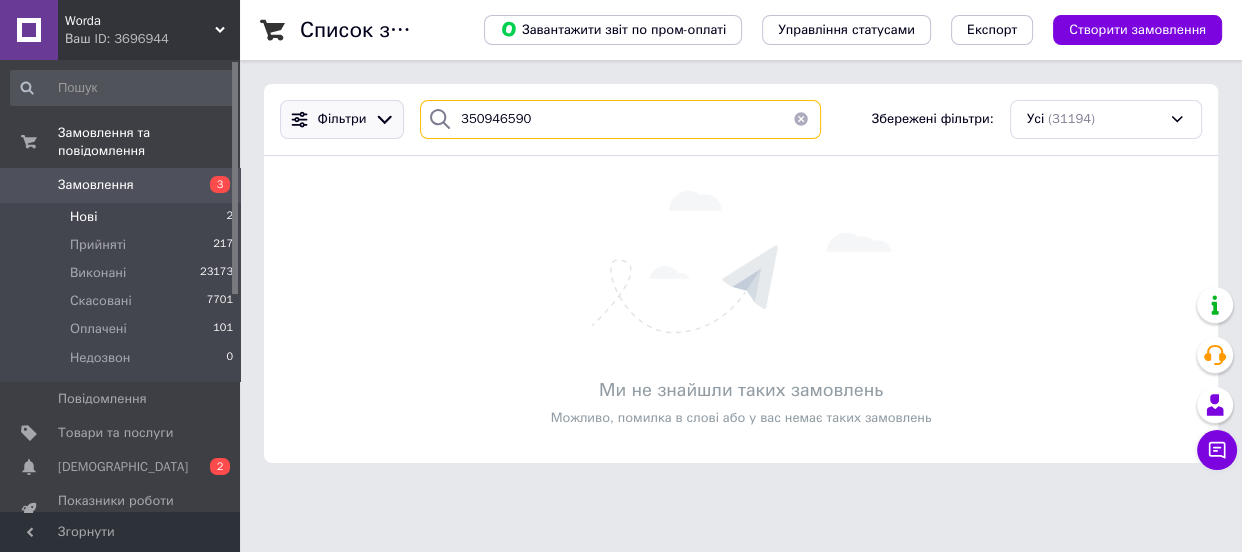 drag, startPoint x: 528, startPoint y: 118, endPoint x: 352, endPoint y: 123, distance: 176.07101 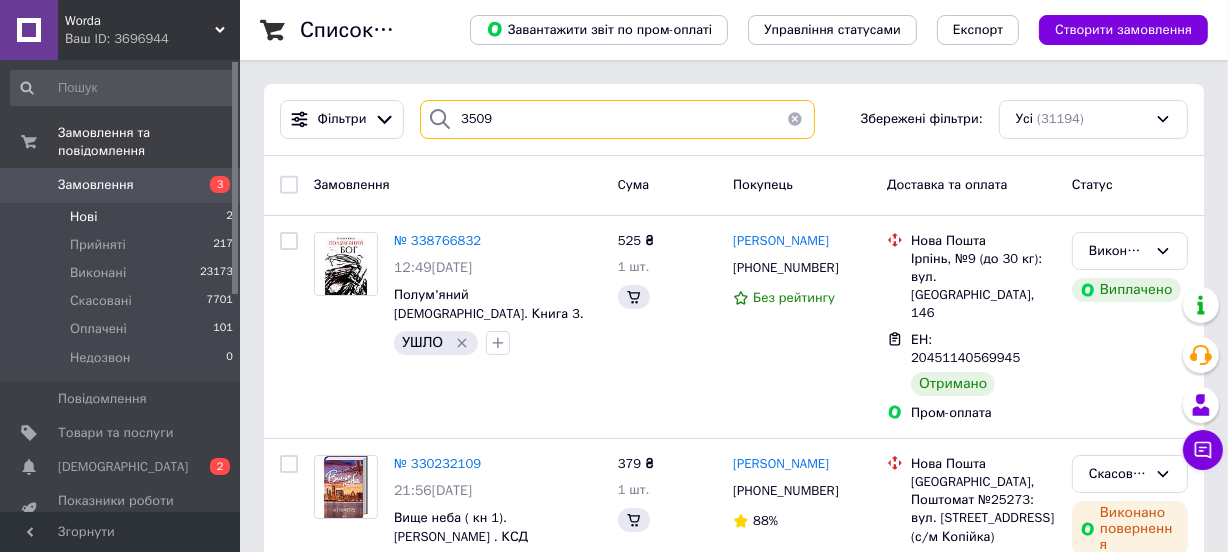 type on "3509" 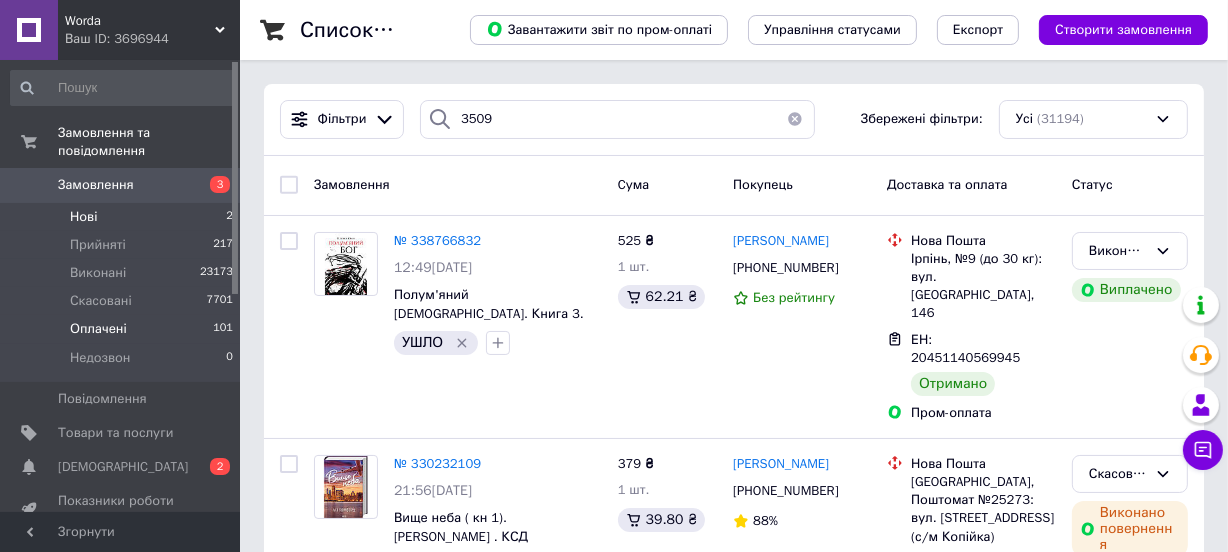 click on "Оплачені" at bounding box center (98, 329) 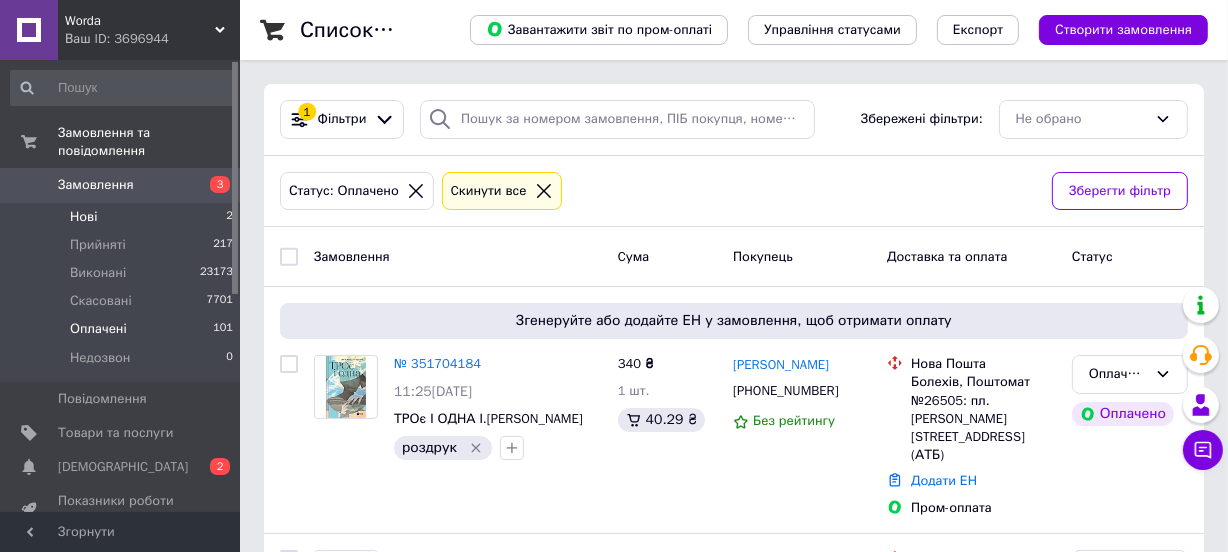 click on "Нові 2" at bounding box center (122, 217) 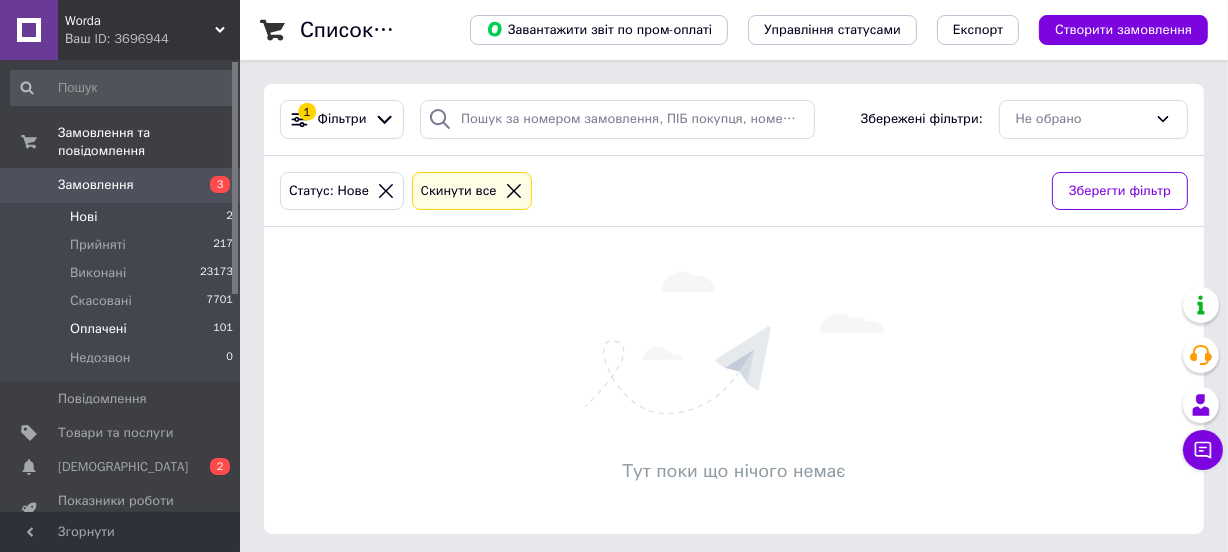 click on "Оплачені" at bounding box center [98, 329] 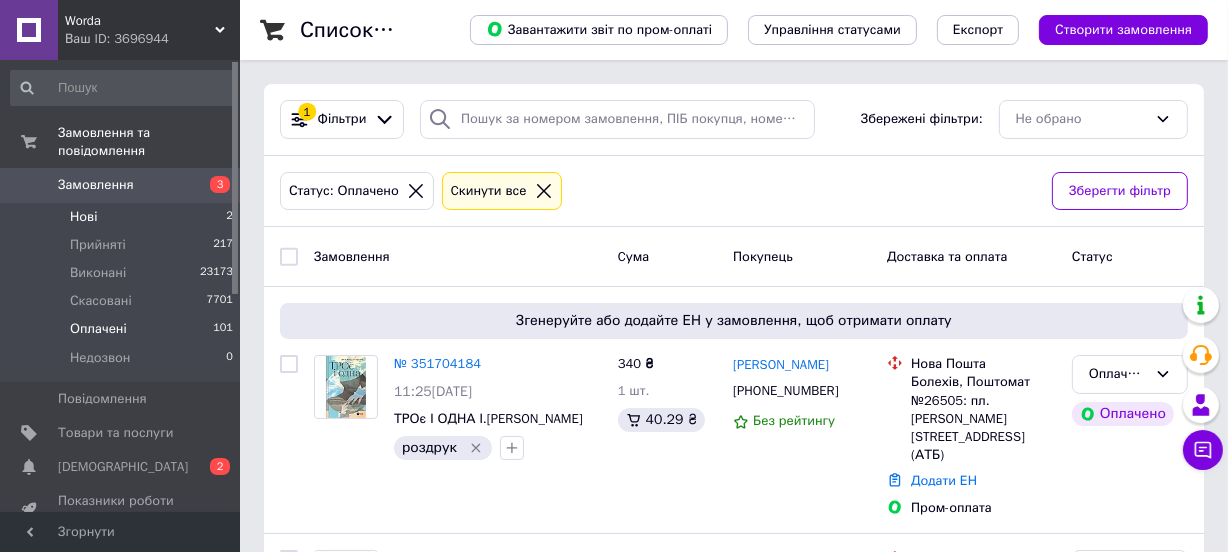 click on "Нові 2" at bounding box center [122, 217] 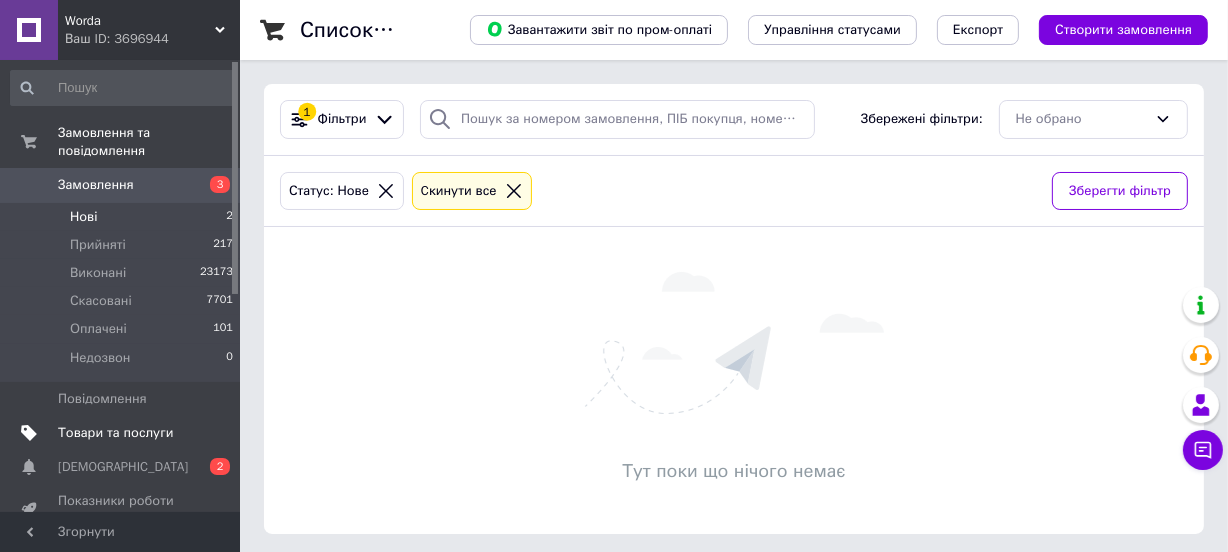 click on "Товари та послуги" at bounding box center [115, 433] 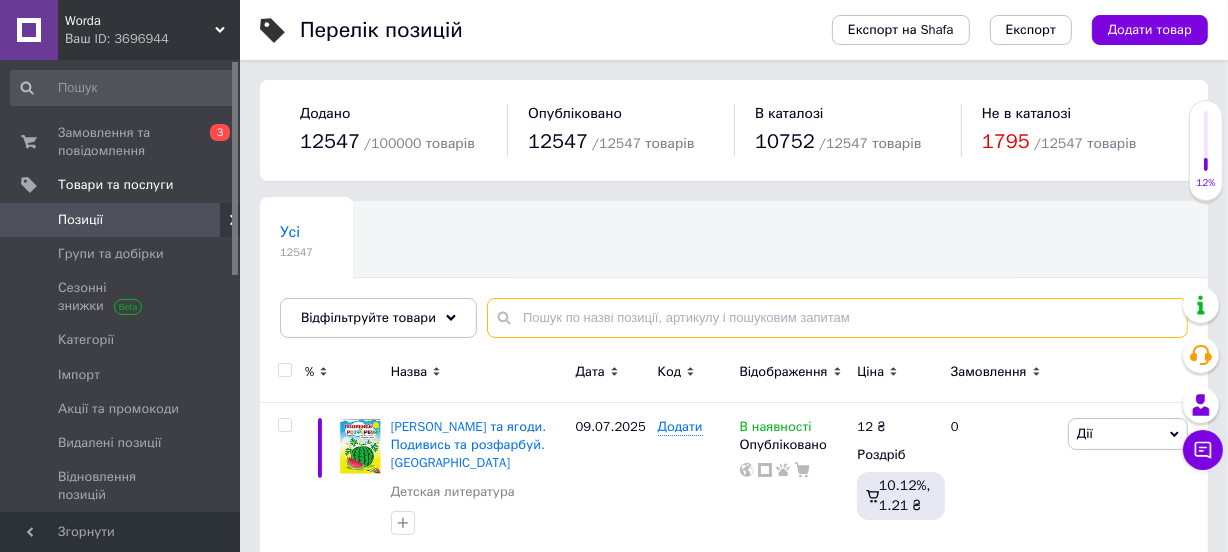 click at bounding box center [837, 318] 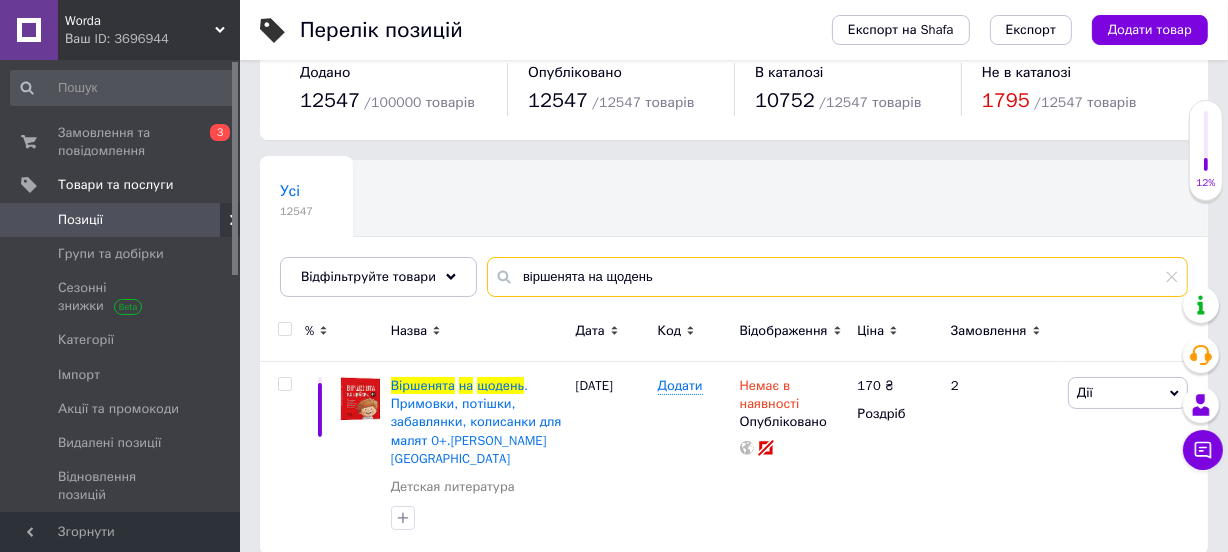 scroll, scrollTop: 63, scrollLeft: 0, axis: vertical 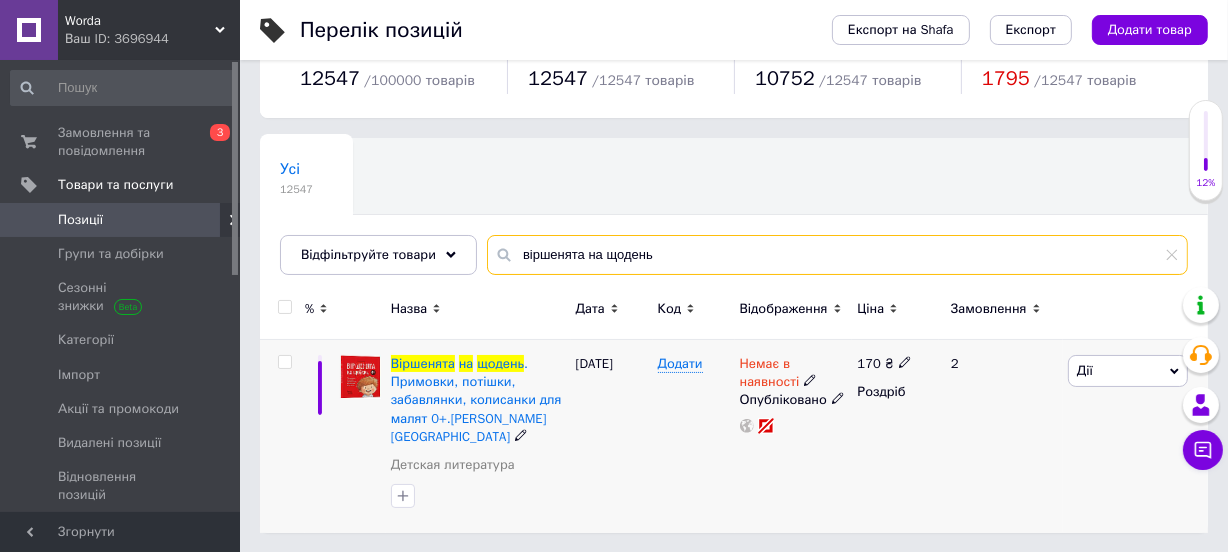 type on "віршенята на щодень" 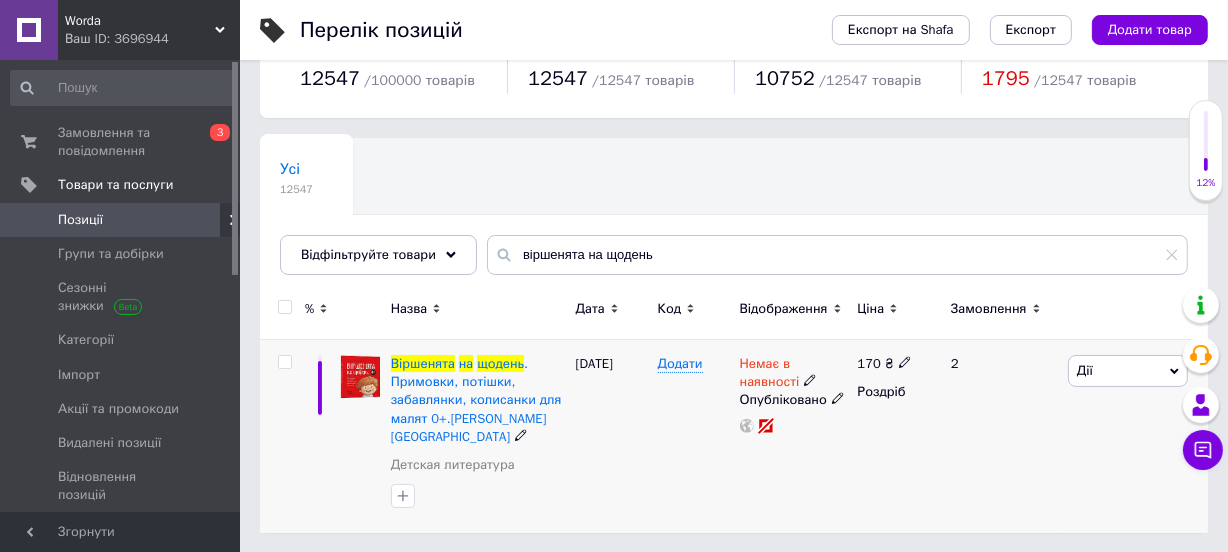 click at bounding box center [810, 379] 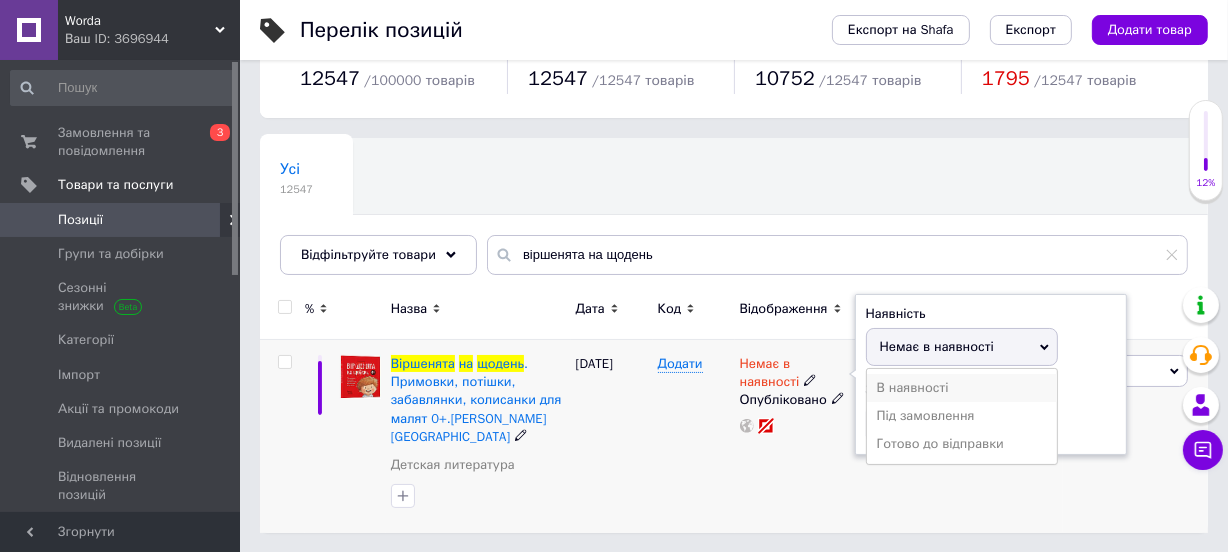click on "В наявності" at bounding box center [962, 388] 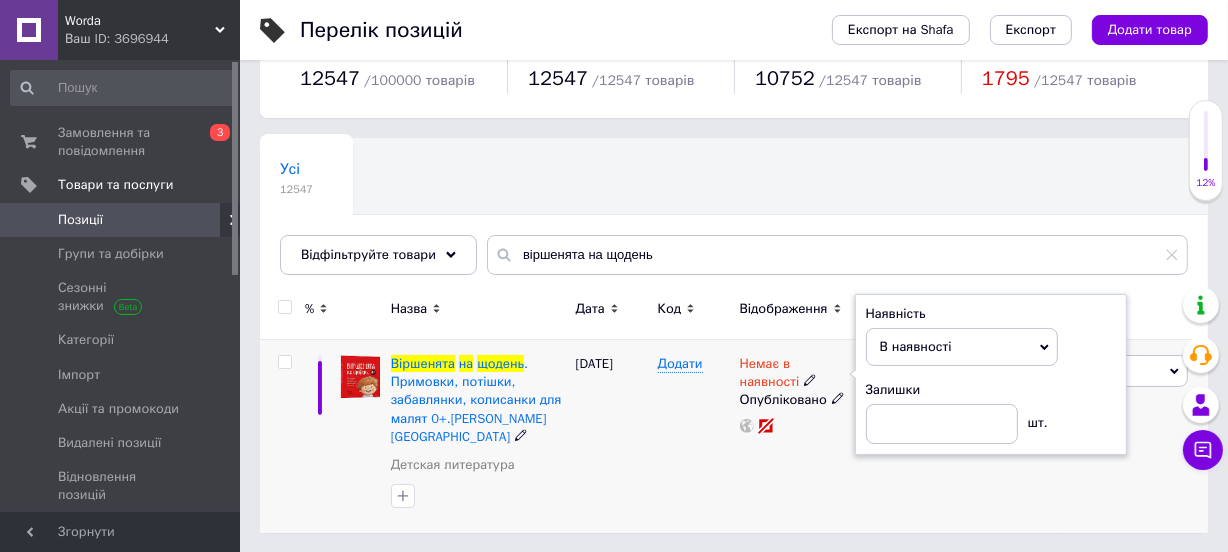 click on "Додати" at bounding box center (694, 437) 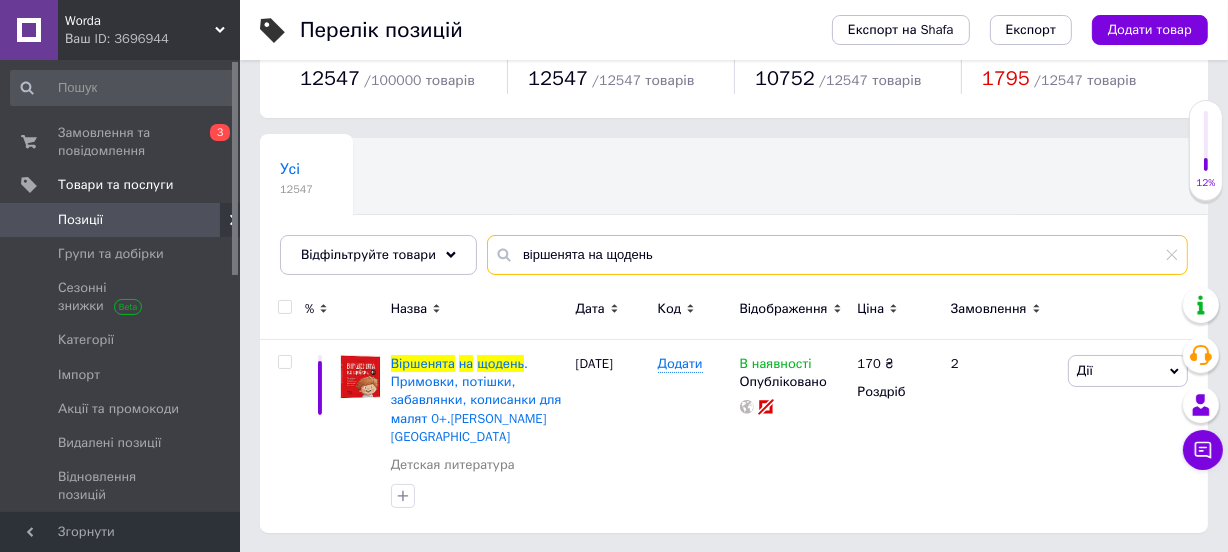 drag, startPoint x: 657, startPoint y: 247, endPoint x: 475, endPoint y: 253, distance: 182.09888 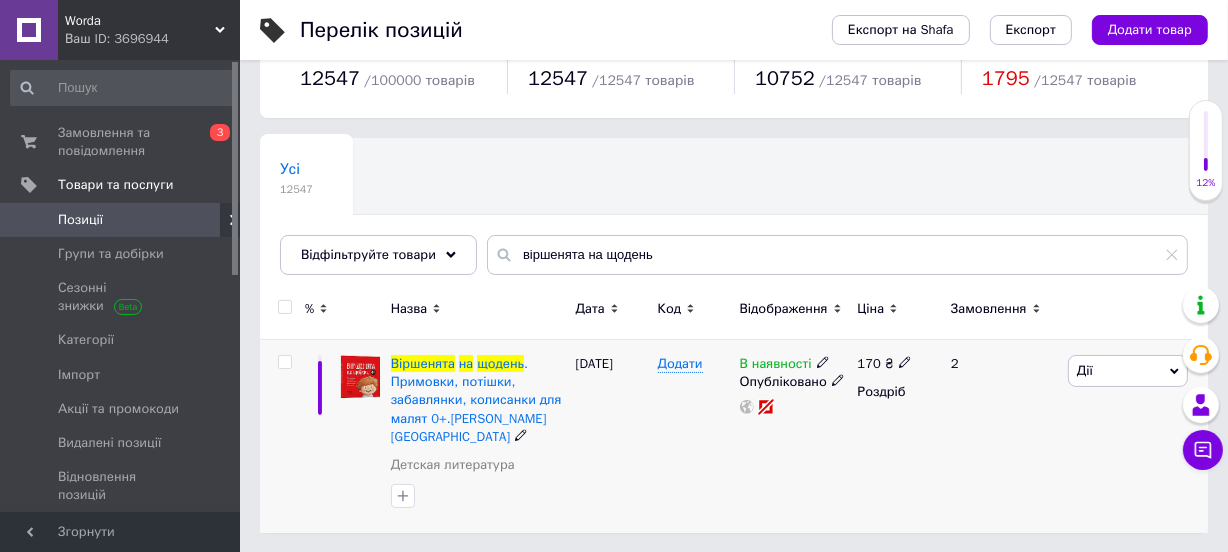 click 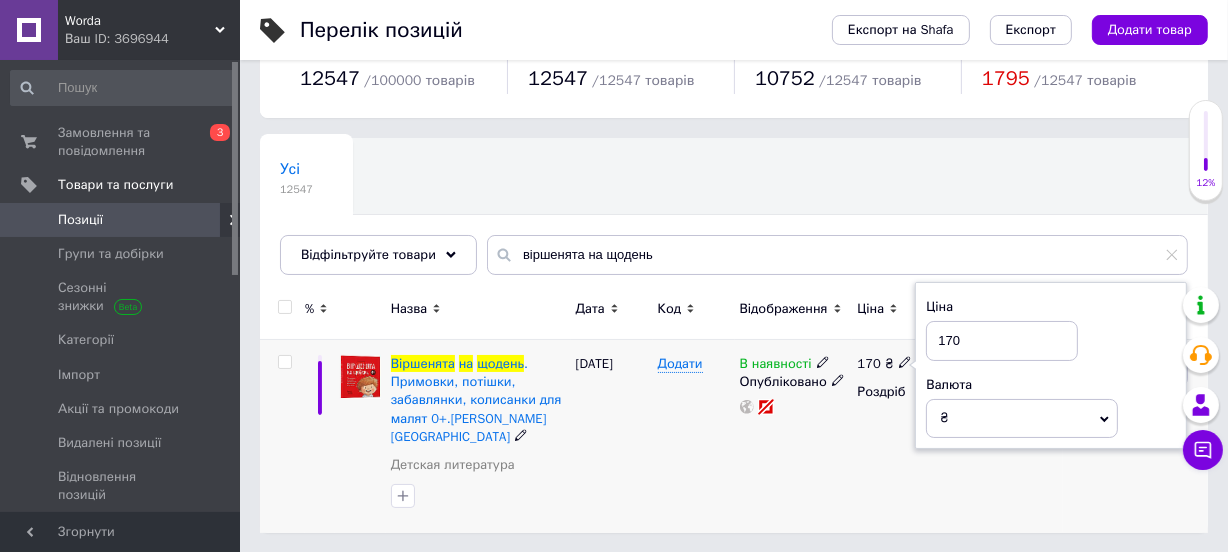 drag, startPoint x: 959, startPoint y: 340, endPoint x: 913, endPoint y: 348, distance: 46.69047 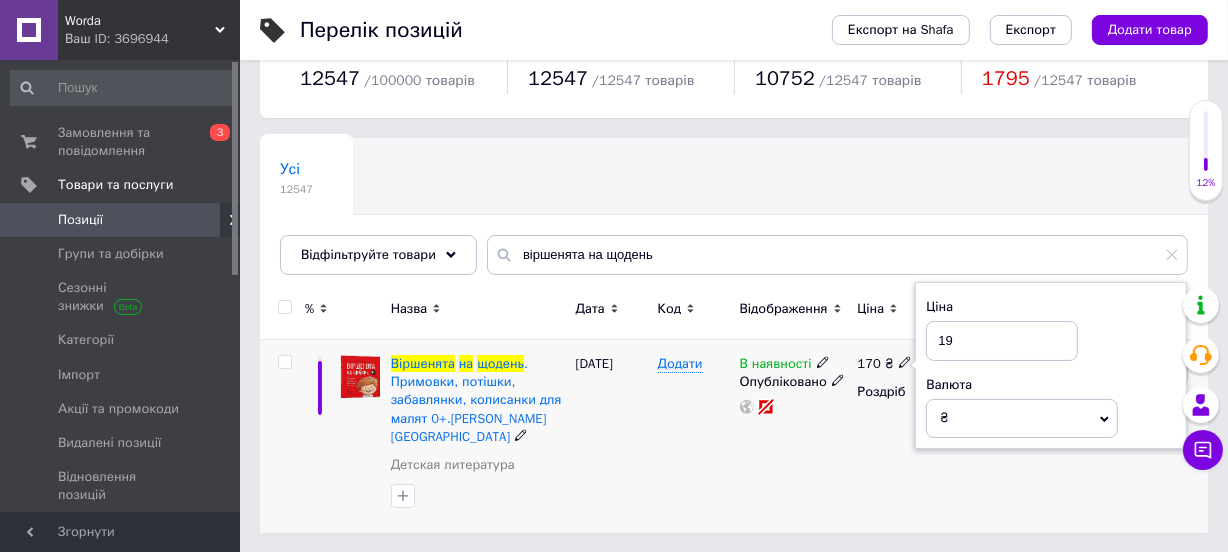 type on "194" 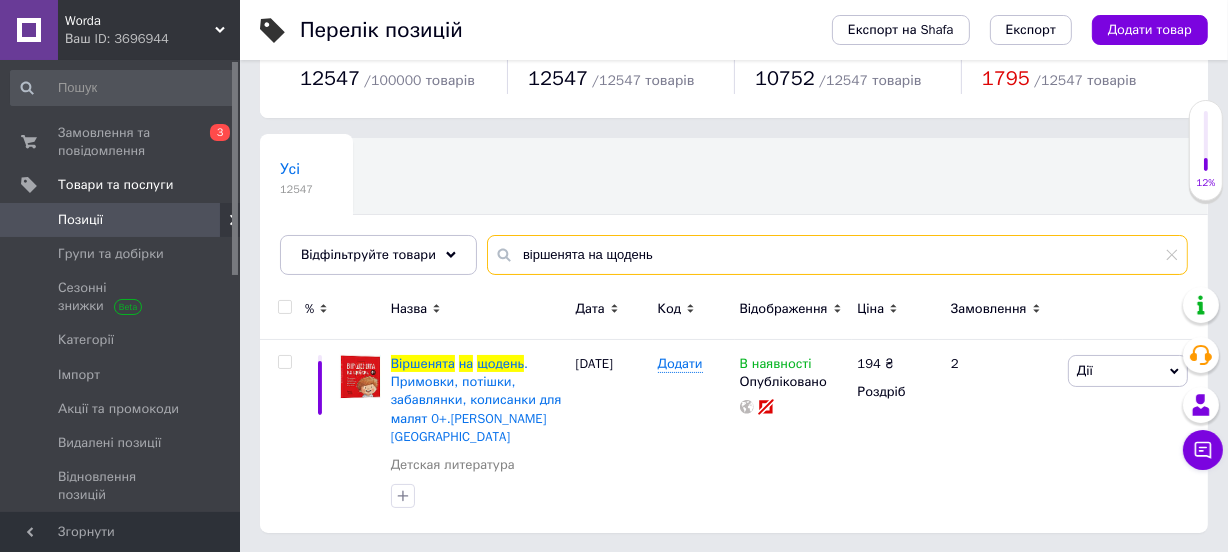 click on "віршенята на щодень" at bounding box center [837, 255] 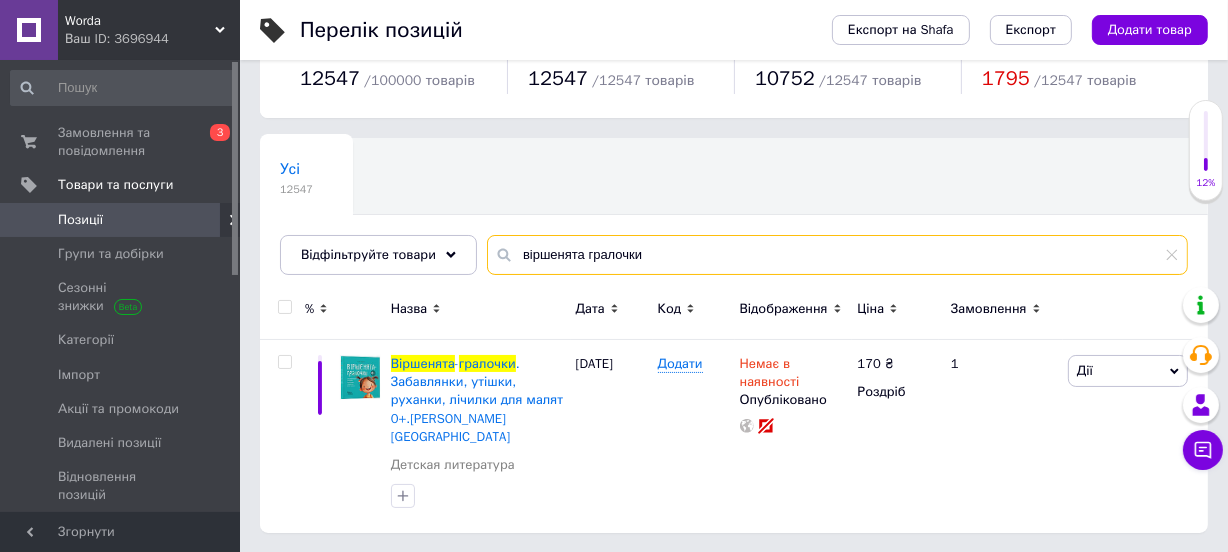 scroll, scrollTop: 45, scrollLeft: 0, axis: vertical 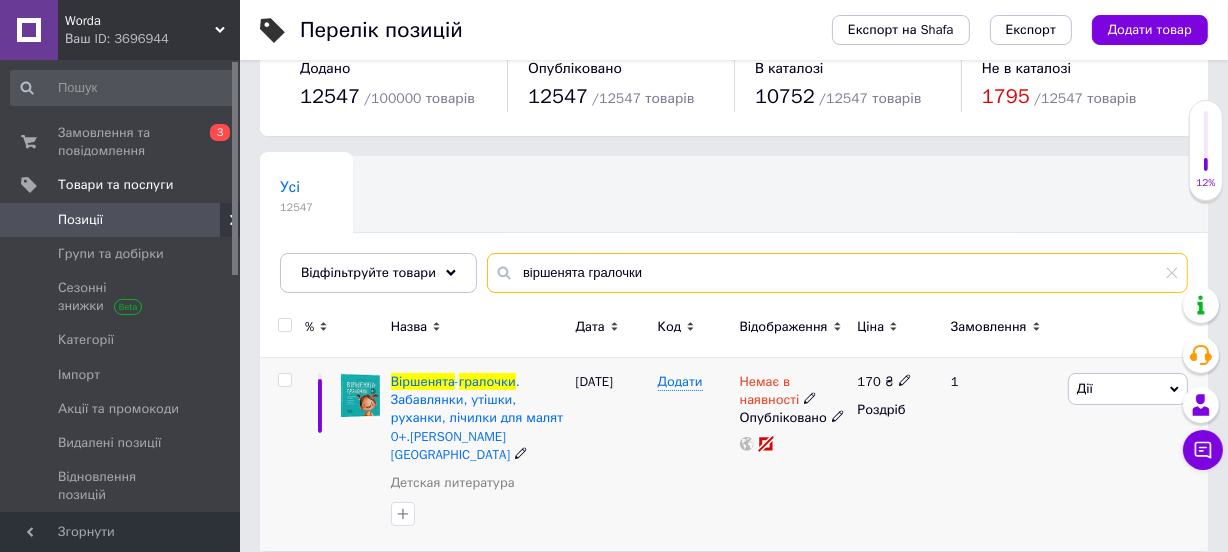 type on "віршенята гралочки" 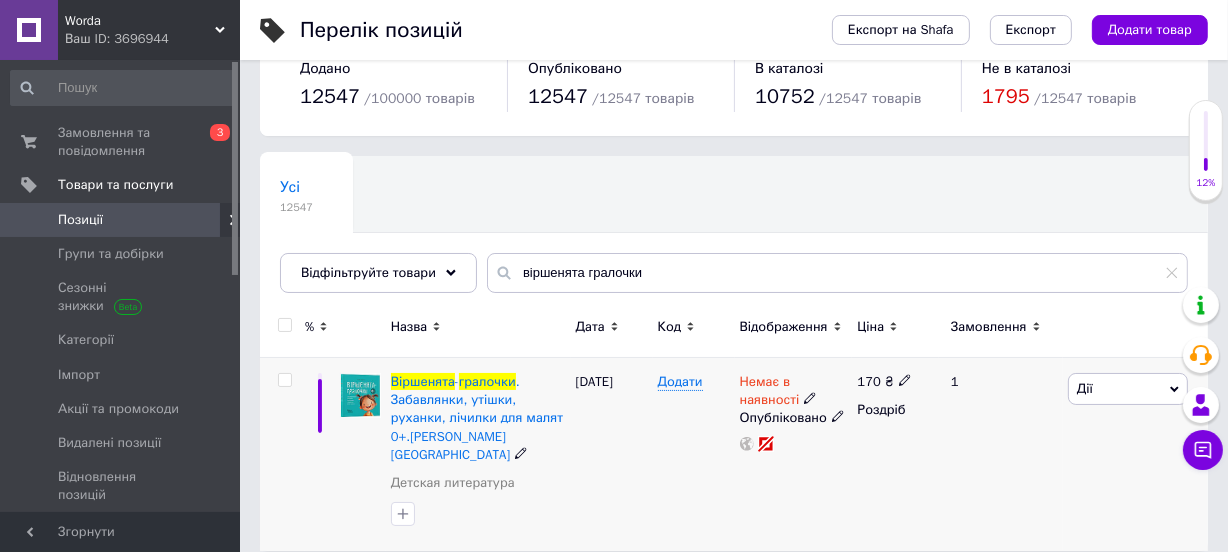drag, startPoint x: 904, startPoint y: 370, endPoint x: 928, endPoint y: 361, distance: 25.632011 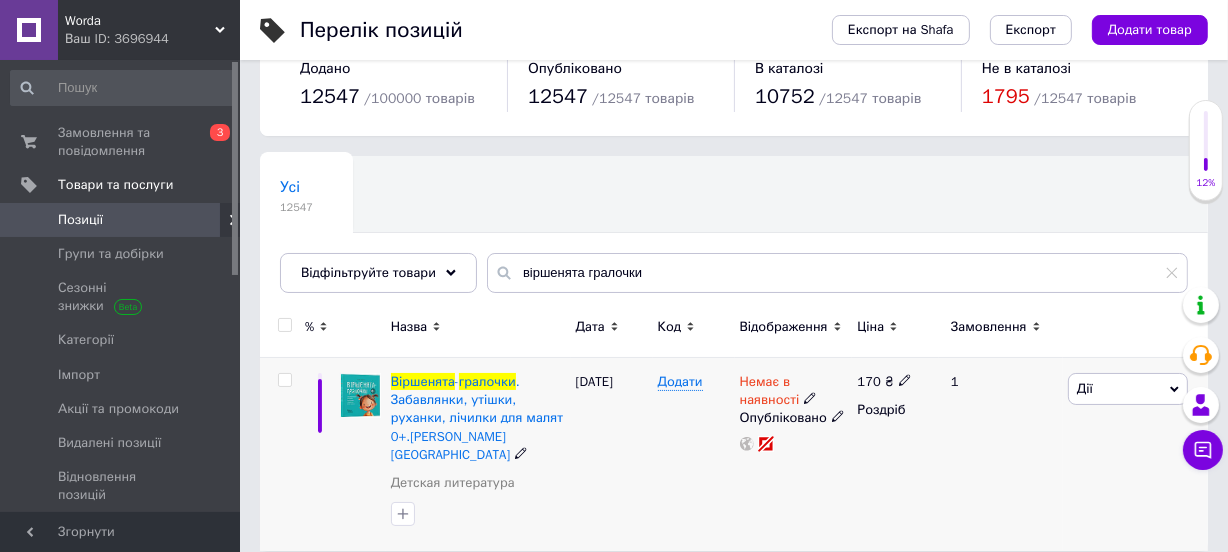 click 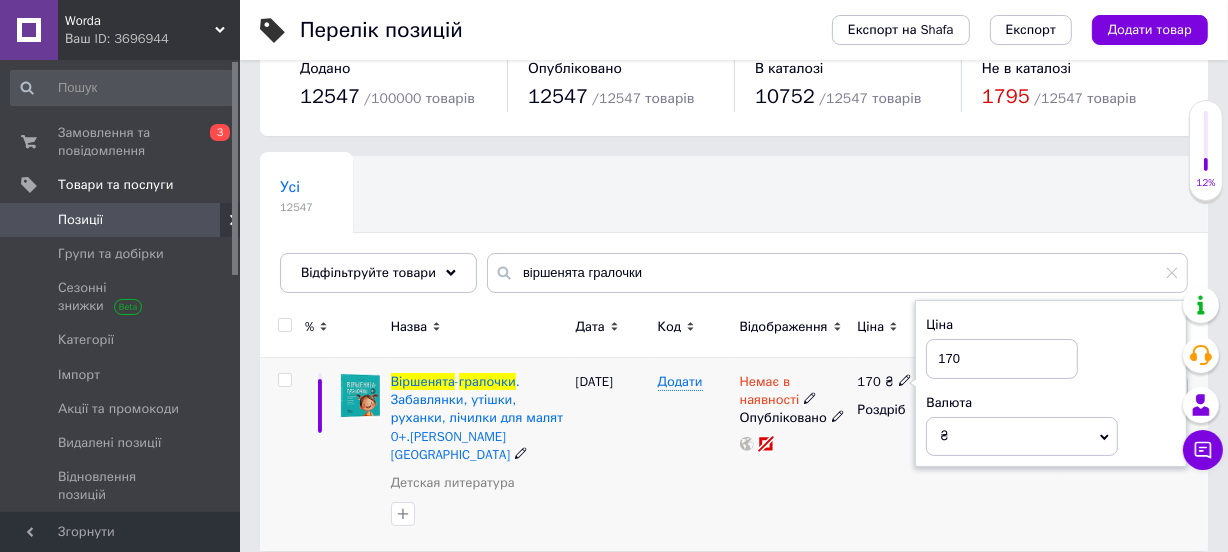 drag, startPoint x: 981, startPoint y: 353, endPoint x: 794, endPoint y: 365, distance: 187.38463 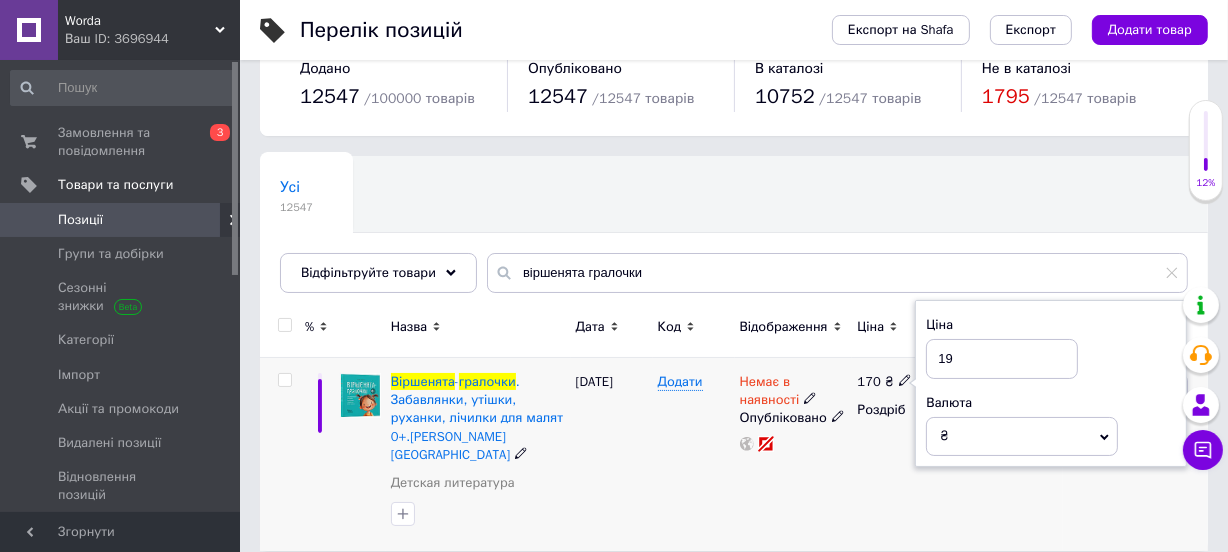 type on "194" 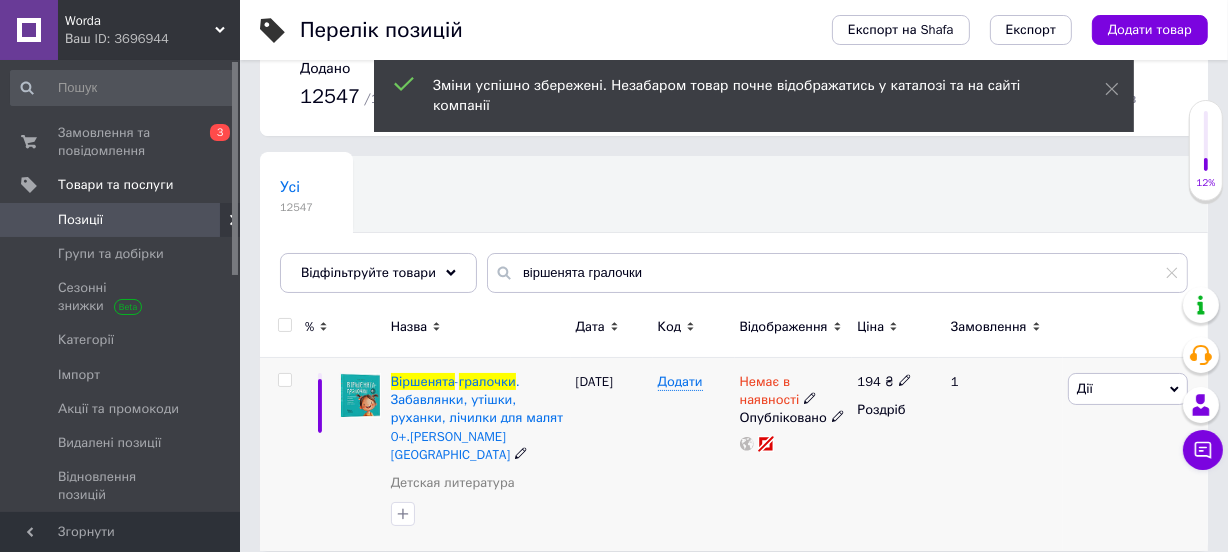 click 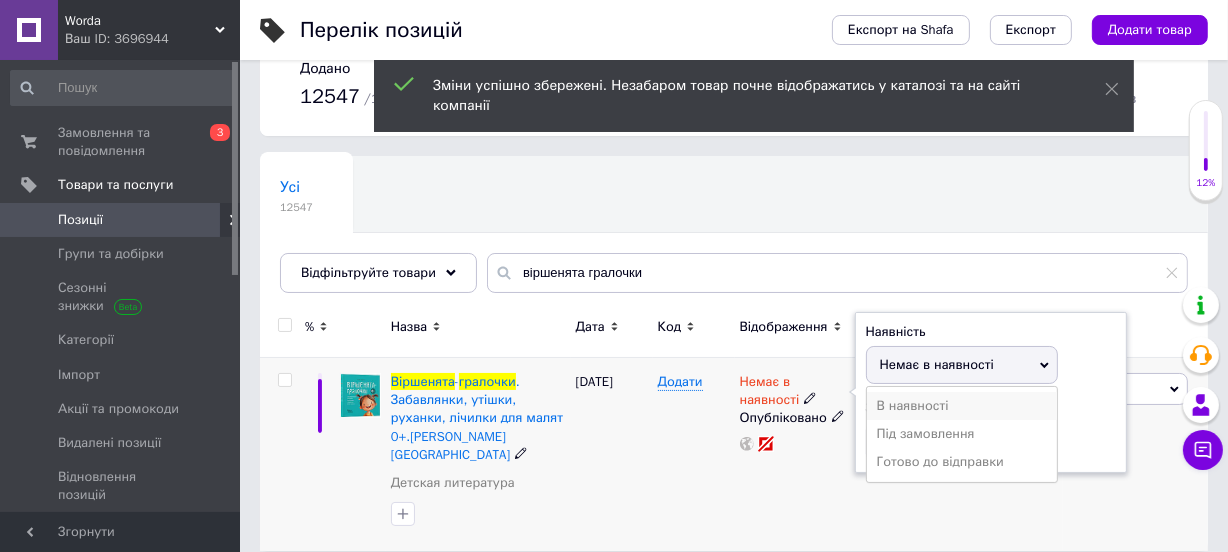 click on "В наявності" at bounding box center [962, 406] 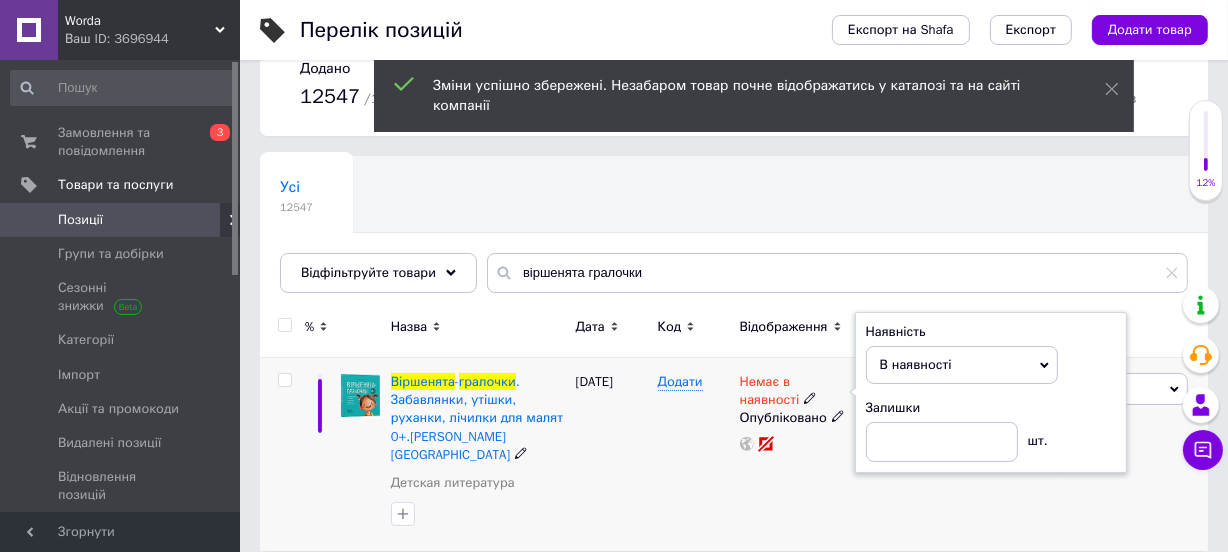 click on "Додати" at bounding box center (694, 455) 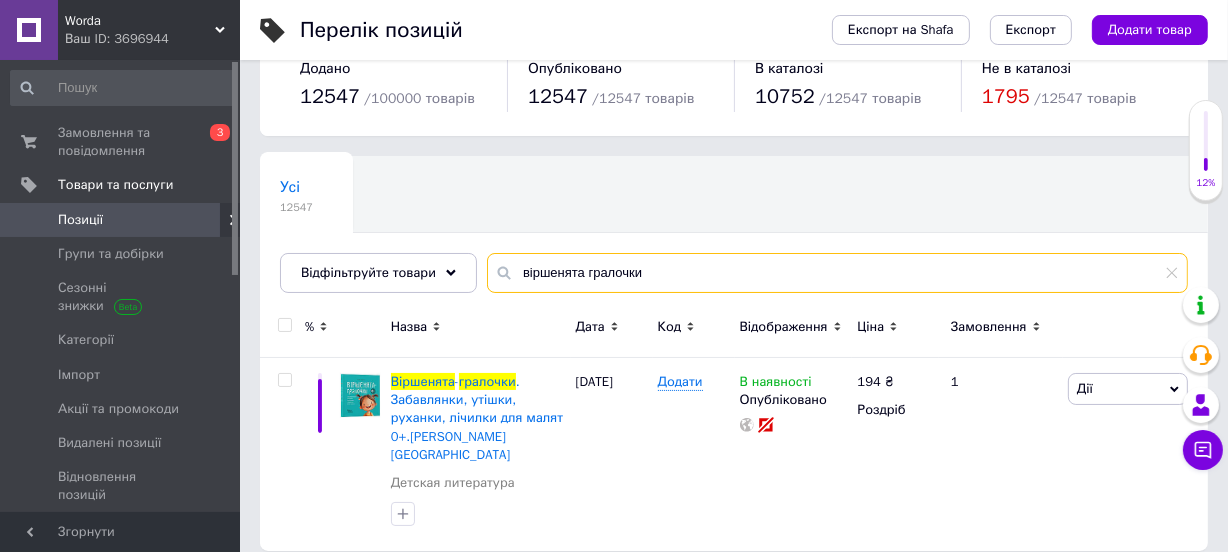 click on "віршенята гралочки" at bounding box center [837, 273] 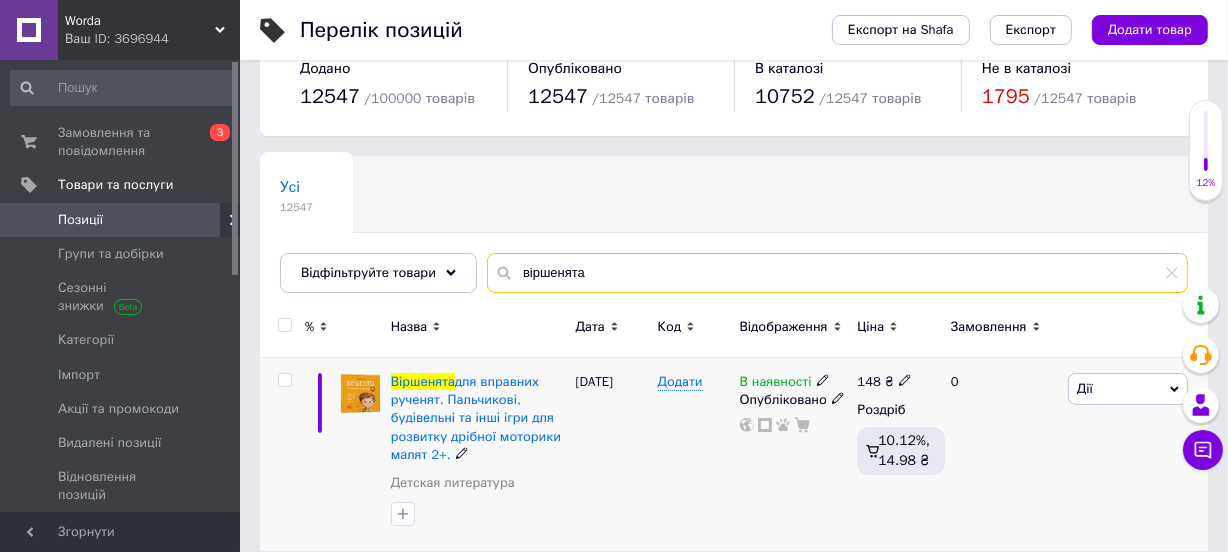 type on "віршенята" 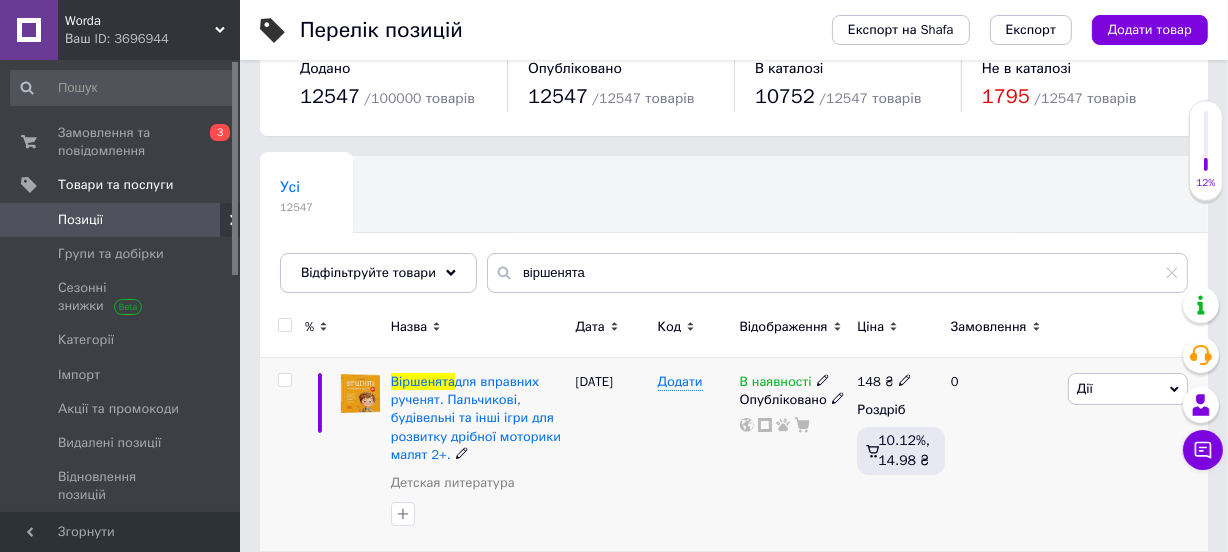 click on "148   ₴" at bounding box center (895, 382) 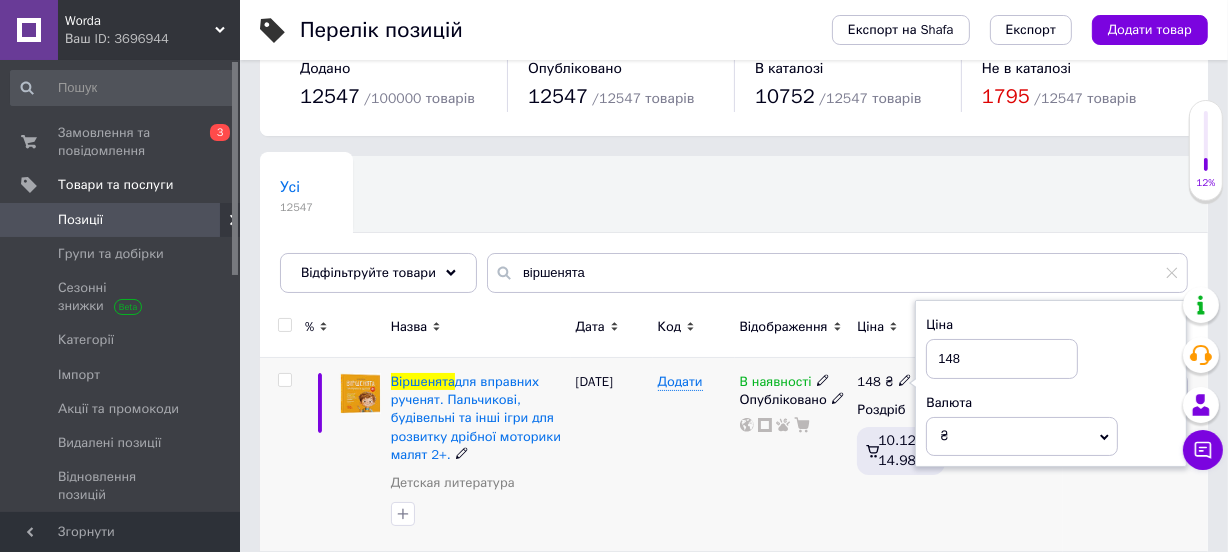 drag, startPoint x: 965, startPoint y: 366, endPoint x: 899, endPoint y: 366, distance: 66 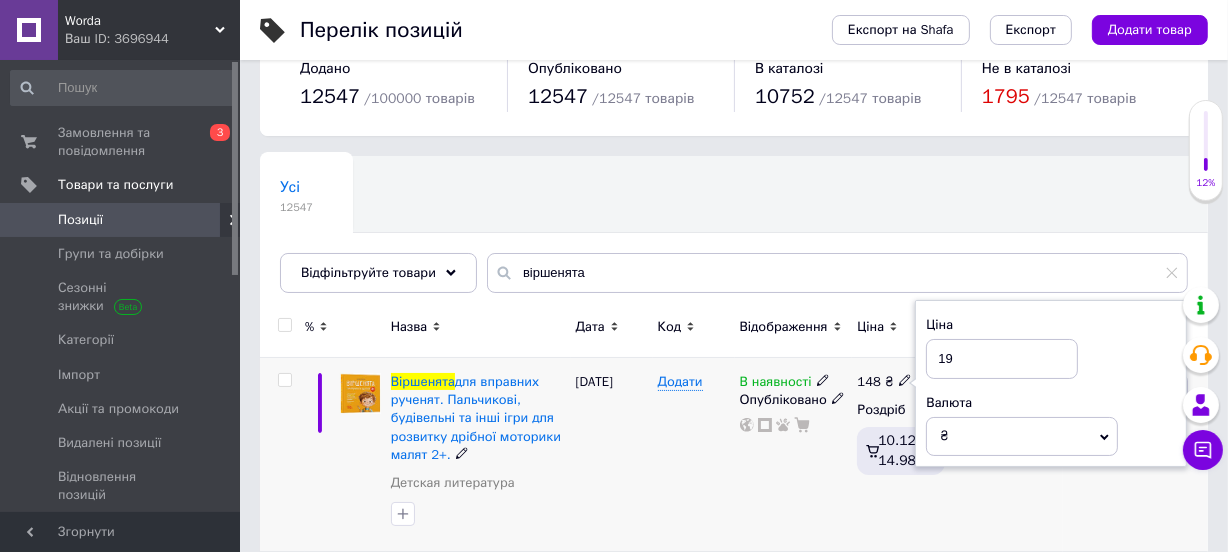 type on "194" 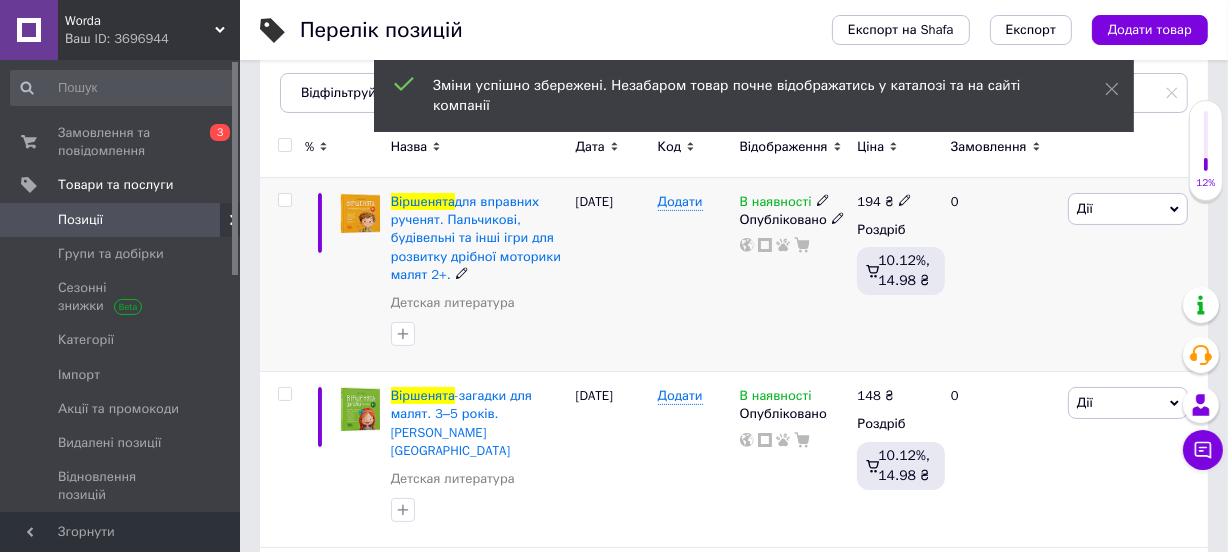 scroll, scrollTop: 227, scrollLeft: 0, axis: vertical 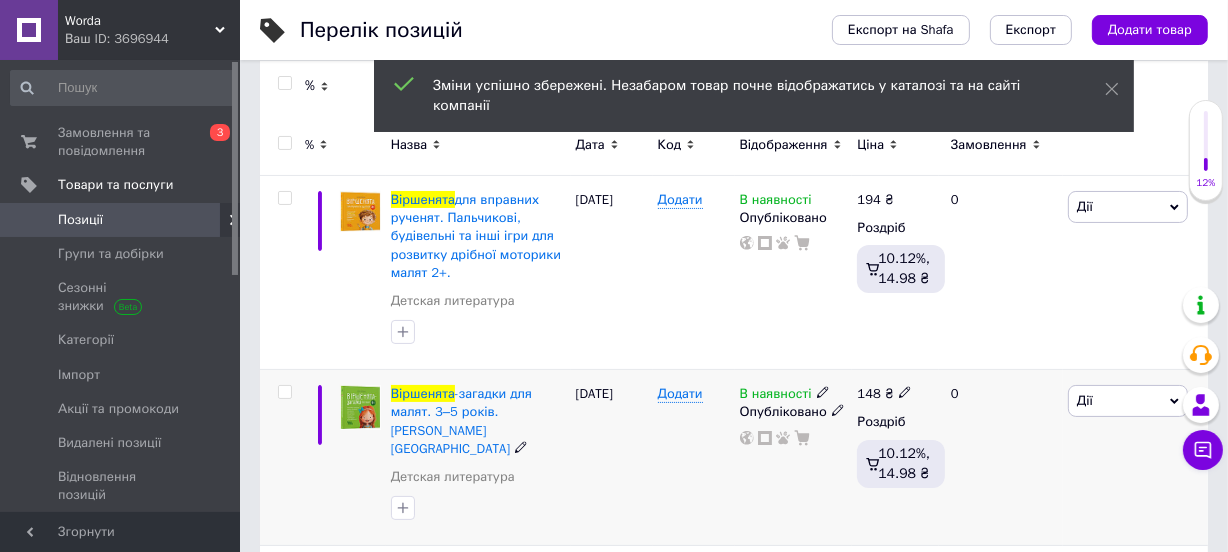click 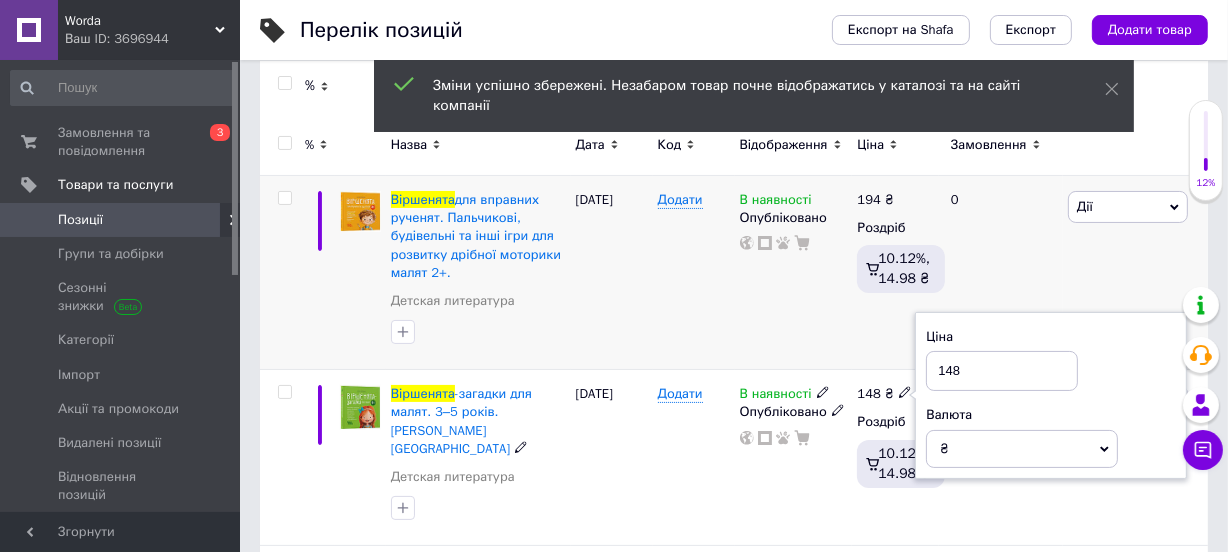 drag, startPoint x: 924, startPoint y: 375, endPoint x: 780, endPoint y: 355, distance: 145.38225 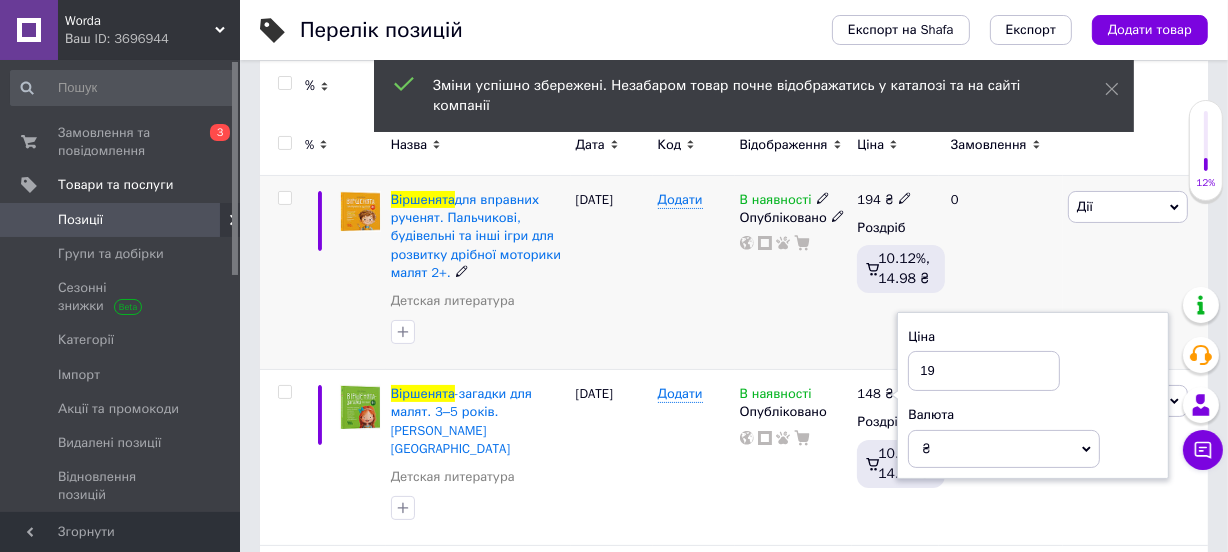 type on "194" 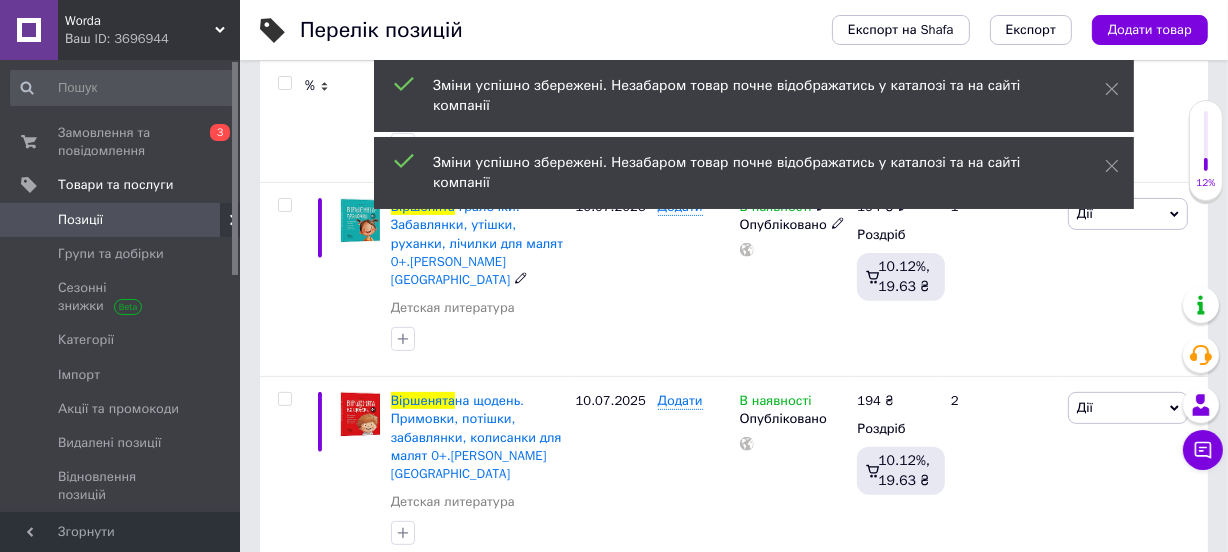 scroll, scrollTop: 591, scrollLeft: 0, axis: vertical 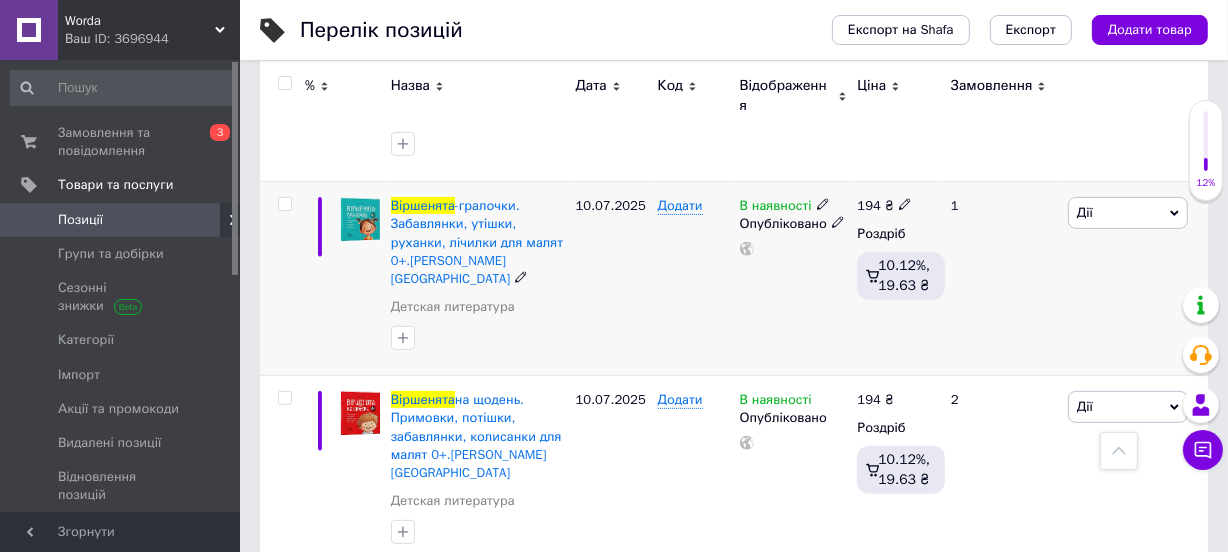 click on "Додати" at bounding box center (694, 279) 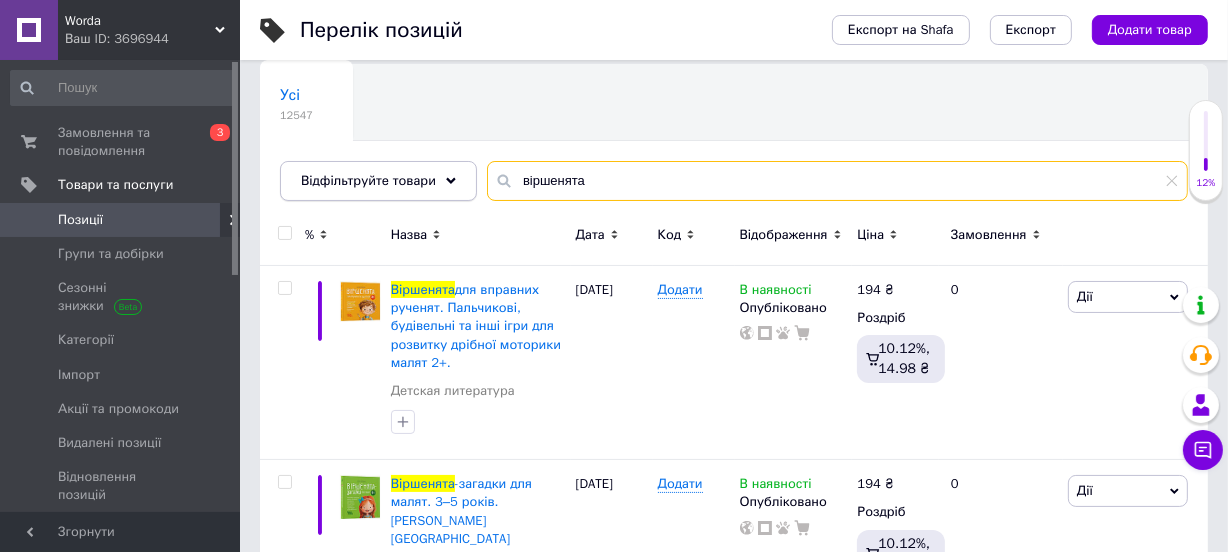 drag, startPoint x: 607, startPoint y: 168, endPoint x: 292, endPoint y: 167, distance: 315.0016 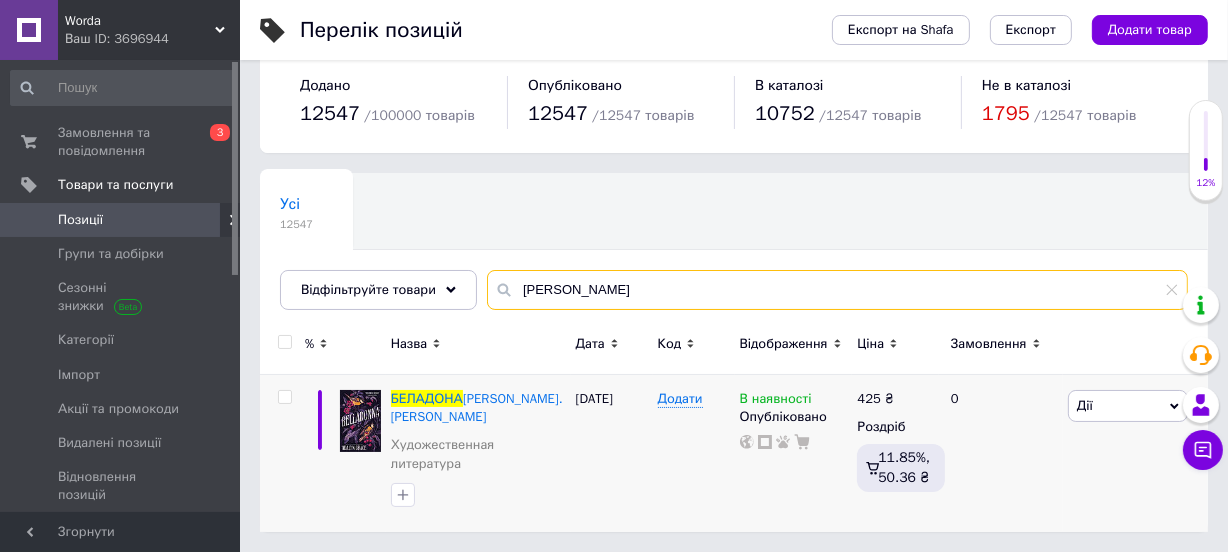 scroll, scrollTop: 10, scrollLeft: 0, axis: vertical 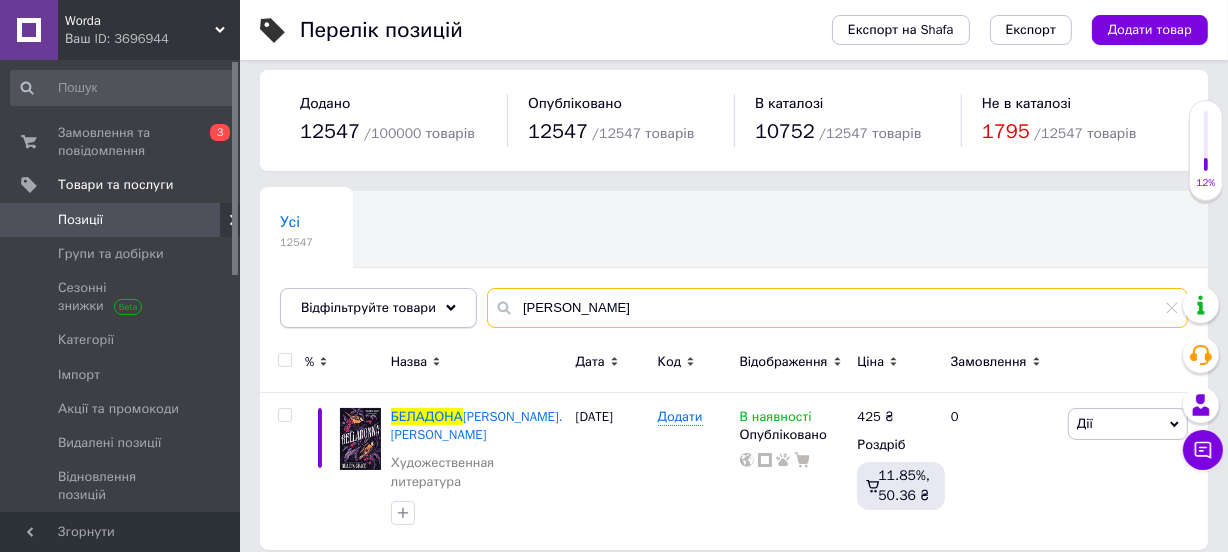 drag, startPoint x: 597, startPoint y: 303, endPoint x: 455, endPoint y: 314, distance: 142.42542 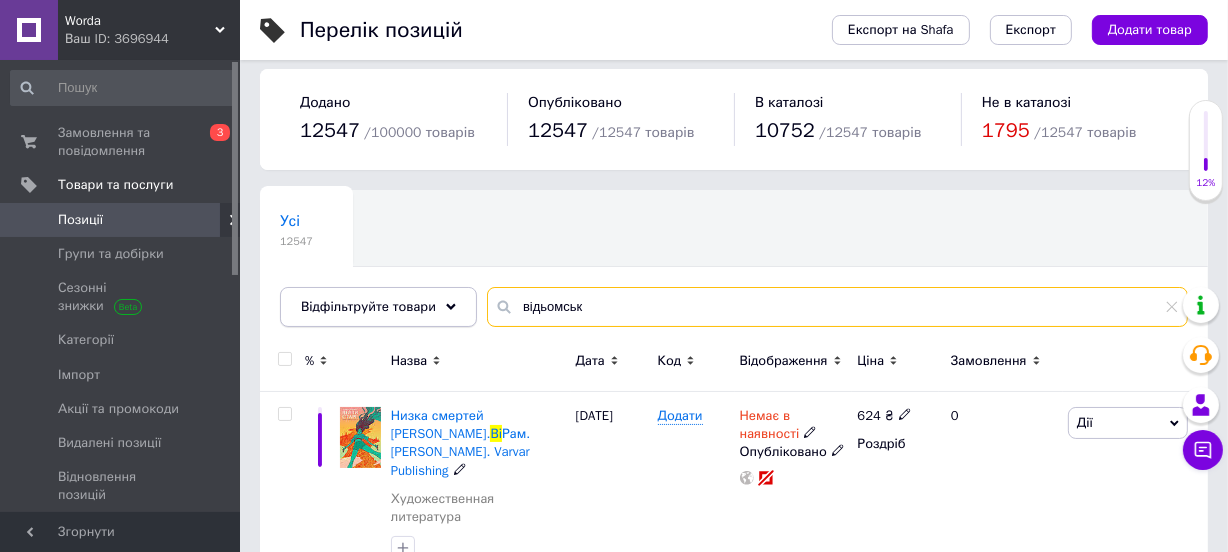 scroll, scrollTop: 137, scrollLeft: 0, axis: vertical 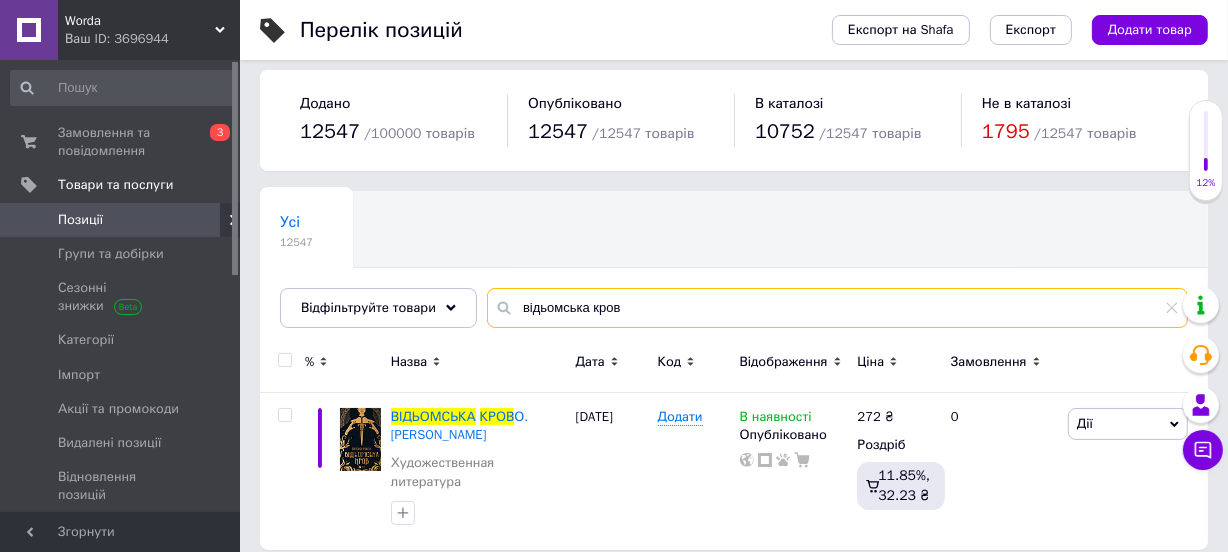 drag, startPoint x: 675, startPoint y: 317, endPoint x: 257, endPoint y: 311, distance: 418.04306 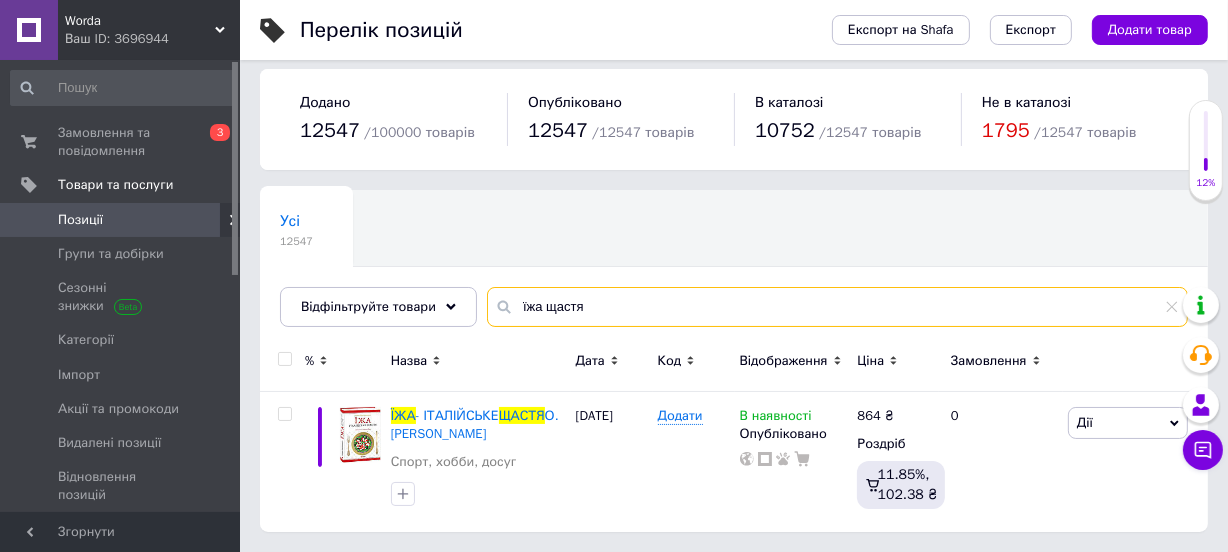scroll, scrollTop: 10, scrollLeft: 0, axis: vertical 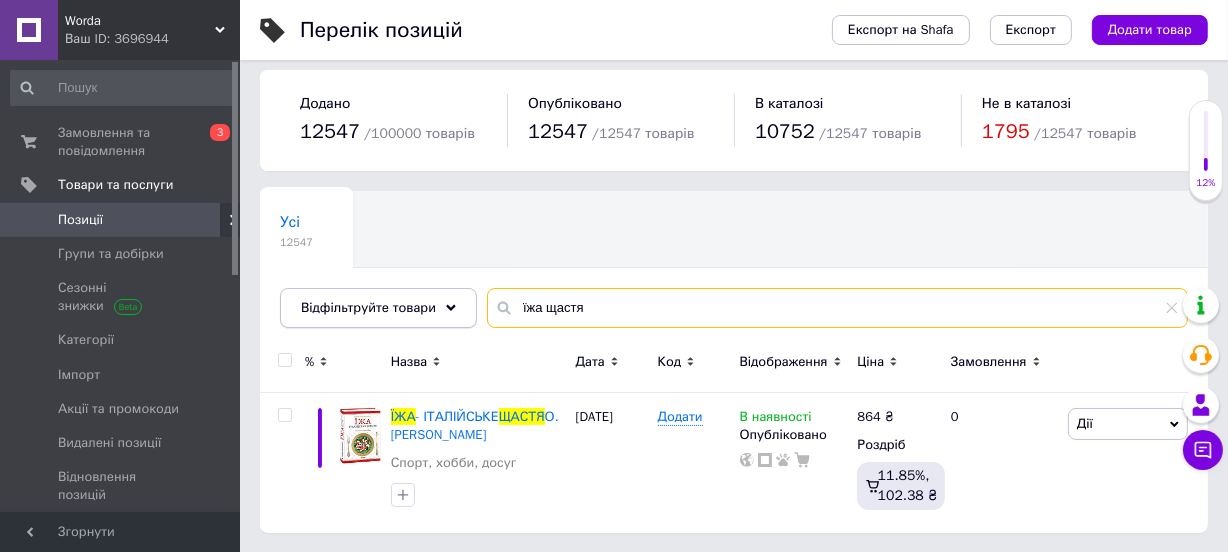 drag, startPoint x: 587, startPoint y: 297, endPoint x: 393, endPoint y: 310, distance: 194.43507 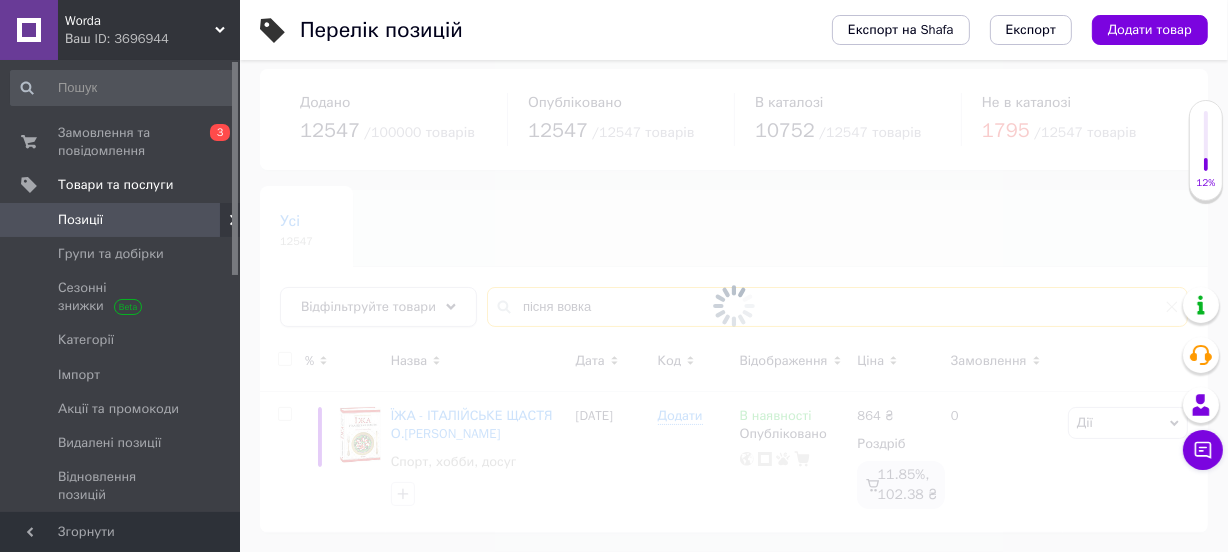 scroll, scrollTop: 10, scrollLeft: 0, axis: vertical 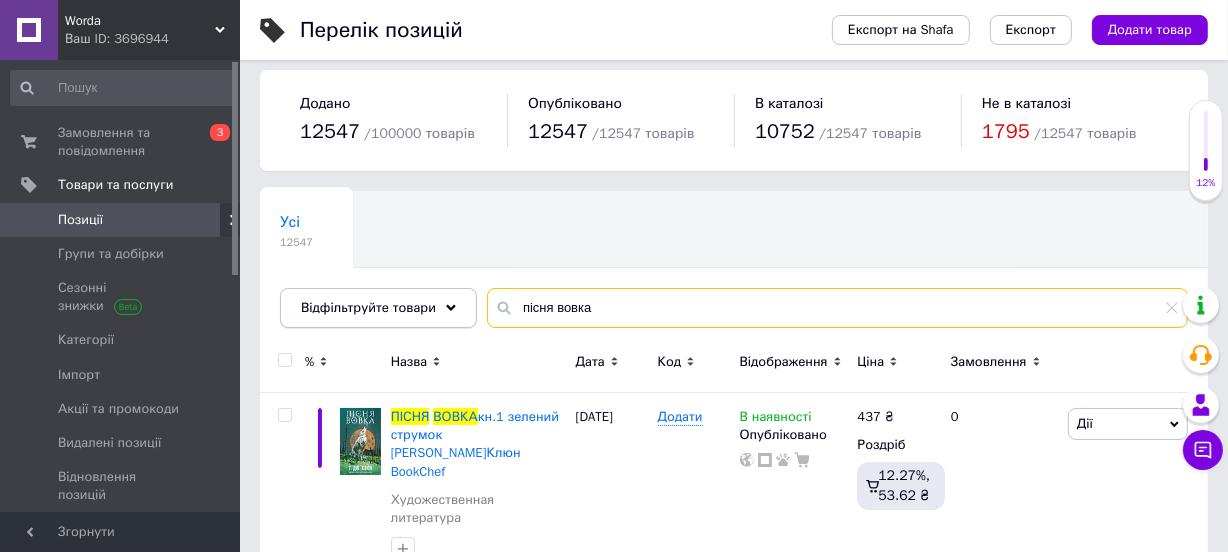 drag, startPoint x: 602, startPoint y: 305, endPoint x: 432, endPoint y: 307, distance: 170.01176 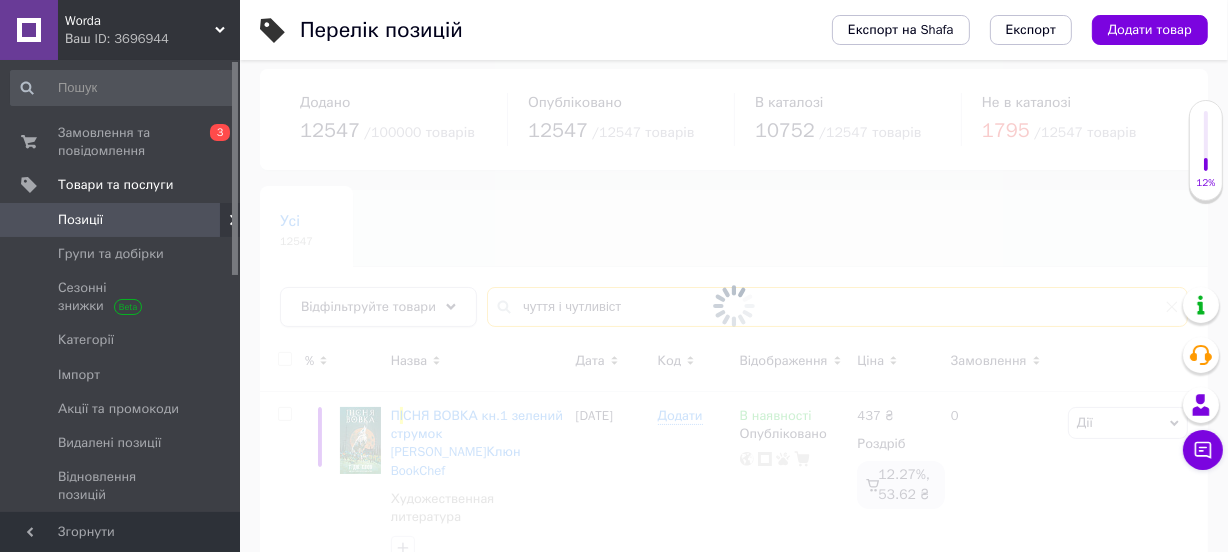 scroll, scrollTop: 137, scrollLeft: 0, axis: vertical 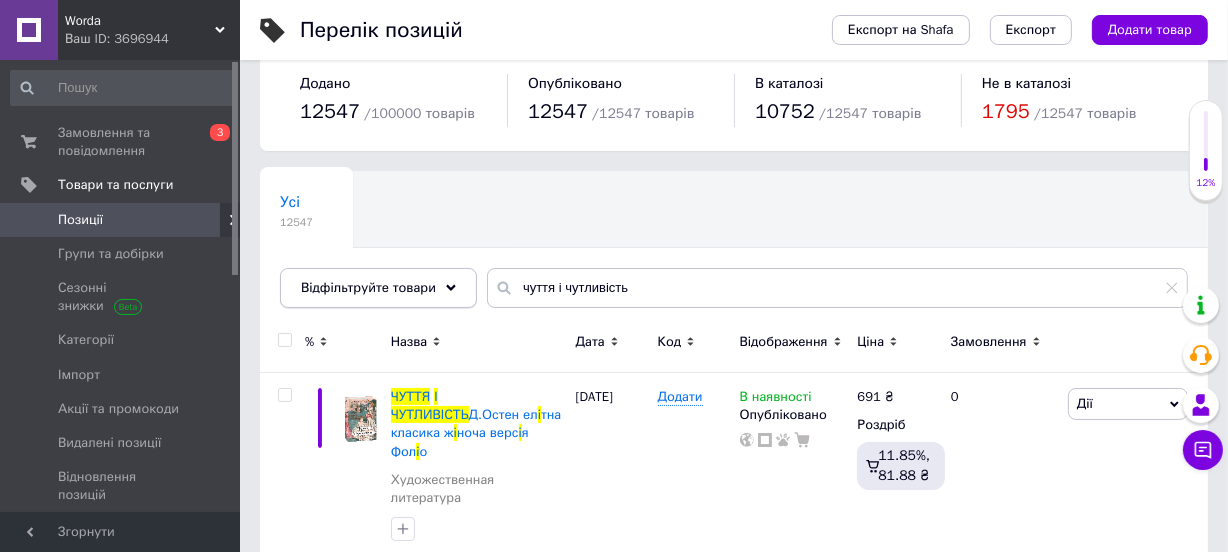 drag, startPoint x: 664, startPoint y: 265, endPoint x: 394, endPoint y: 304, distance: 272.80212 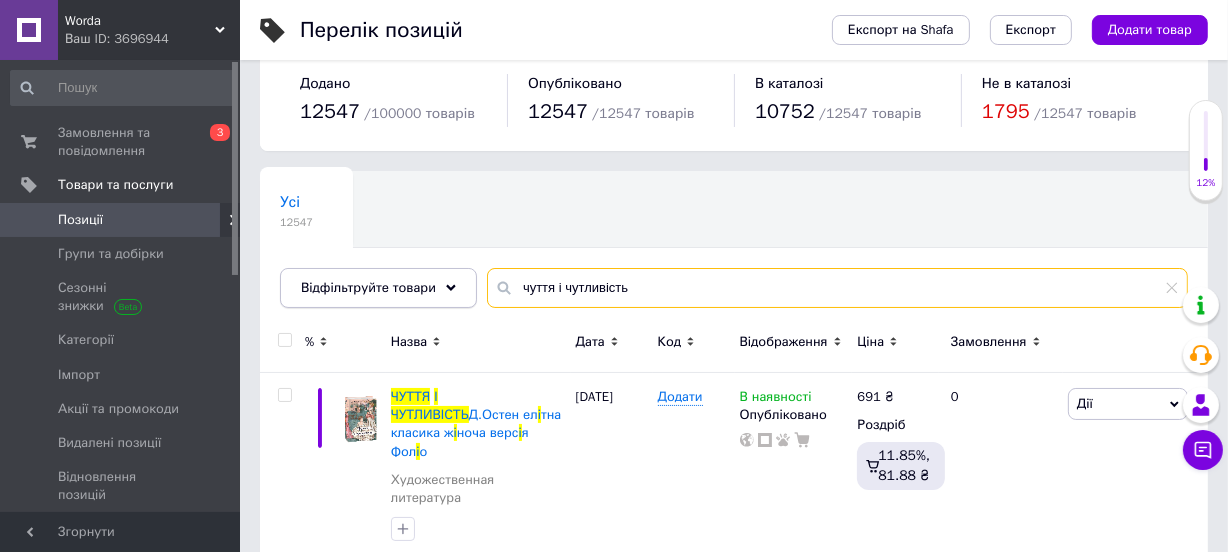 drag, startPoint x: 648, startPoint y: 281, endPoint x: 399, endPoint y: 284, distance: 249.01807 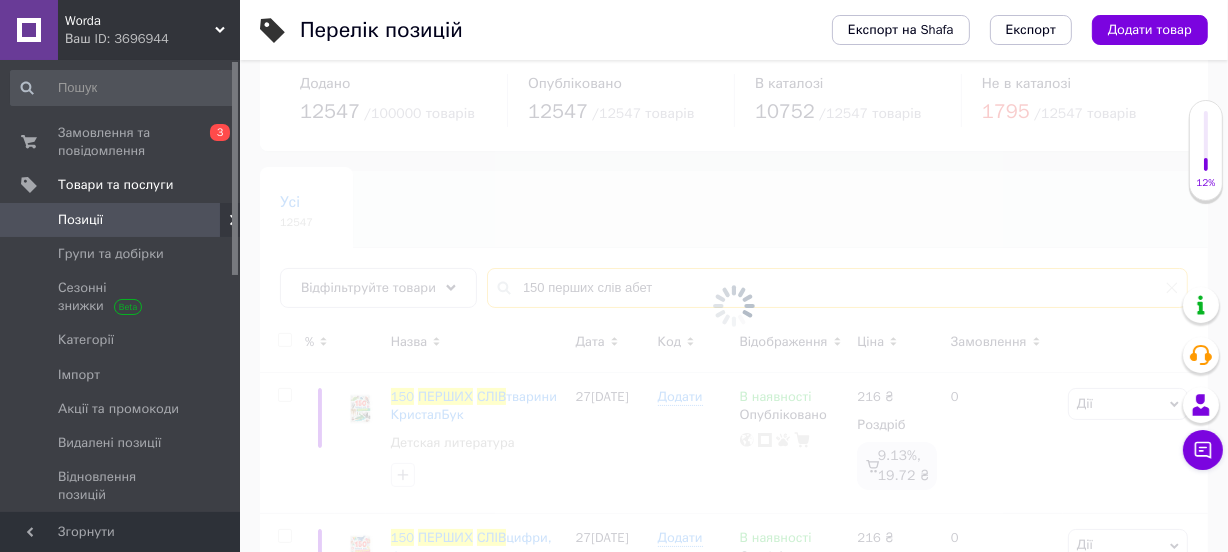 scroll, scrollTop: 10, scrollLeft: 0, axis: vertical 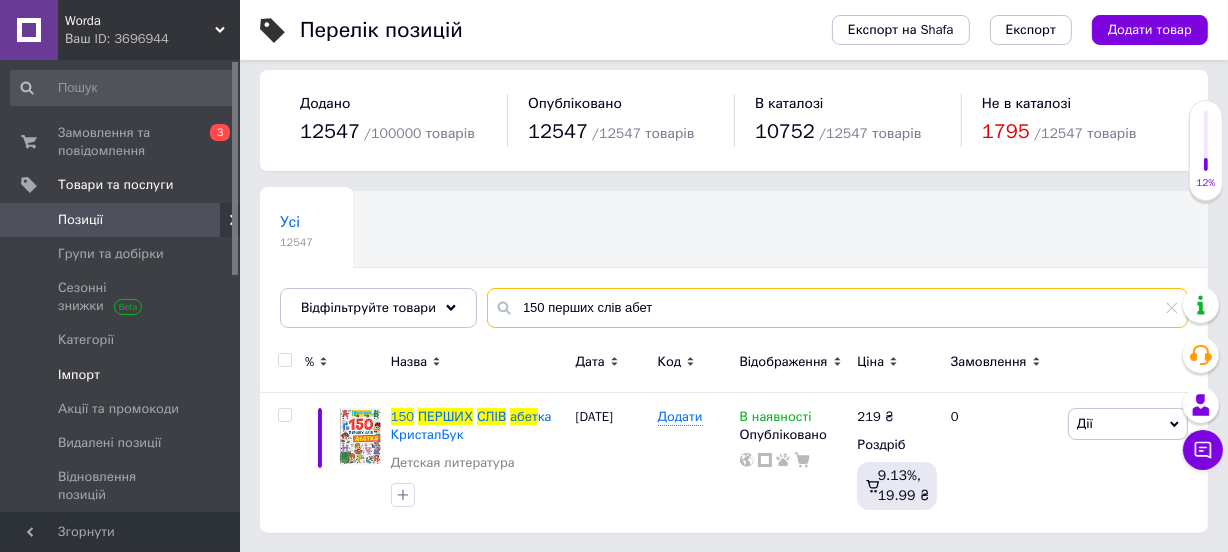 drag, startPoint x: 678, startPoint y: 310, endPoint x: 194, endPoint y: 340, distance: 484.92886 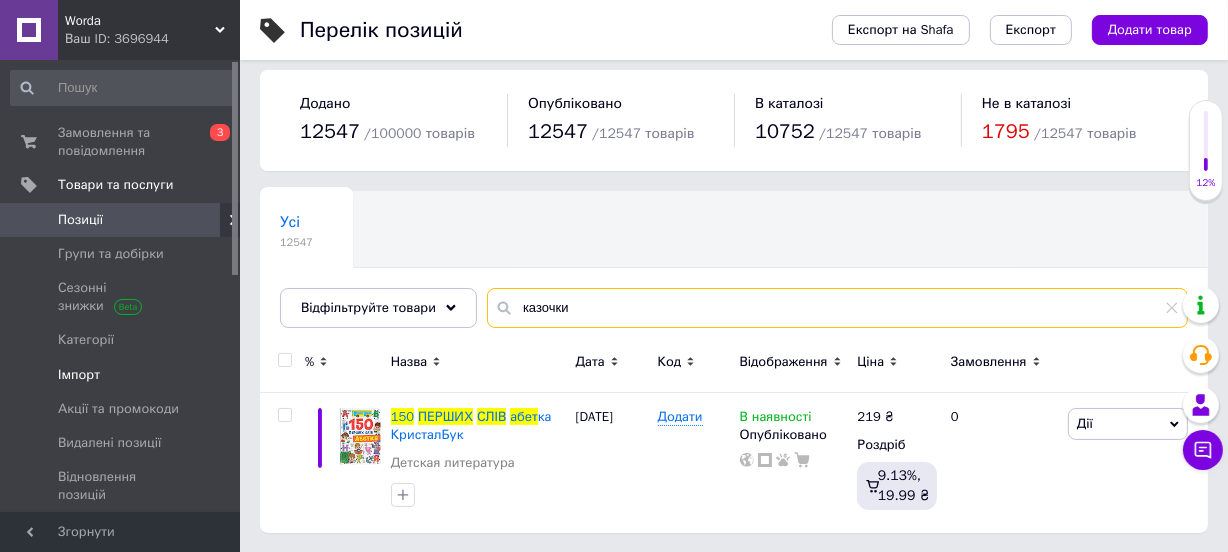 scroll, scrollTop: 11, scrollLeft: 0, axis: vertical 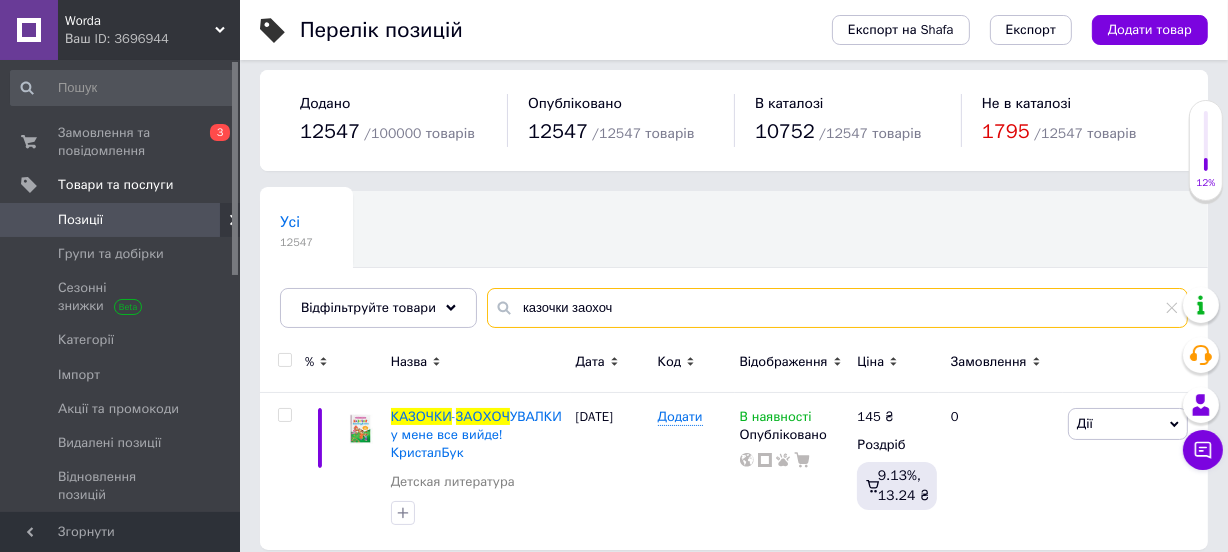 drag, startPoint x: 660, startPoint y: 306, endPoint x: 250, endPoint y: 330, distance: 410.70184 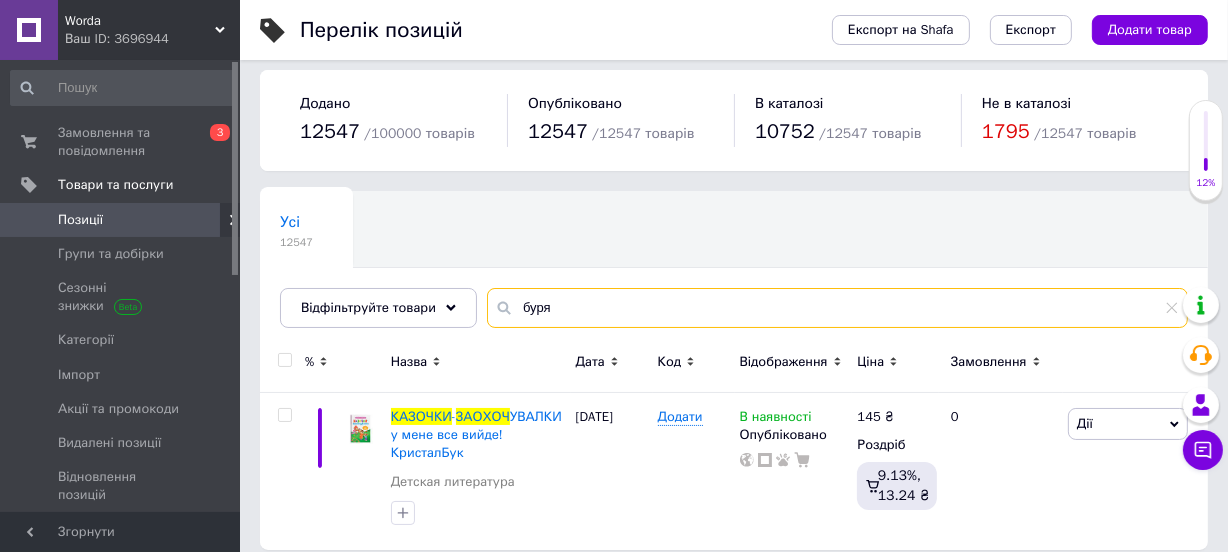 scroll, scrollTop: 11, scrollLeft: 0, axis: vertical 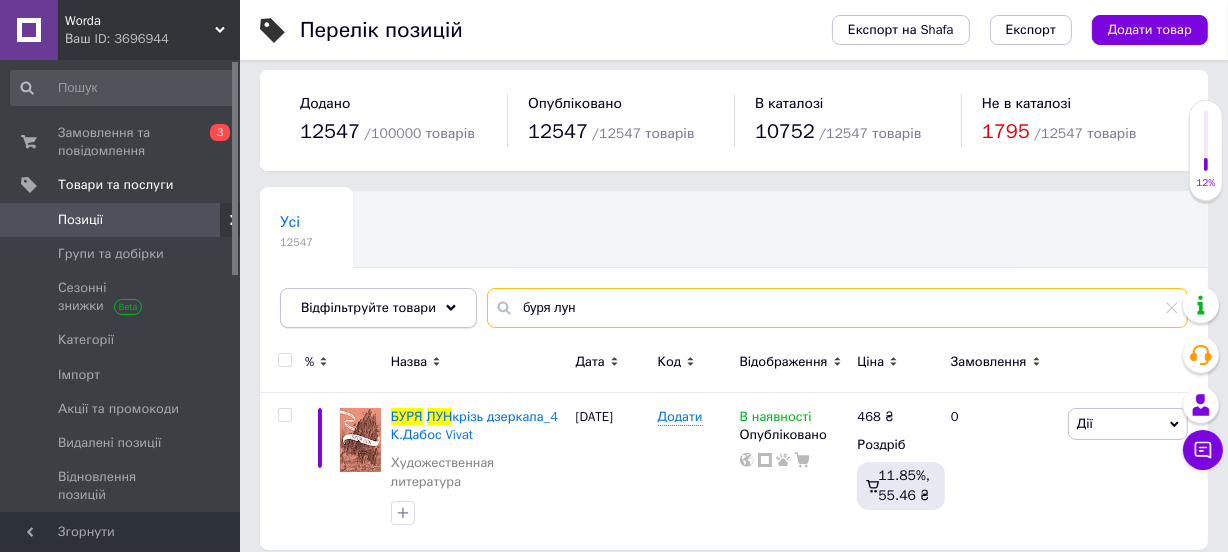 drag, startPoint x: 574, startPoint y: 303, endPoint x: 385, endPoint y: 303, distance: 189 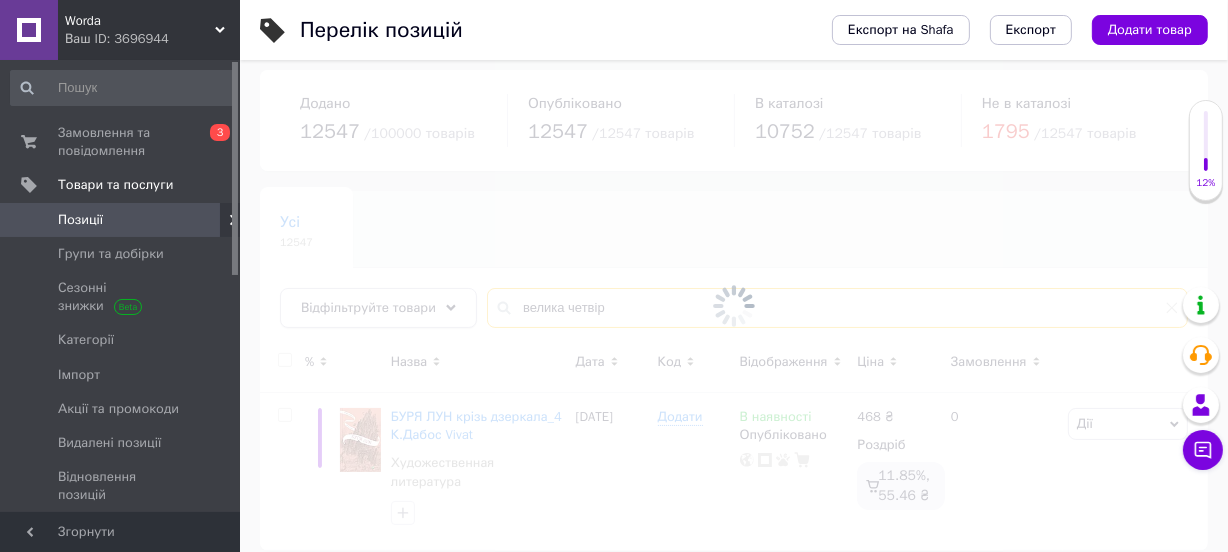 scroll, scrollTop: 11, scrollLeft: 0, axis: vertical 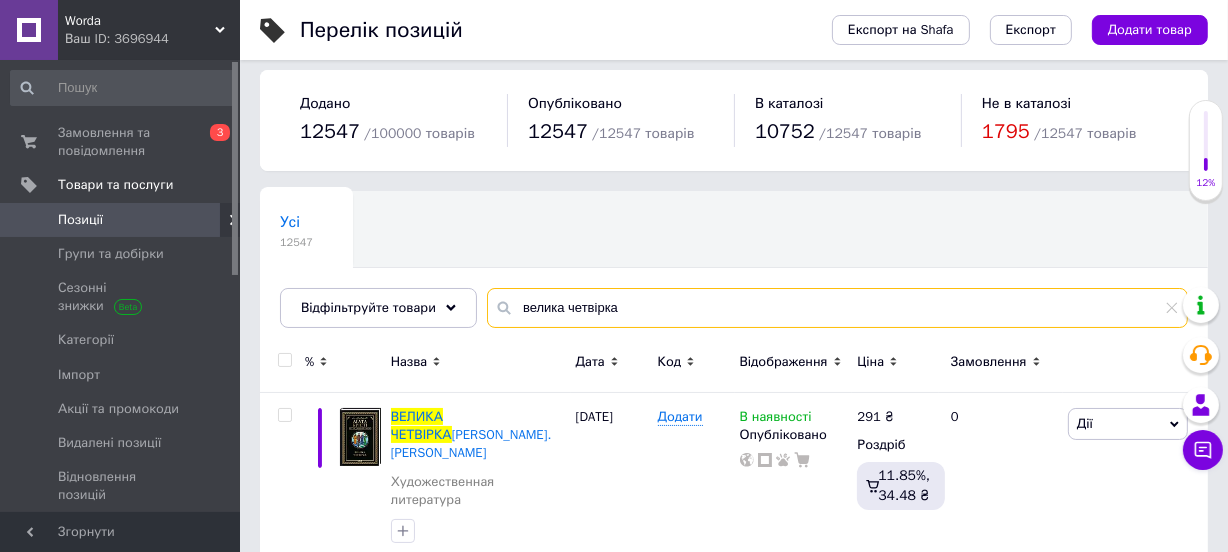 drag, startPoint x: 639, startPoint y: 305, endPoint x: 352, endPoint y: 329, distance: 288.00174 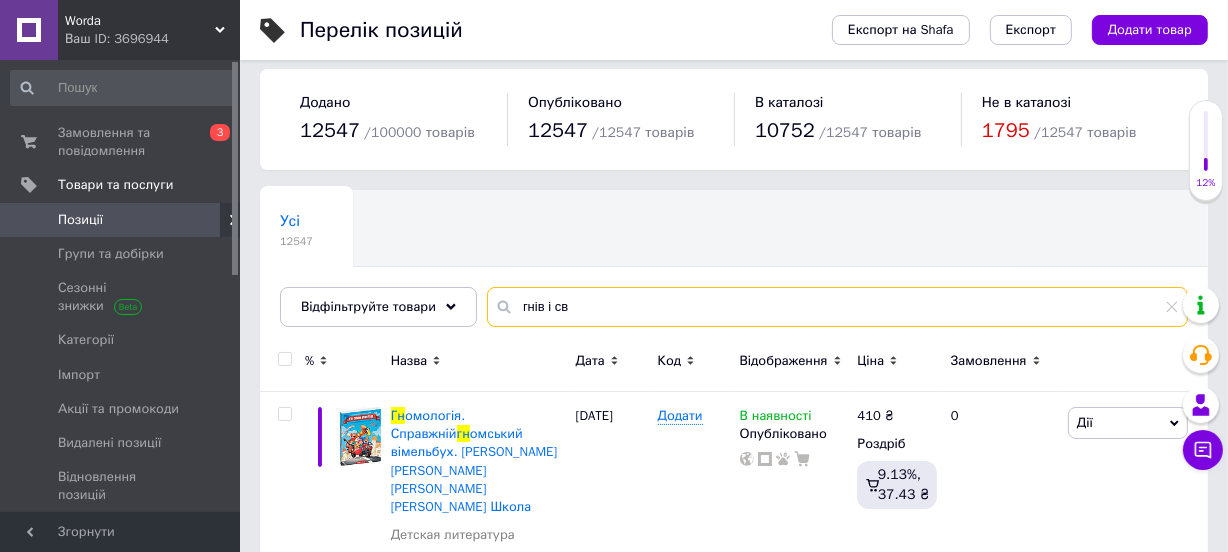scroll, scrollTop: 30, scrollLeft: 0, axis: vertical 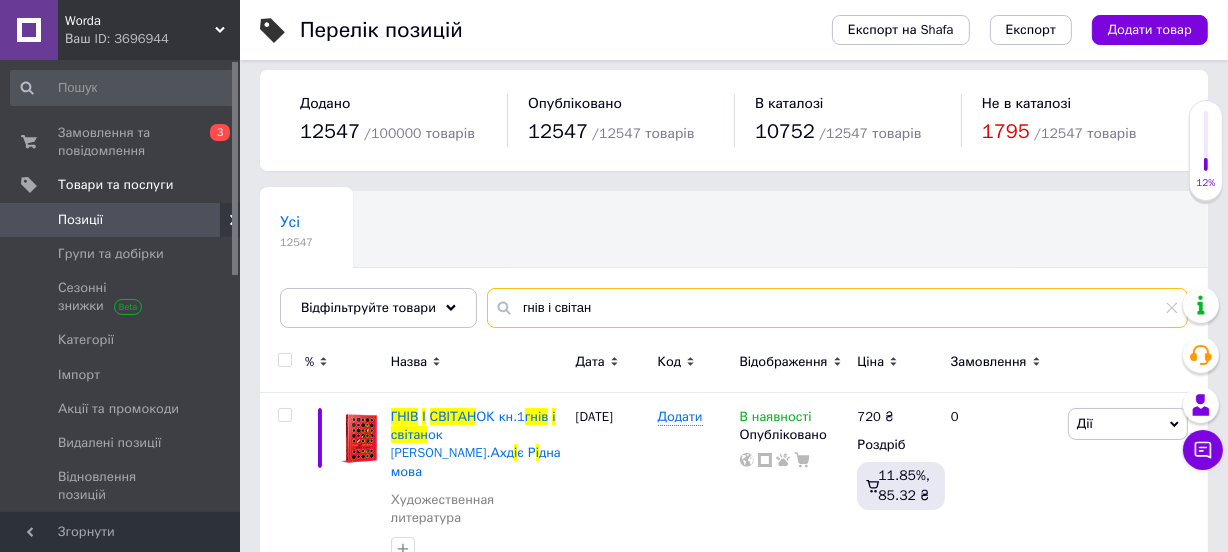 drag, startPoint x: 600, startPoint y: 320, endPoint x: 360, endPoint y: 331, distance: 240.25195 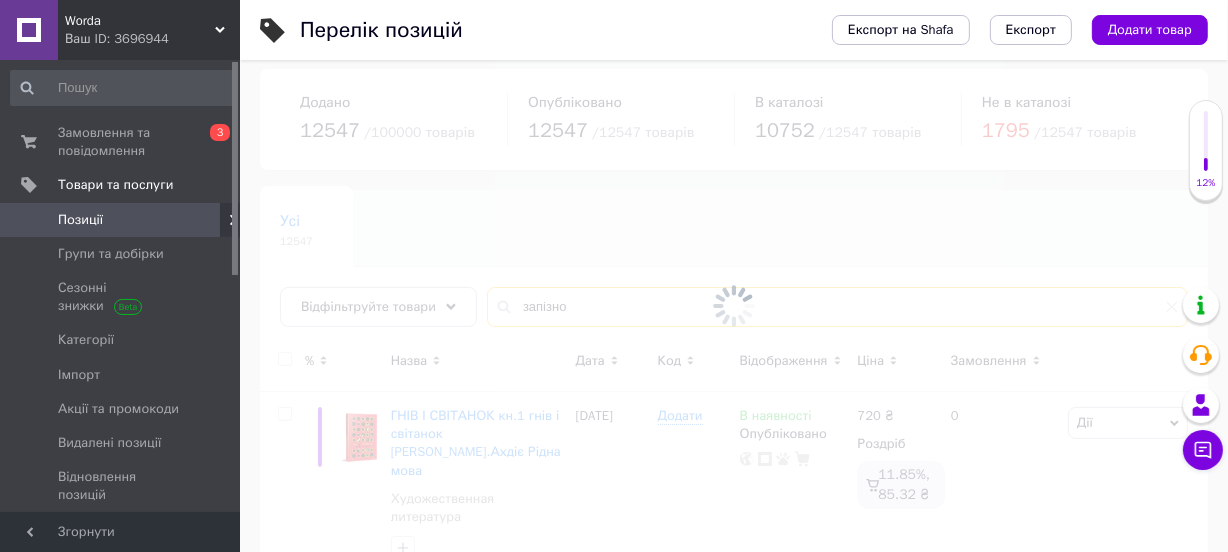 scroll, scrollTop: 10, scrollLeft: 0, axis: vertical 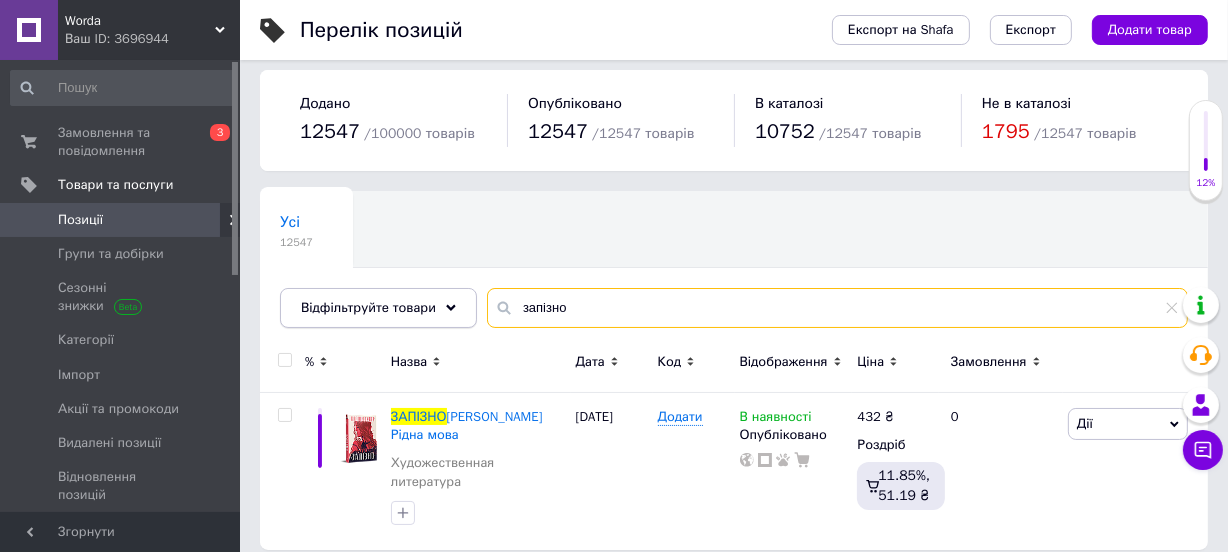 drag, startPoint x: 580, startPoint y: 307, endPoint x: 379, endPoint y: 308, distance: 201.00249 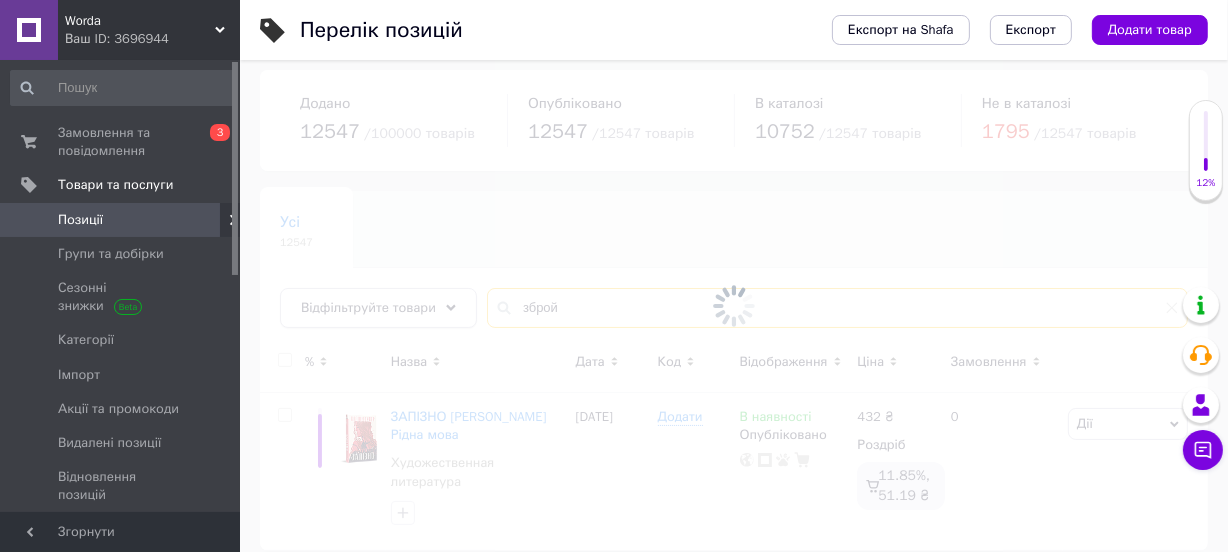 scroll, scrollTop: 11, scrollLeft: 0, axis: vertical 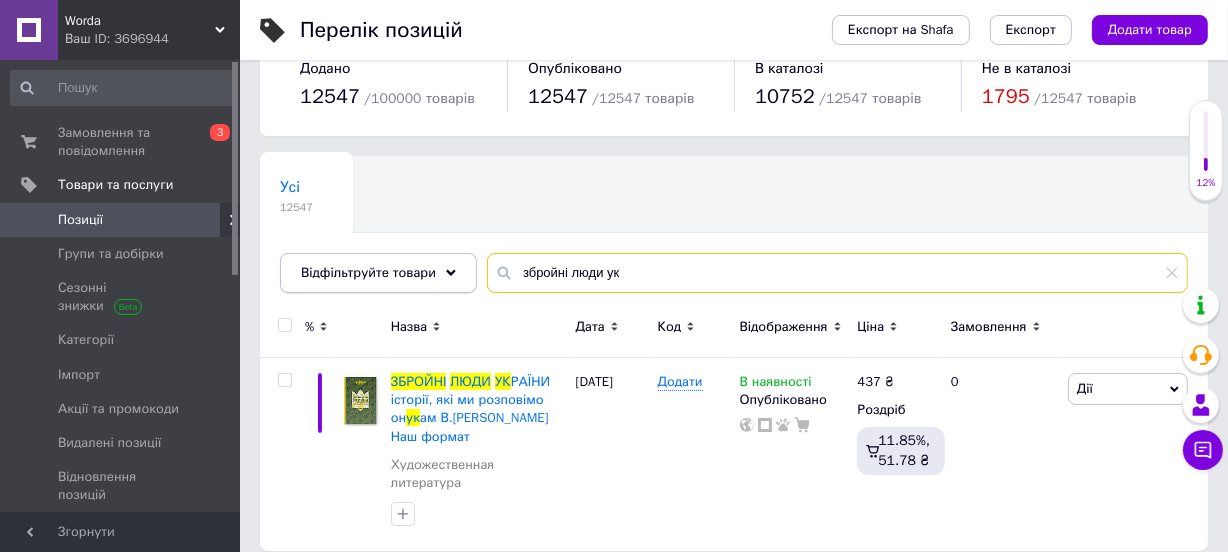 drag, startPoint x: 619, startPoint y: 277, endPoint x: 326, endPoint y: 281, distance: 293.0273 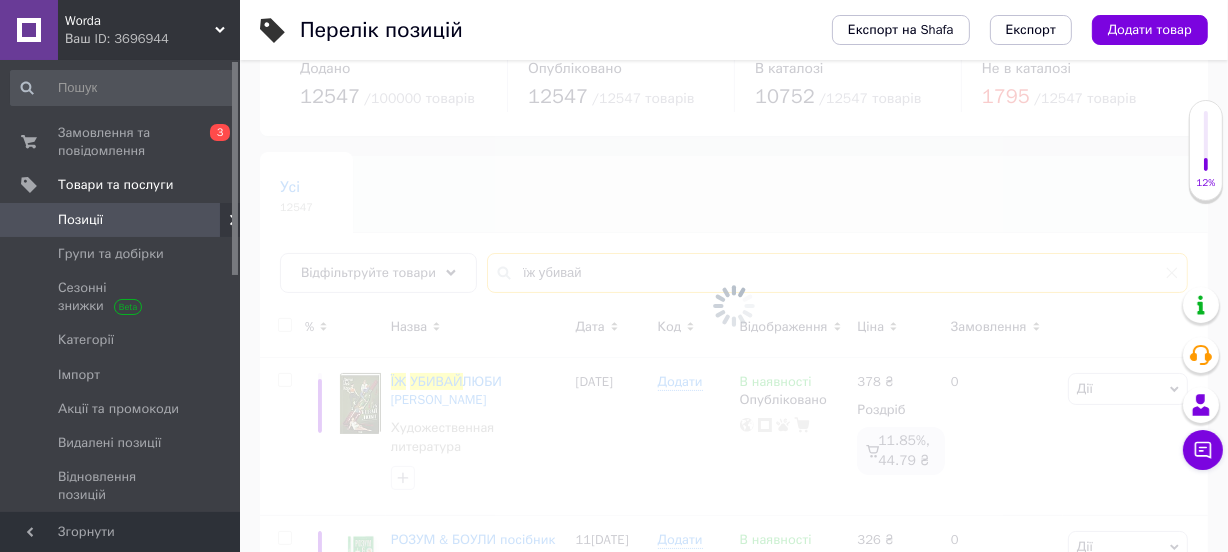 scroll, scrollTop: 10, scrollLeft: 0, axis: vertical 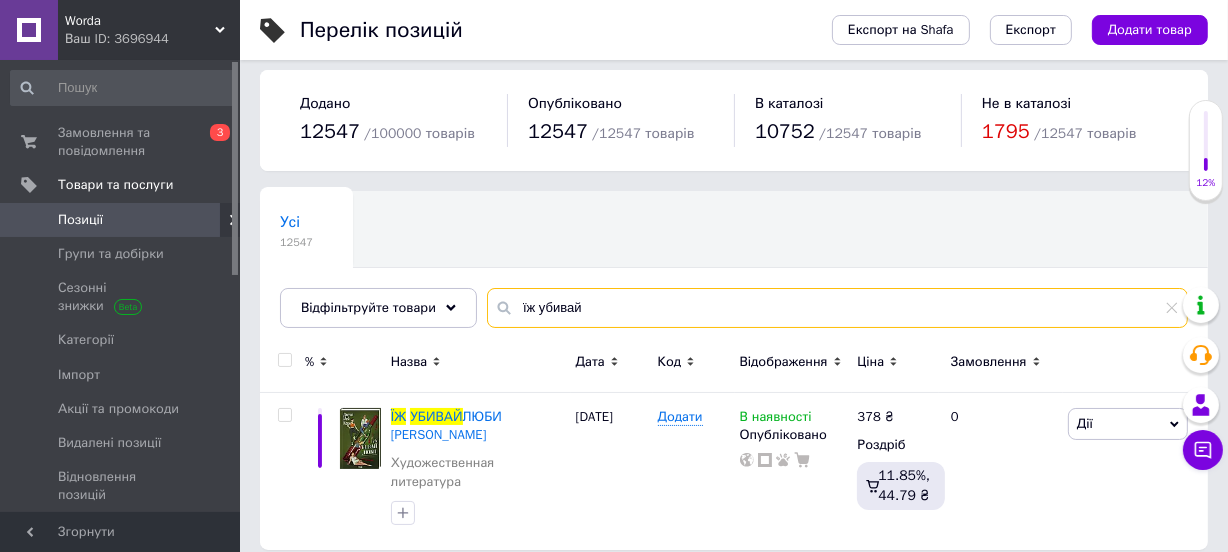 drag, startPoint x: 629, startPoint y: 300, endPoint x: 272, endPoint y: 316, distance: 357.35837 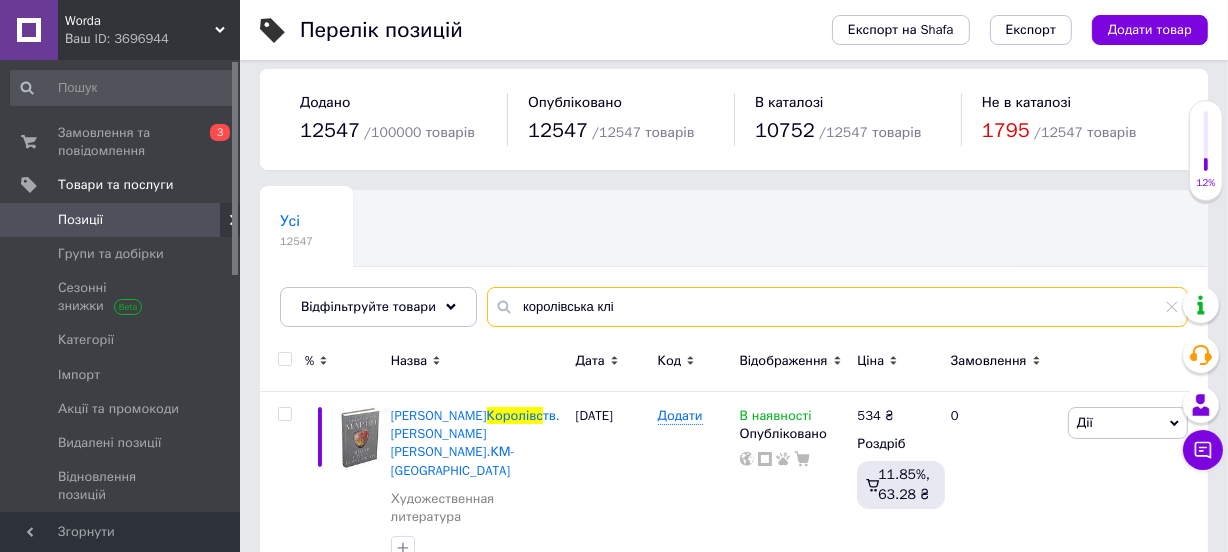 scroll, scrollTop: 45, scrollLeft: 0, axis: vertical 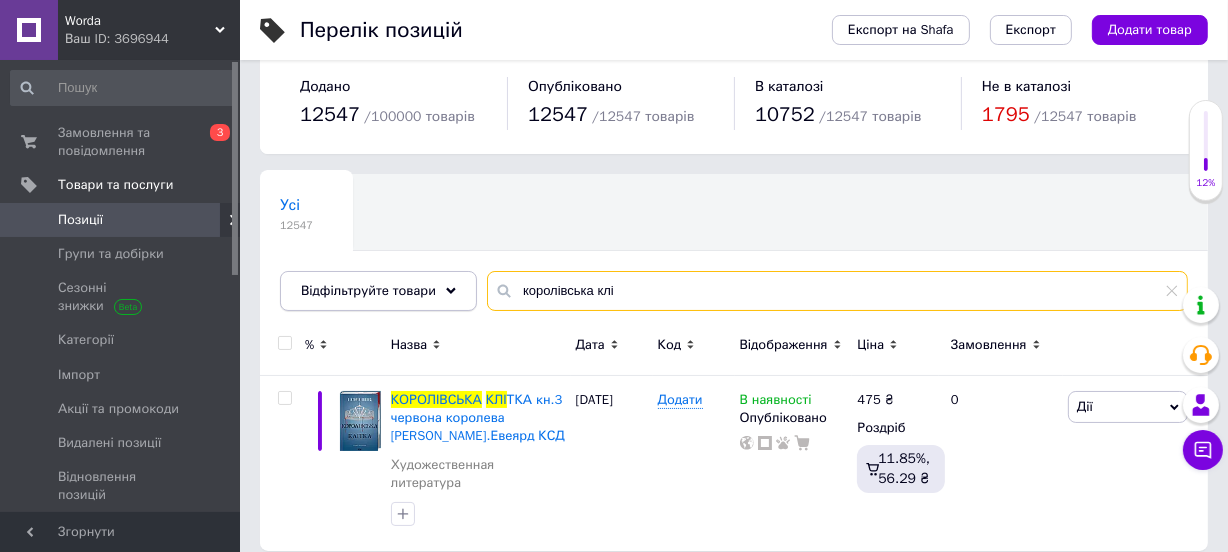 drag, startPoint x: 628, startPoint y: 284, endPoint x: 342, endPoint y: 307, distance: 286.92334 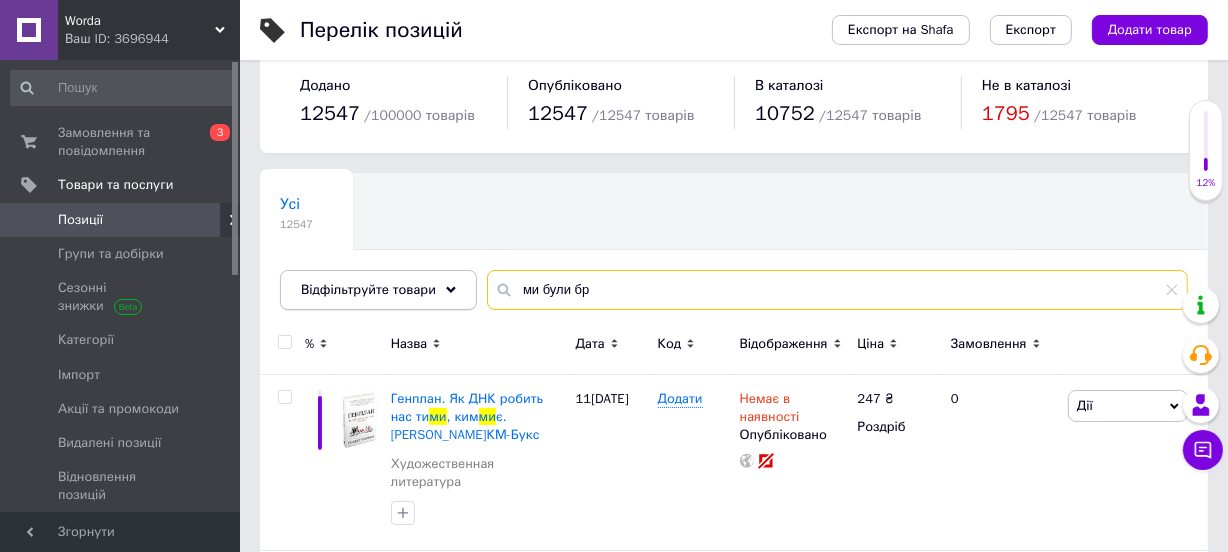 scroll, scrollTop: 45, scrollLeft: 0, axis: vertical 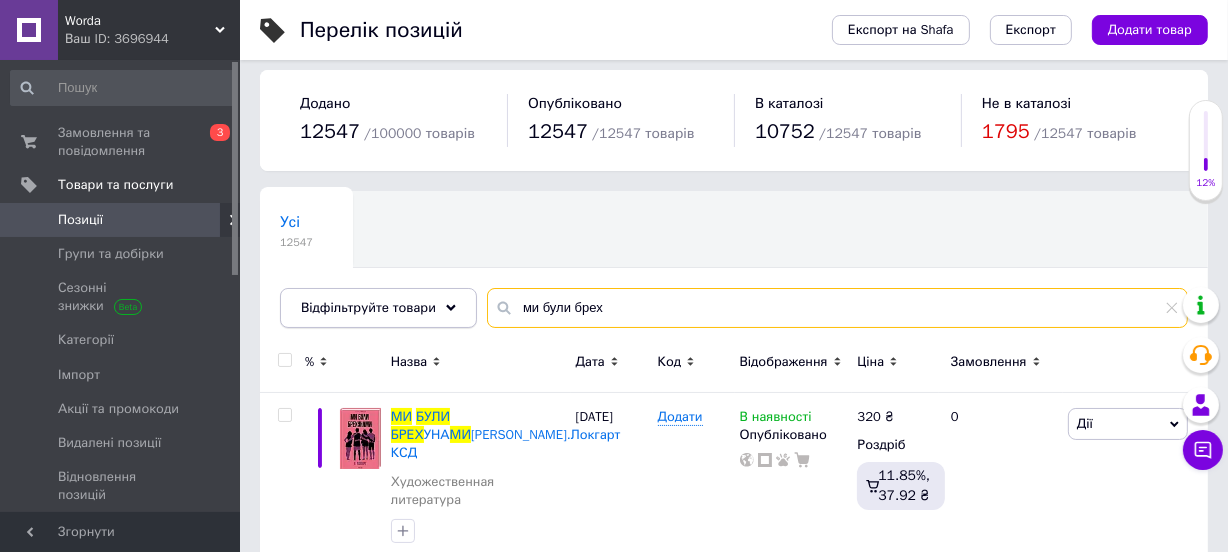 drag, startPoint x: 608, startPoint y: 301, endPoint x: 410, endPoint y: 306, distance: 198.06313 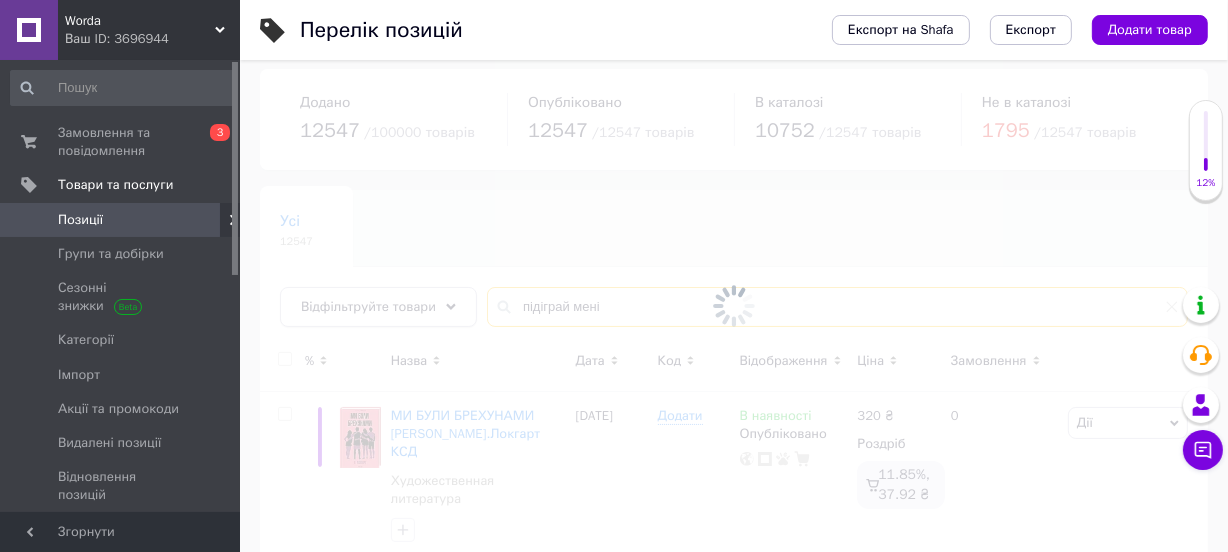 scroll, scrollTop: 10, scrollLeft: 0, axis: vertical 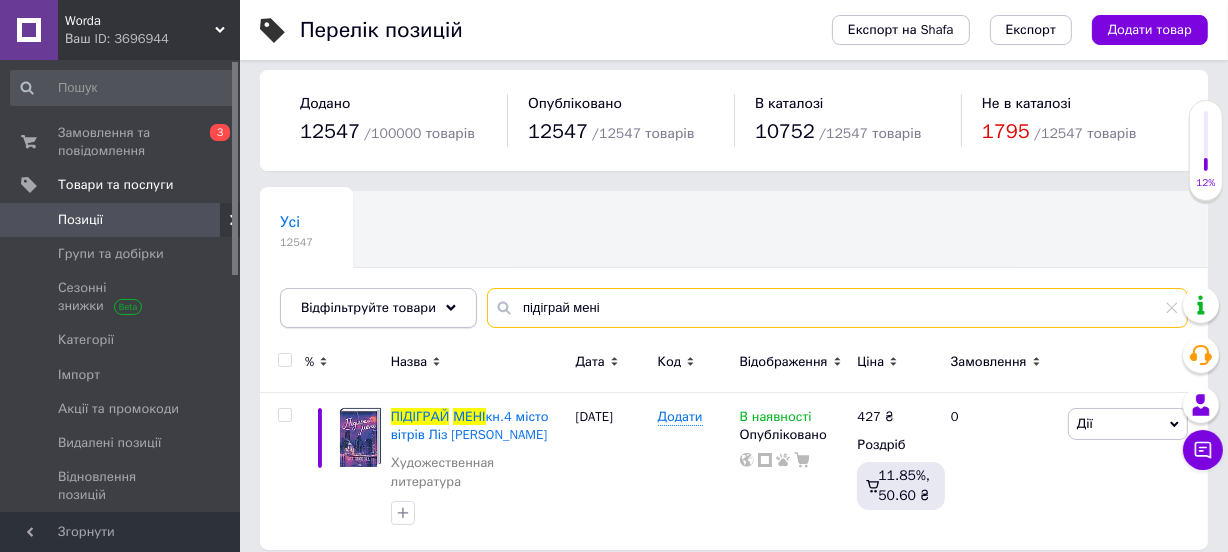 drag, startPoint x: 671, startPoint y: 320, endPoint x: 299, endPoint y: 301, distance: 372.4849 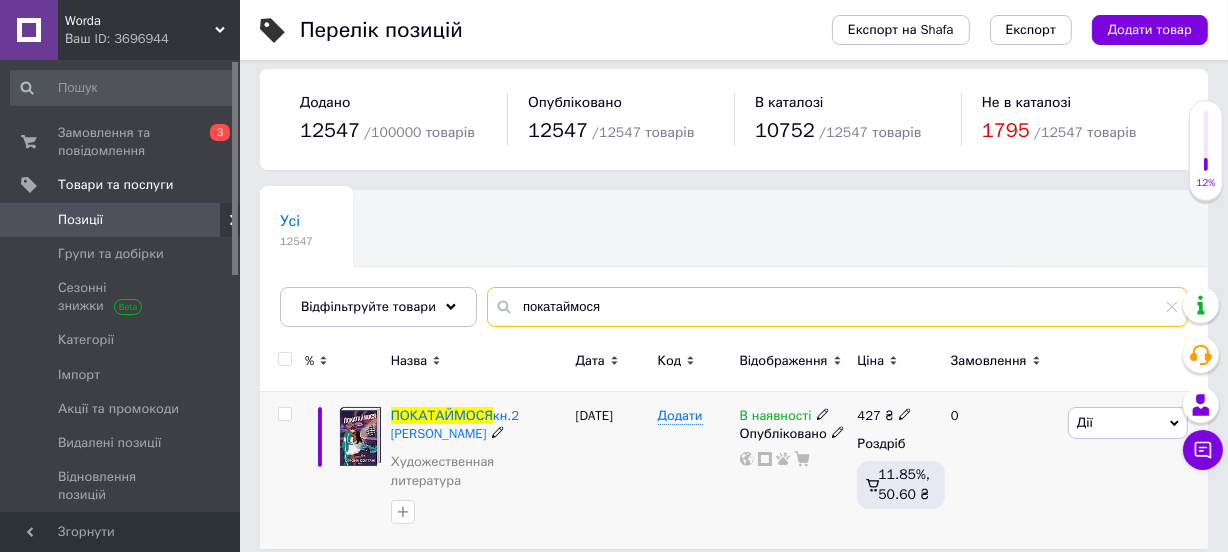 scroll, scrollTop: 10, scrollLeft: 0, axis: vertical 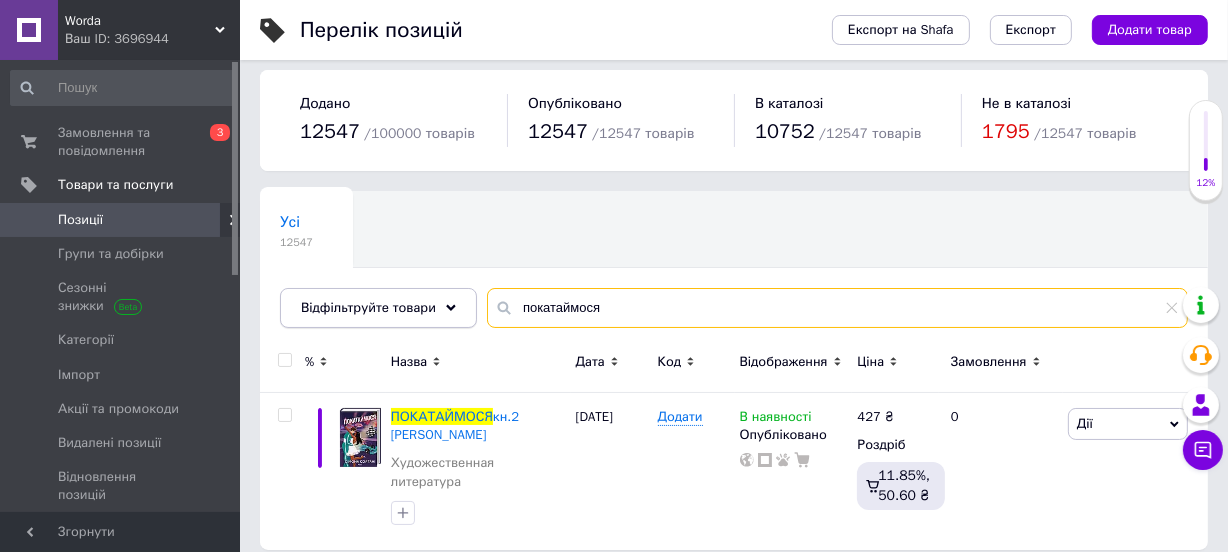 drag, startPoint x: 484, startPoint y: 288, endPoint x: 454, endPoint y: 288, distance: 30 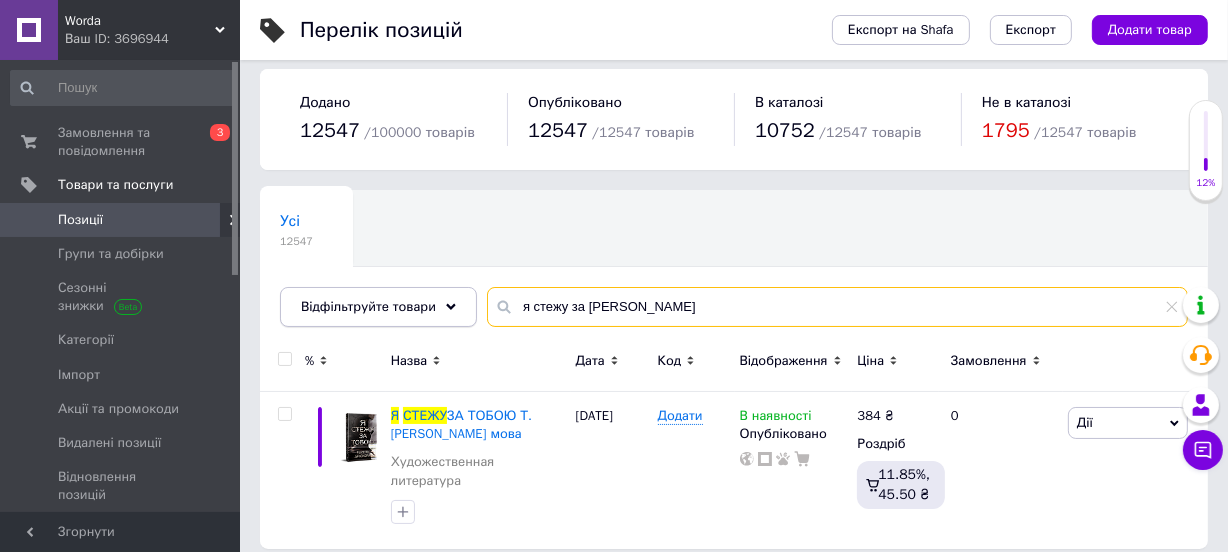 scroll, scrollTop: 10, scrollLeft: 0, axis: vertical 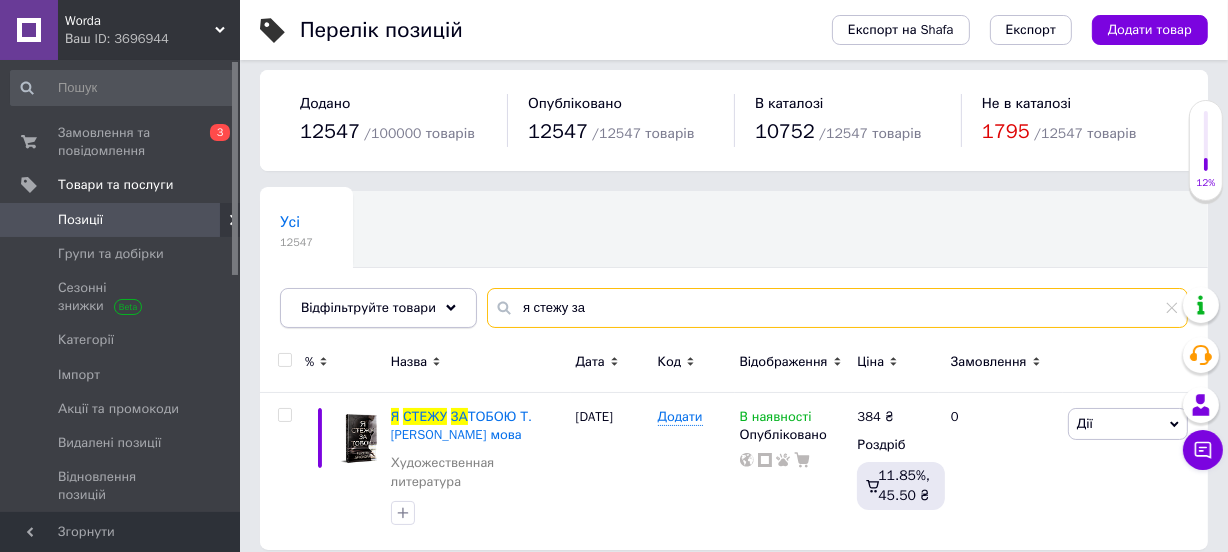 drag, startPoint x: 619, startPoint y: 313, endPoint x: 358, endPoint y: 311, distance: 261.00766 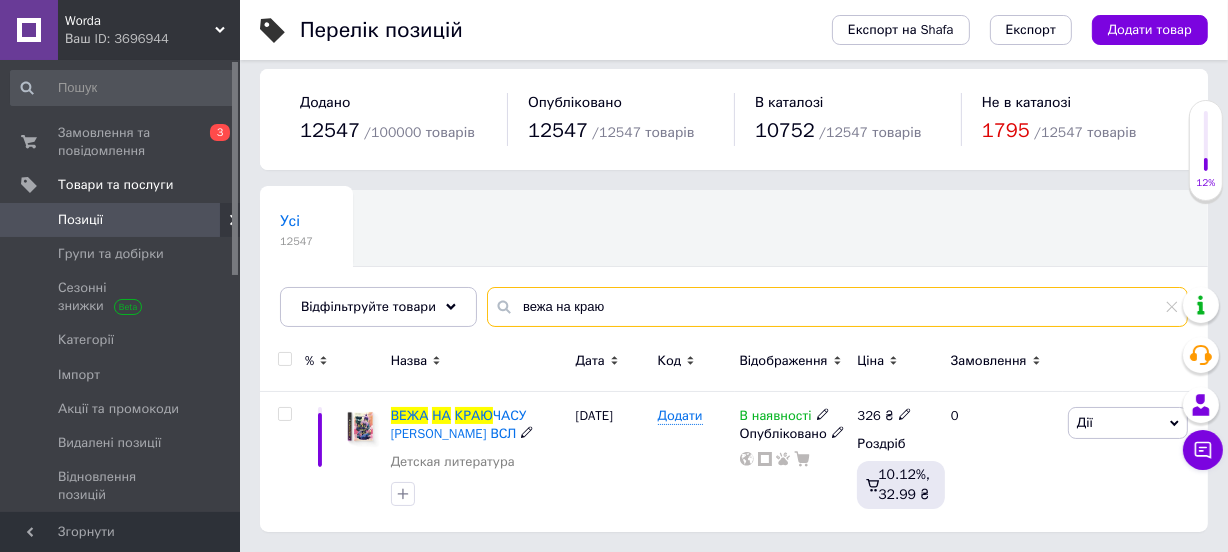 scroll, scrollTop: 10, scrollLeft: 0, axis: vertical 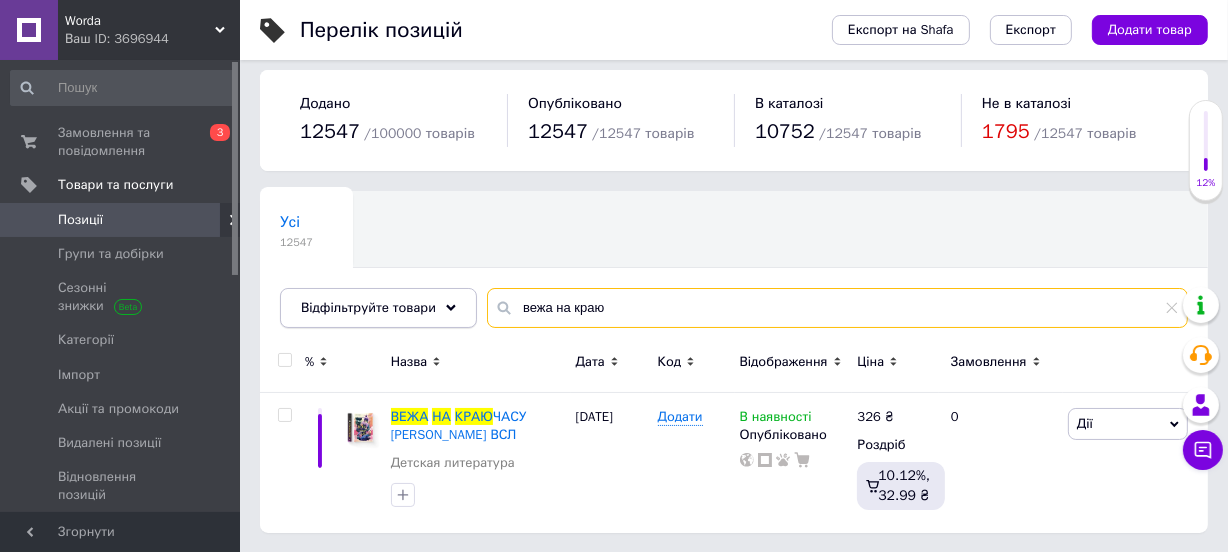 drag, startPoint x: 670, startPoint y: 301, endPoint x: 285, endPoint y: 304, distance: 385.0117 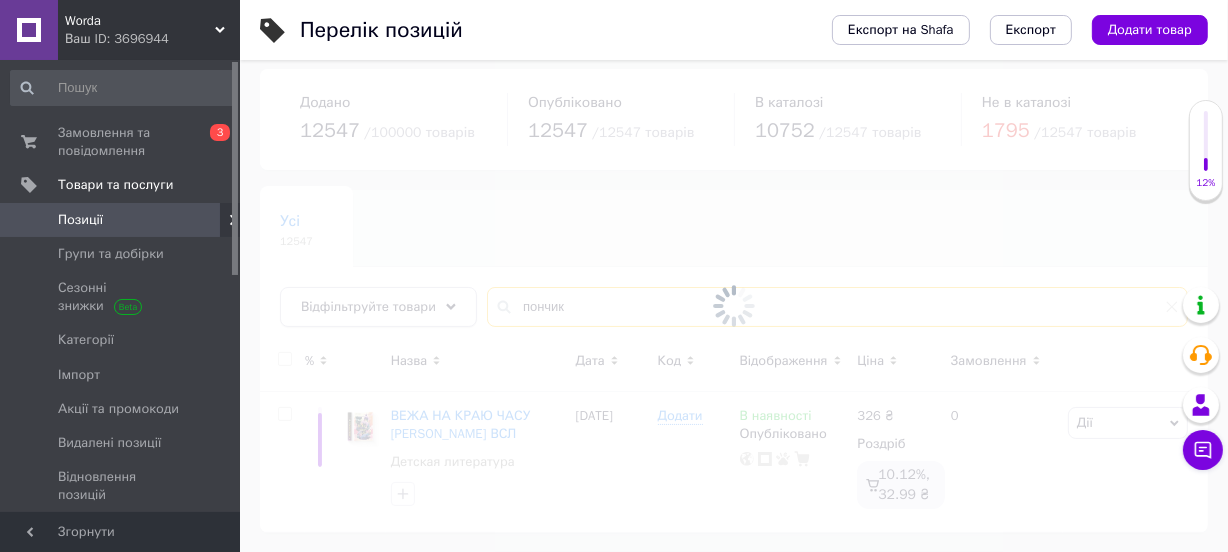 scroll, scrollTop: 45, scrollLeft: 0, axis: vertical 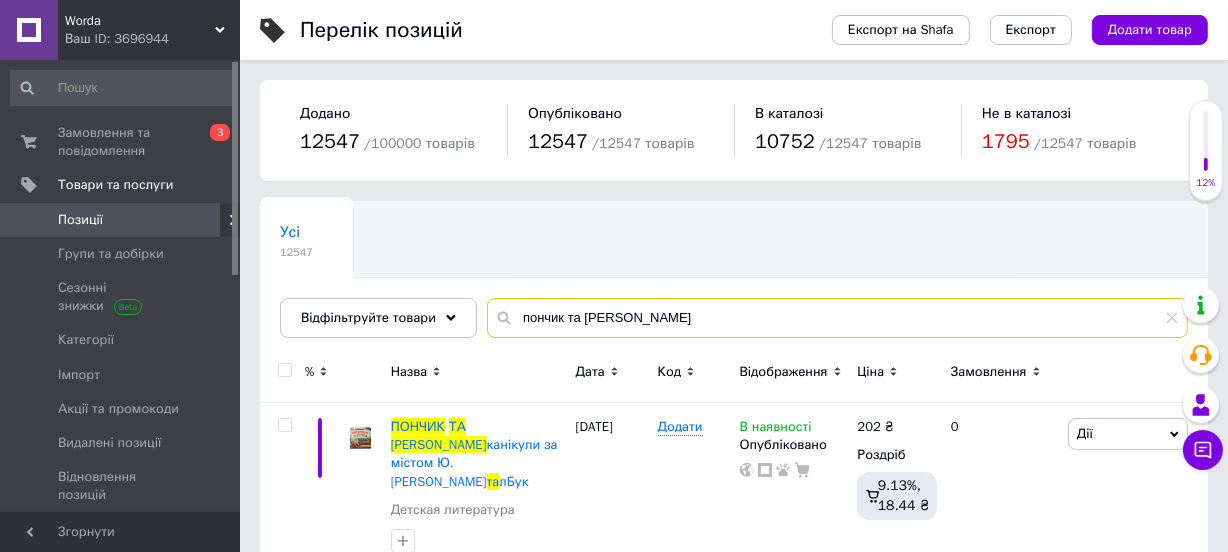drag, startPoint x: 646, startPoint y: 307, endPoint x: 472, endPoint y: 314, distance: 174.14075 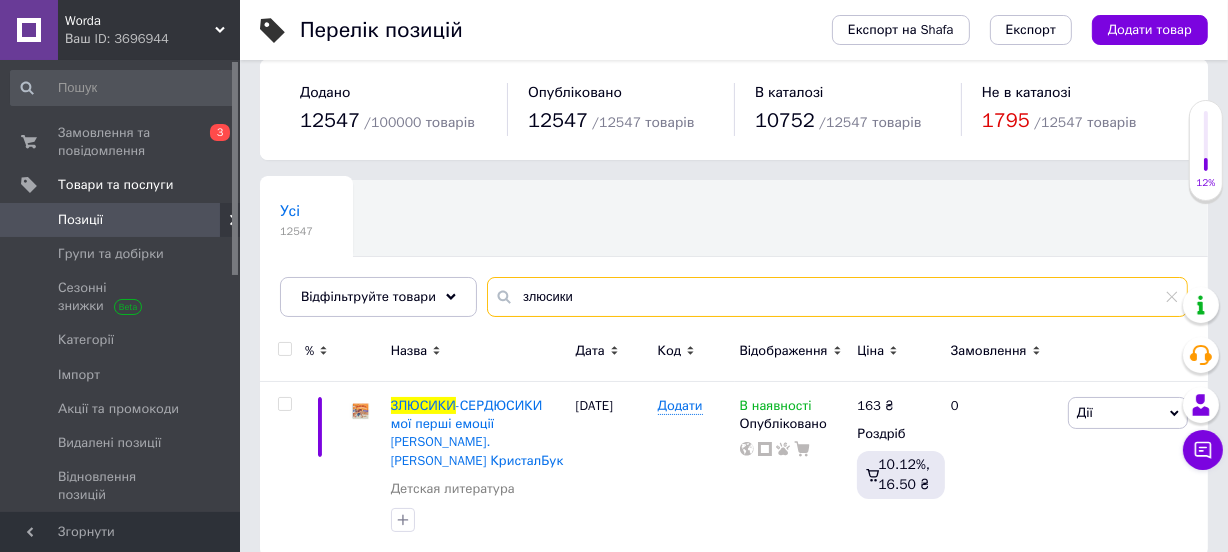scroll, scrollTop: 27, scrollLeft: 0, axis: vertical 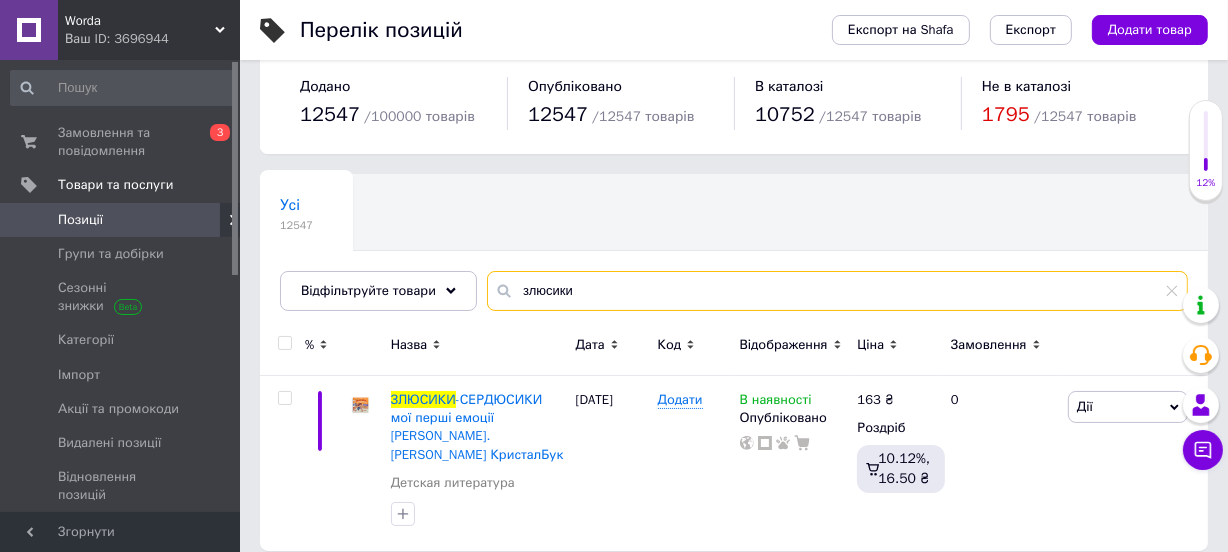 type on "злюсики" 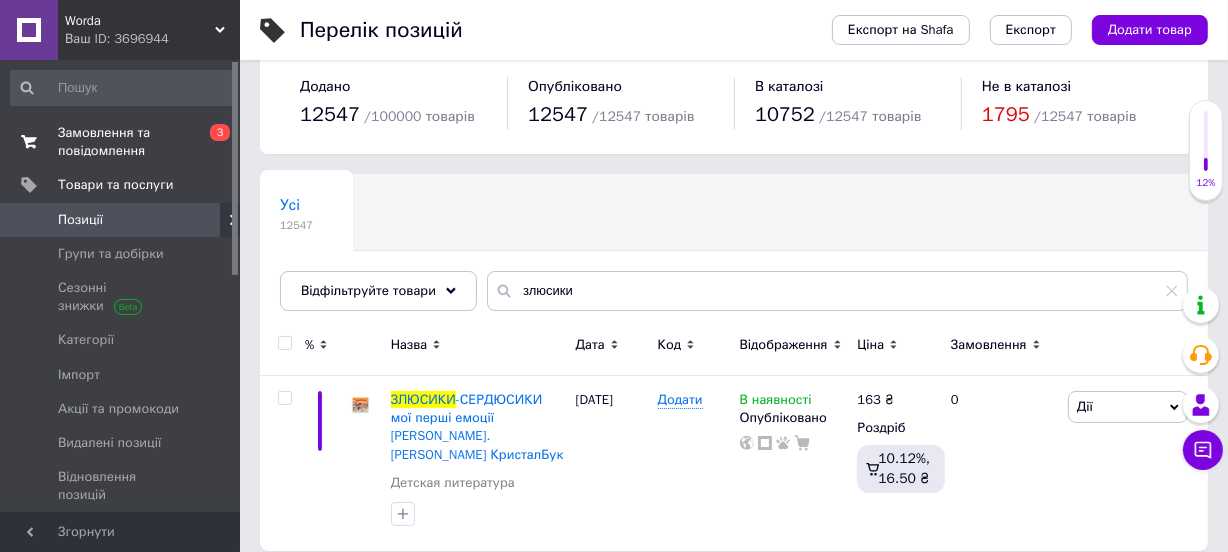 click on "Замовлення та повідомлення 0 3" at bounding box center [122, 142] 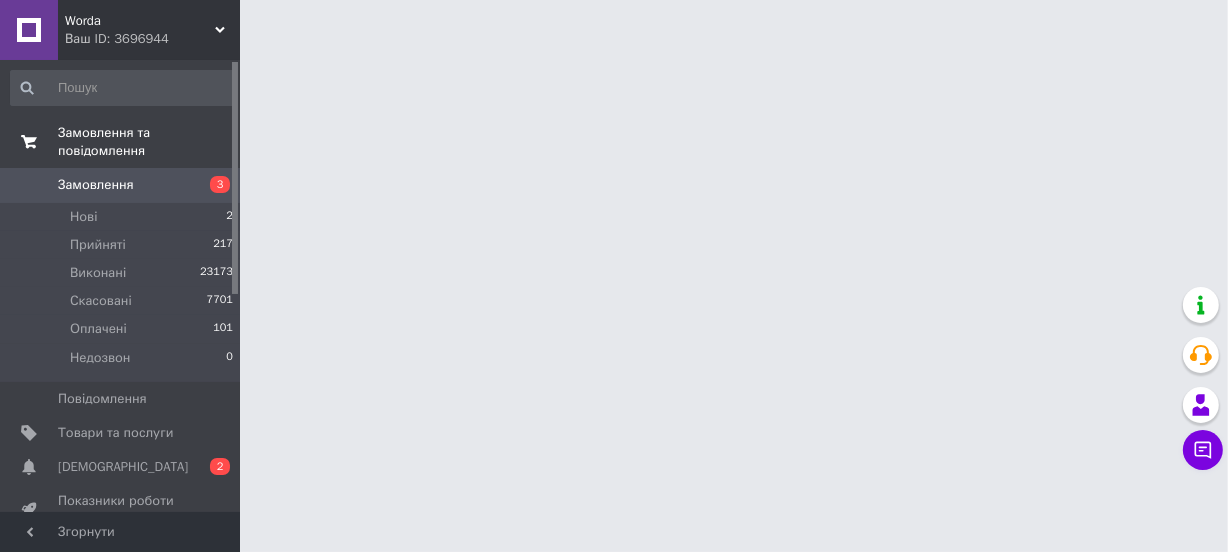 scroll, scrollTop: 0, scrollLeft: 0, axis: both 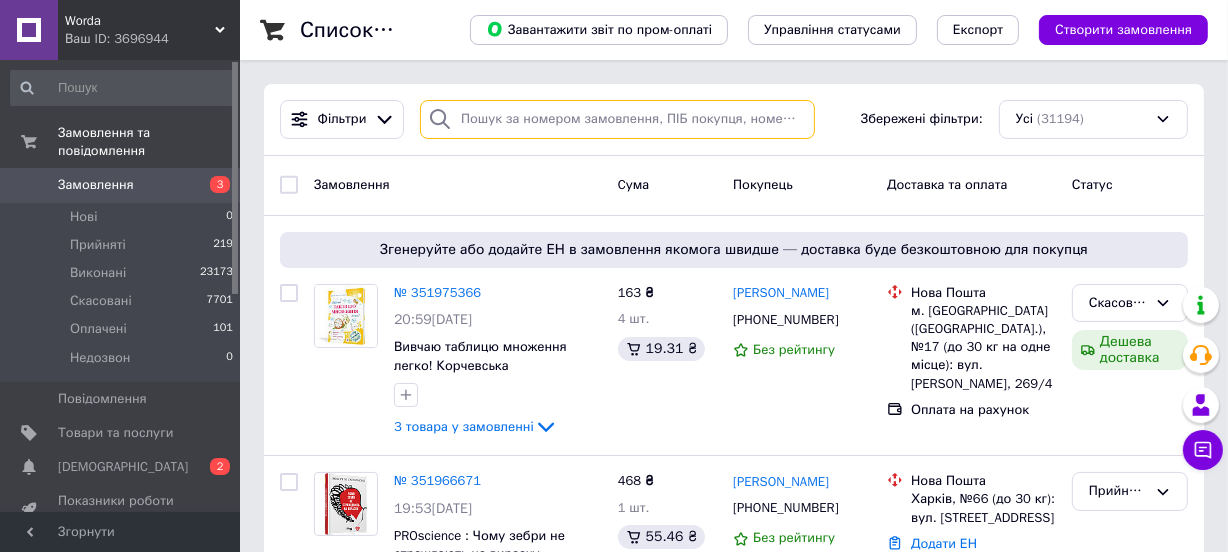 click at bounding box center [617, 119] 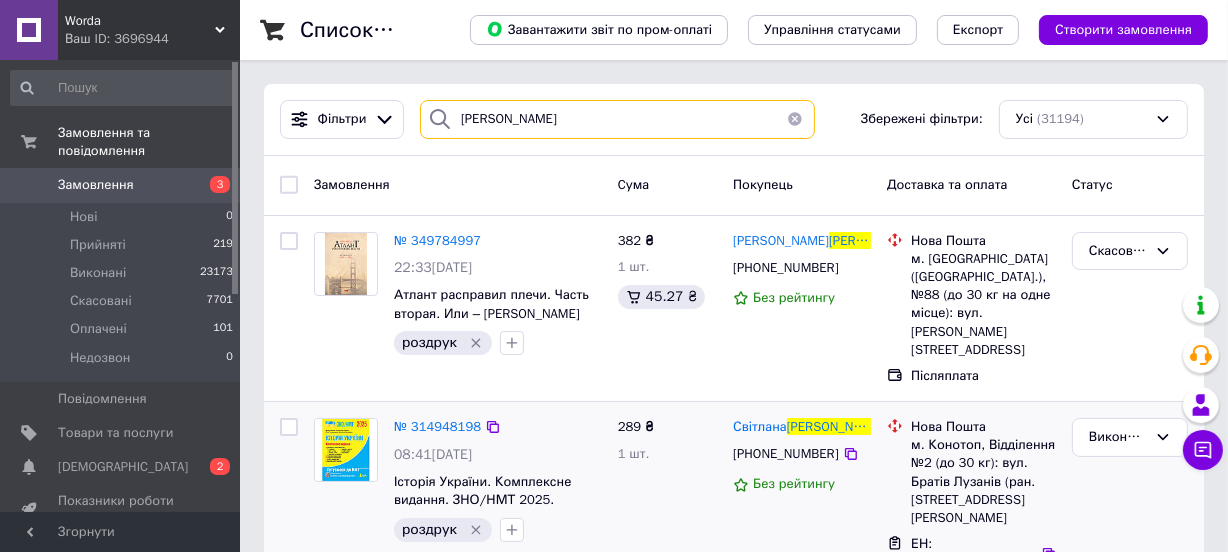 type on "[PERSON_NAME]" 